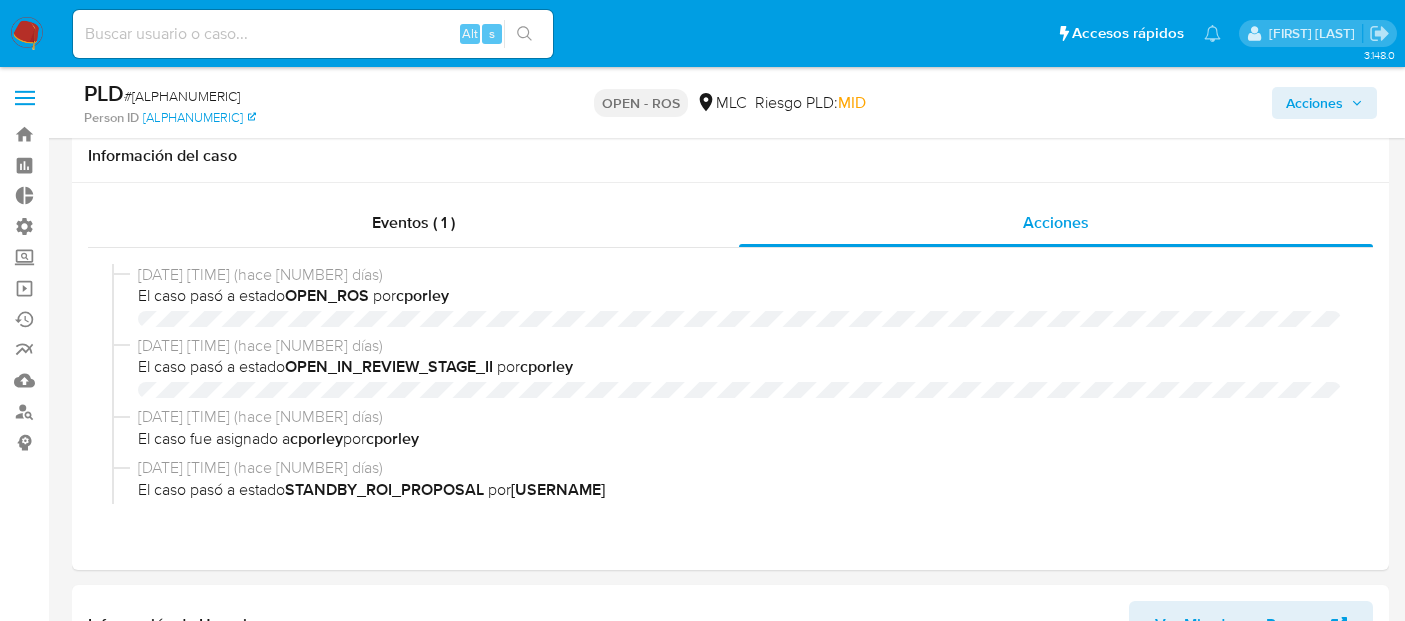 select on "10" 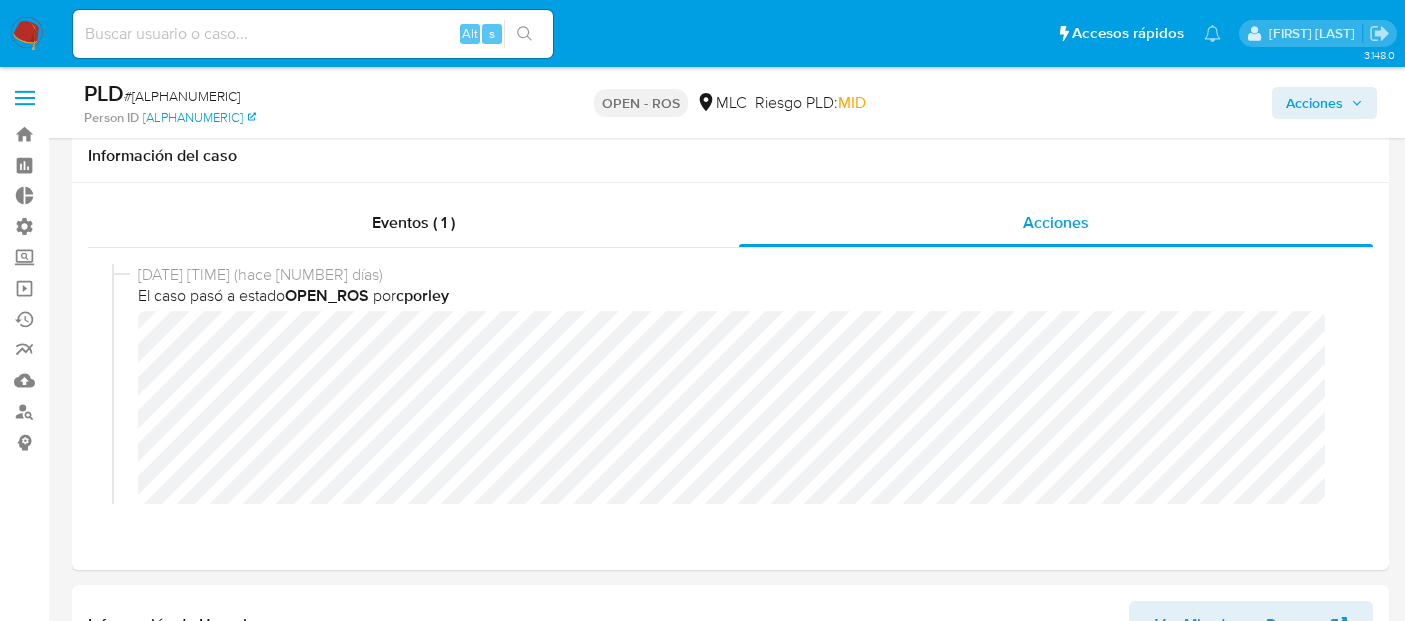 scroll, scrollTop: 501, scrollLeft: 0, axis: vertical 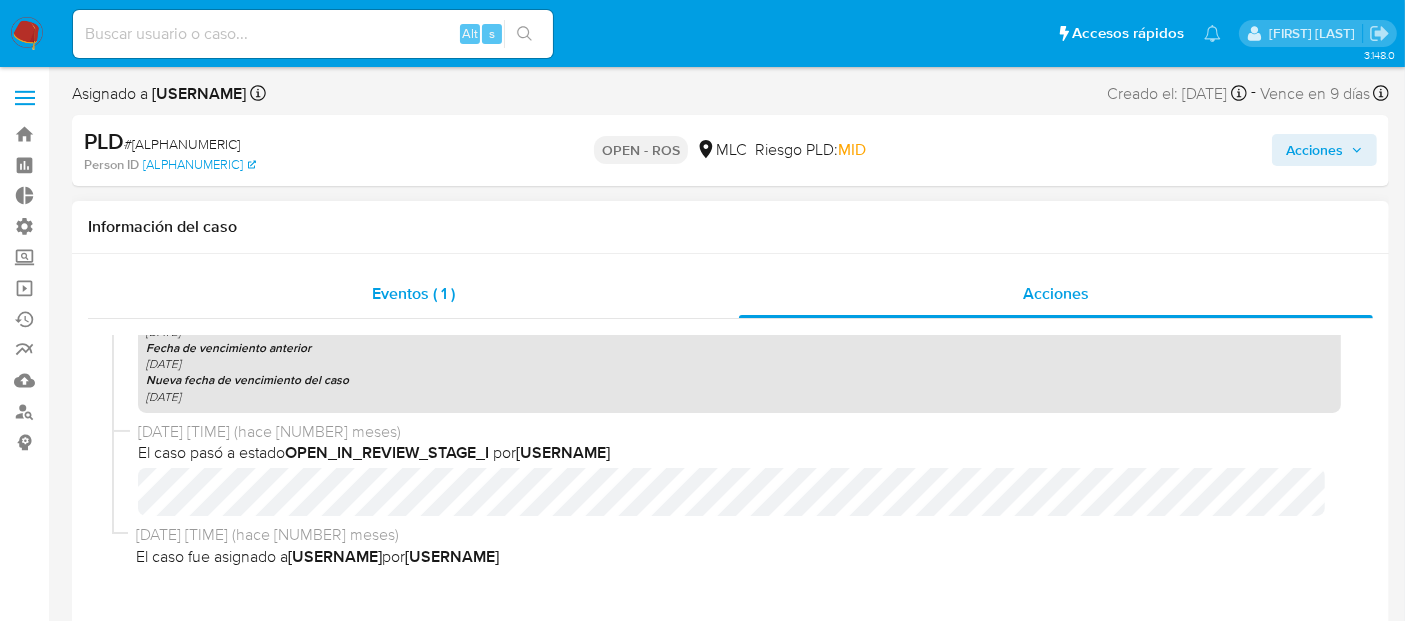 click on "Eventos ( 1 )" at bounding box center [413, 293] 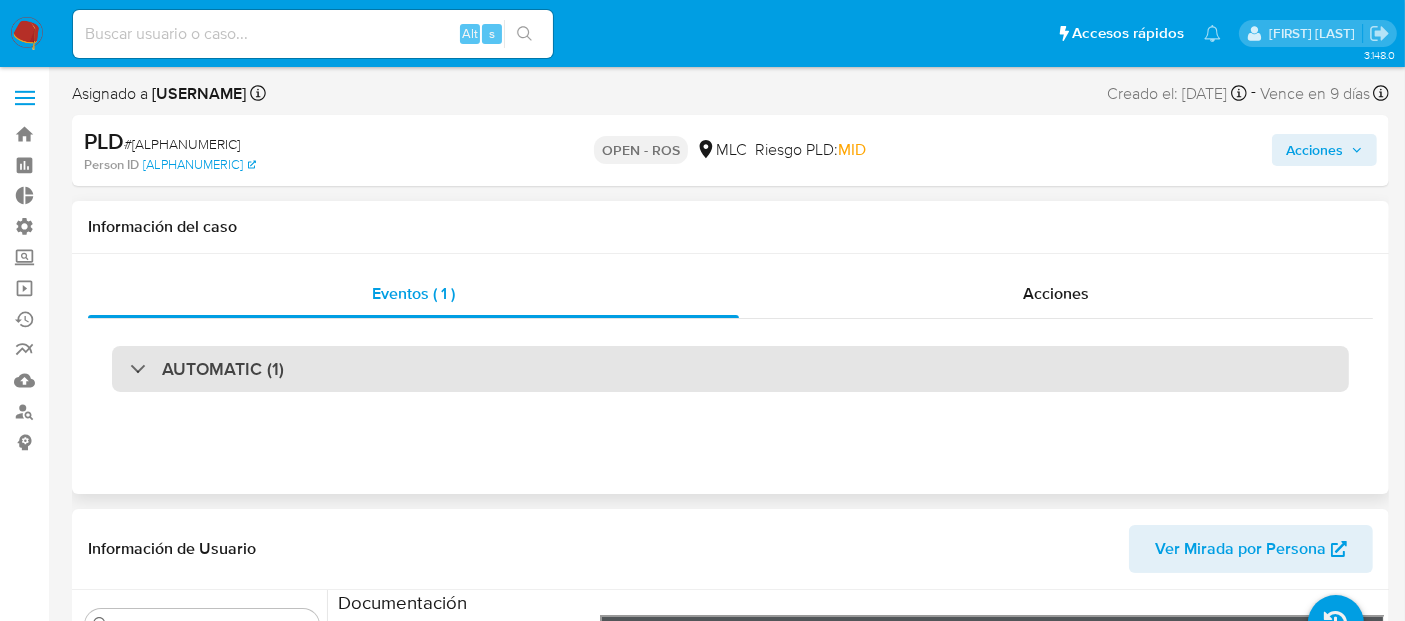 click on "AUTOMATIC (1)" at bounding box center [730, 369] 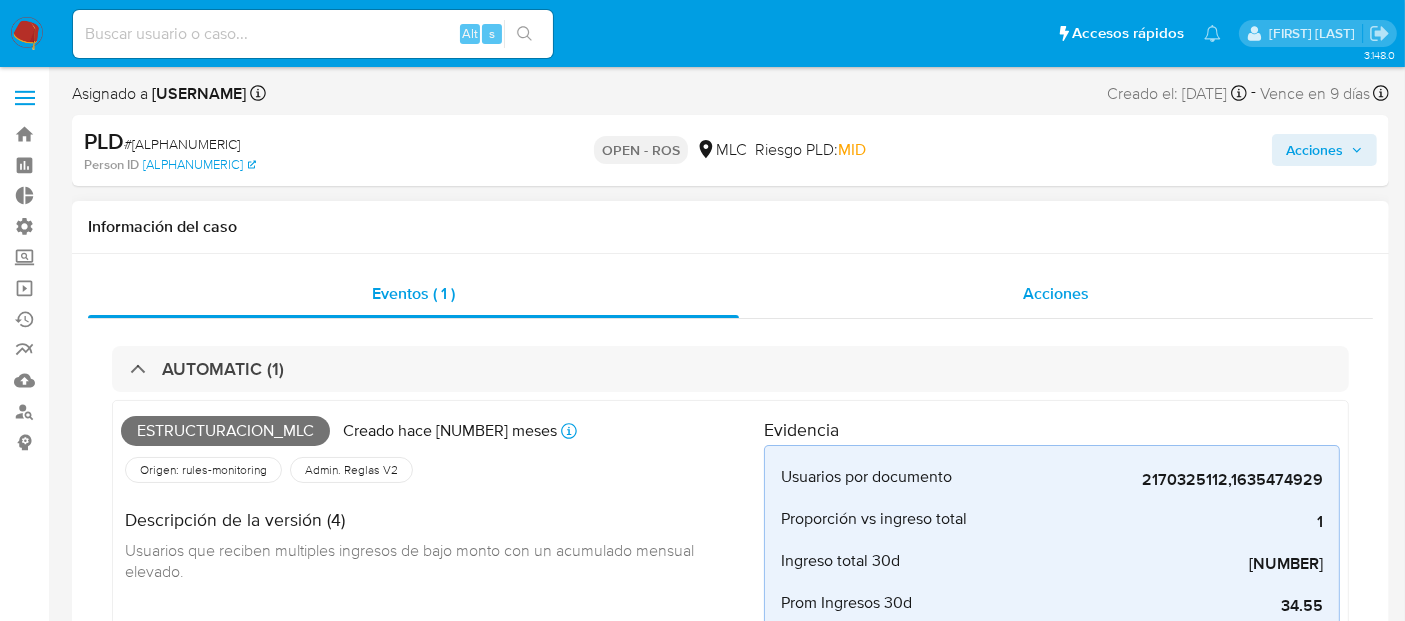 click on "Acciones" at bounding box center [1056, 293] 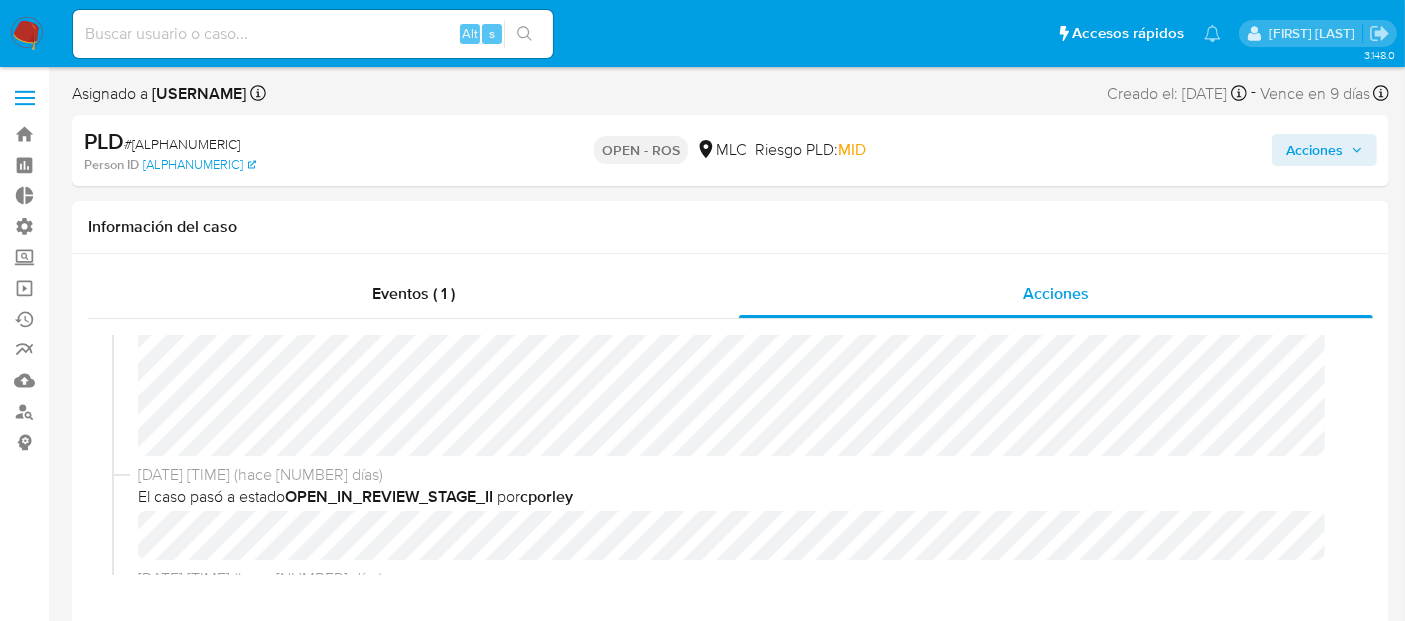 scroll, scrollTop: 214, scrollLeft: 0, axis: vertical 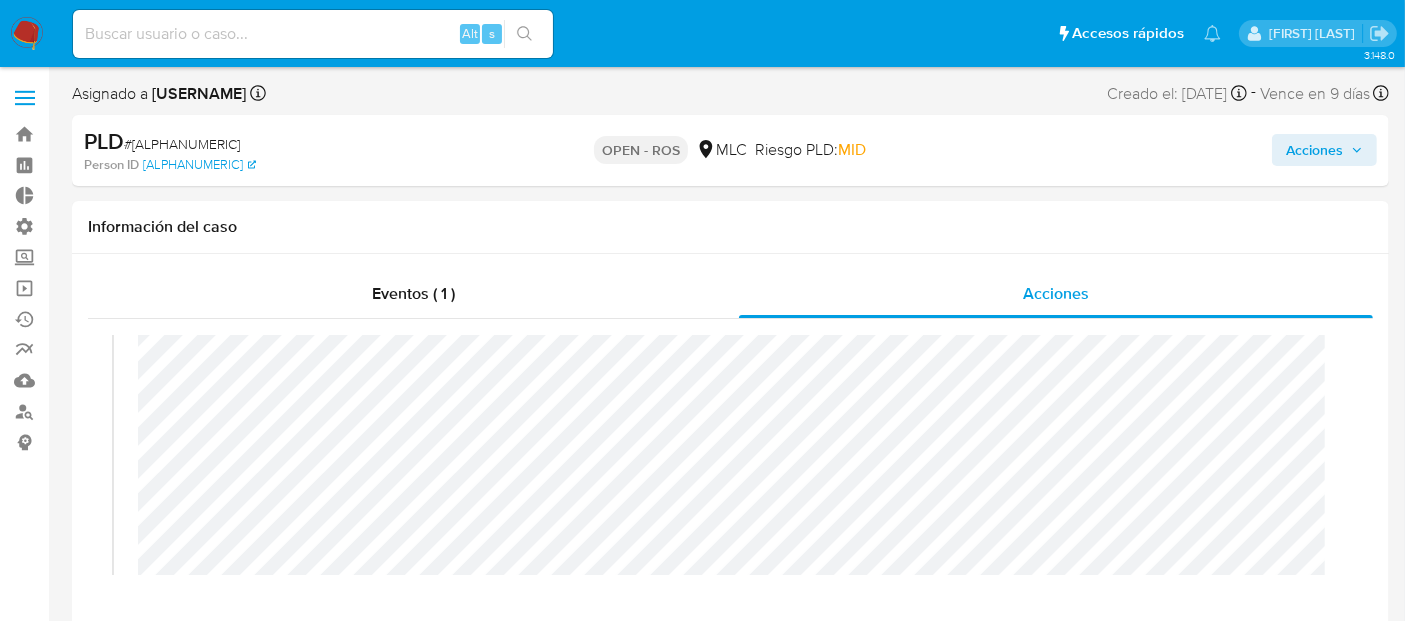 click on "Acciones" at bounding box center [1314, 150] 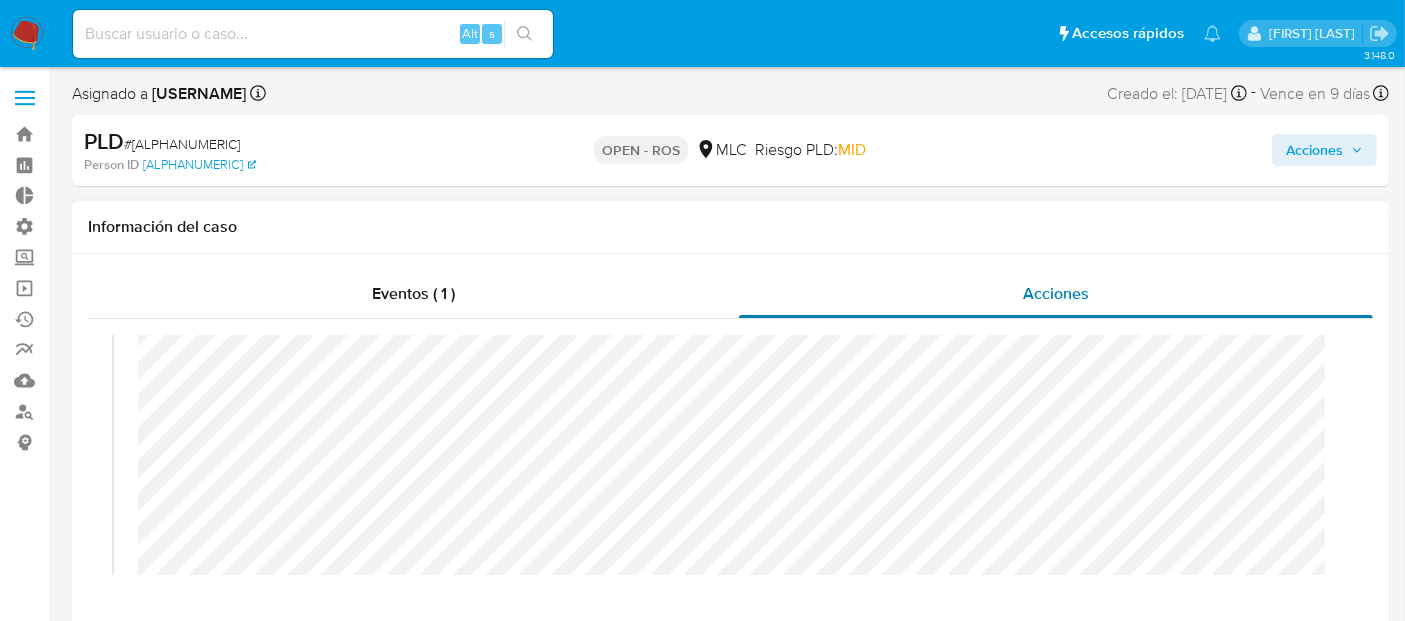 click on "Acciones" at bounding box center (1056, 294) 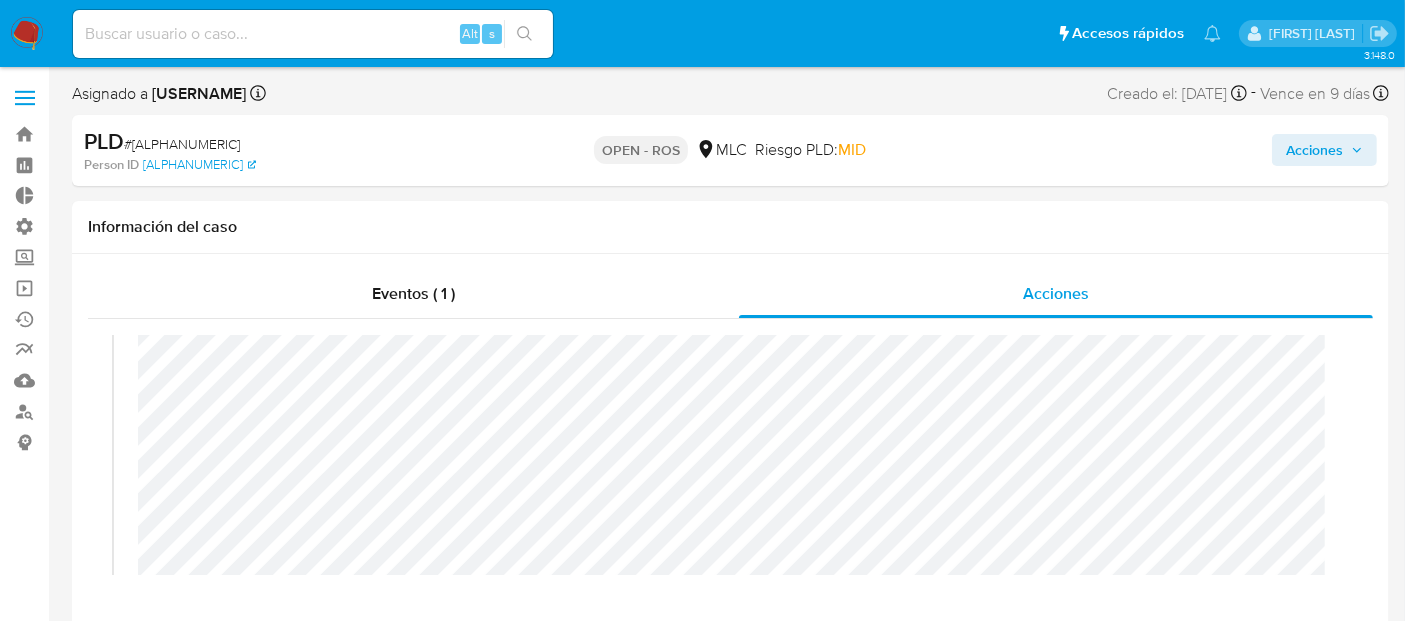 click on "Acciones" at bounding box center (1314, 150) 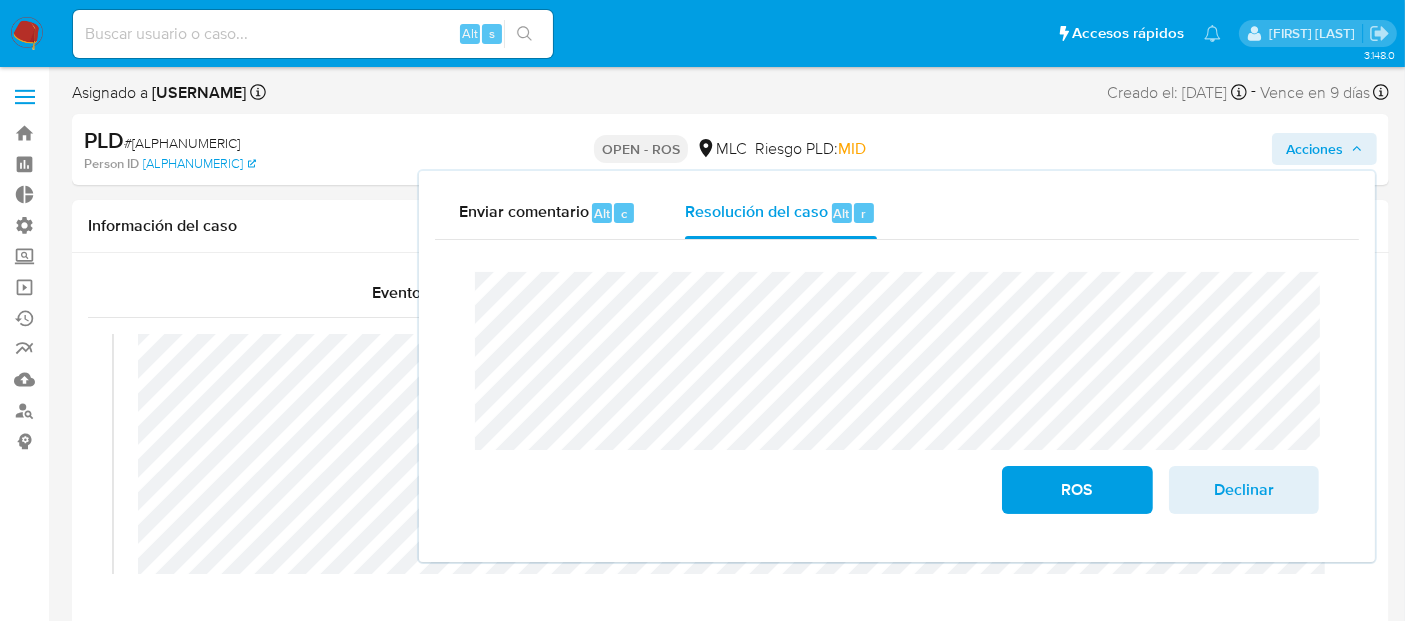 scroll, scrollTop: 2, scrollLeft: 0, axis: vertical 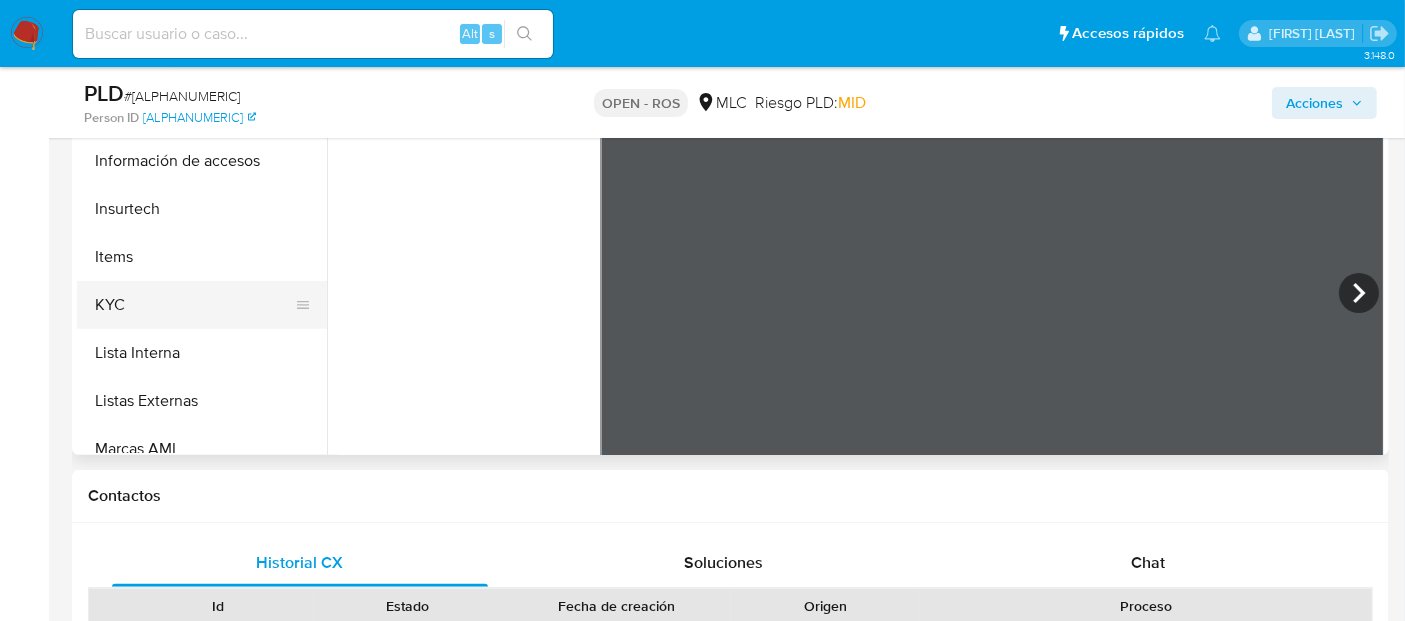 click on "KYC" at bounding box center (194, 305) 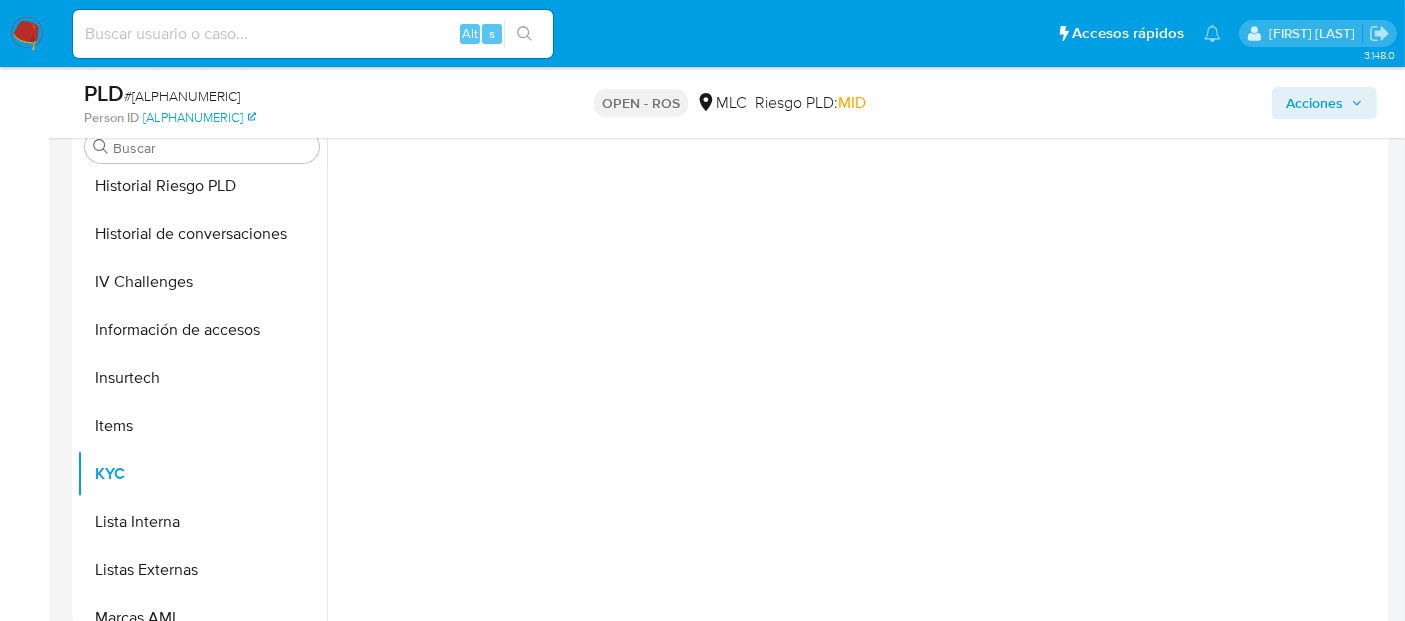 scroll, scrollTop: 551, scrollLeft: 0, axis: vertical 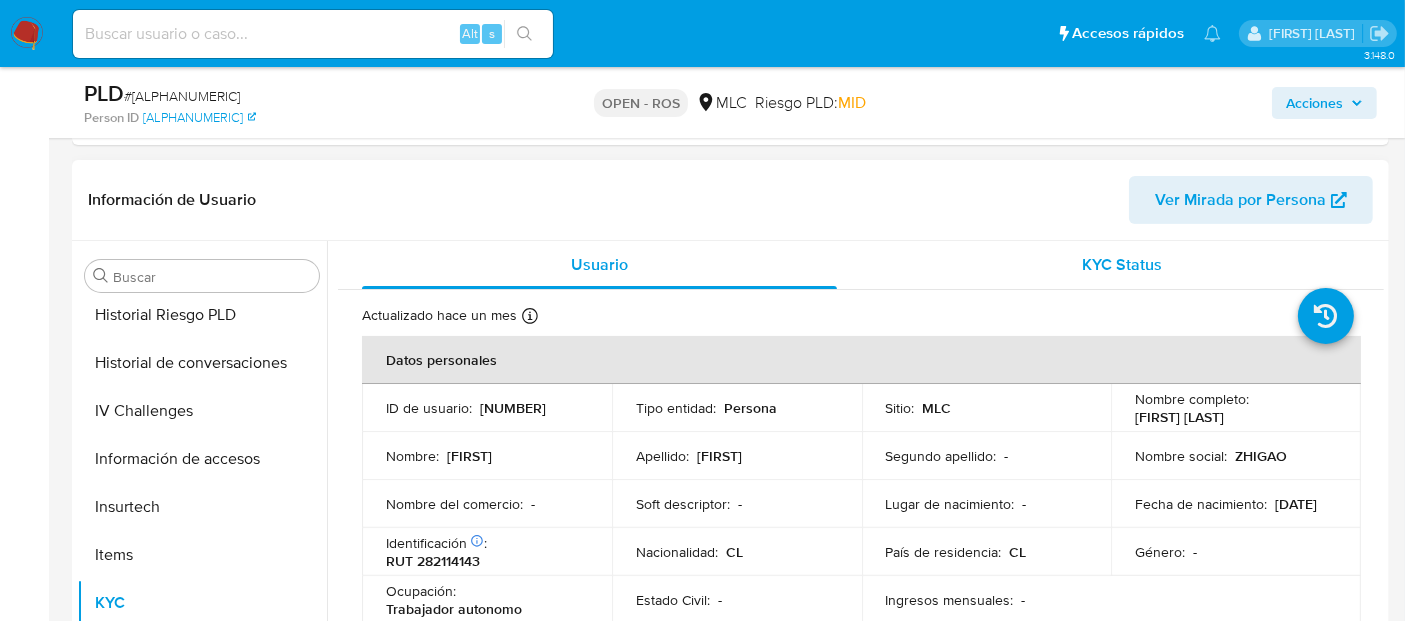 click on "KYC Status" at bounding box center [1123, 264] 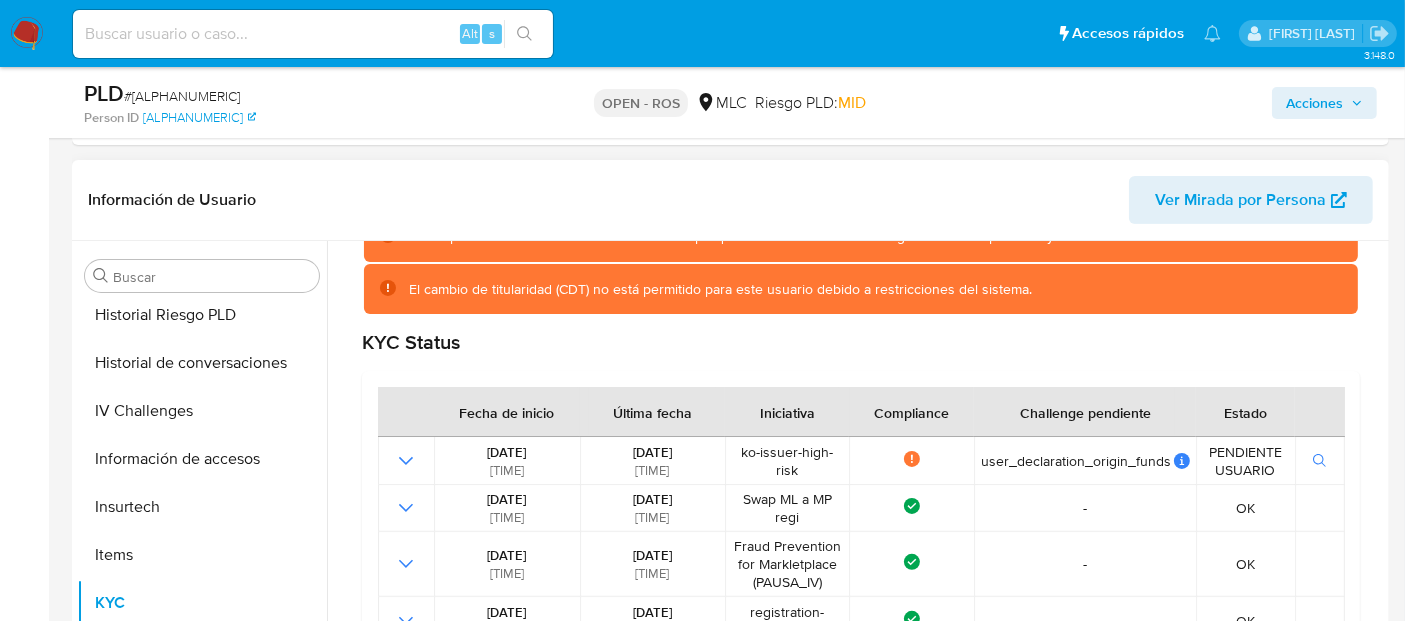 scroll, scrollTop: 148, scrollLeft: 0, axis: vertical 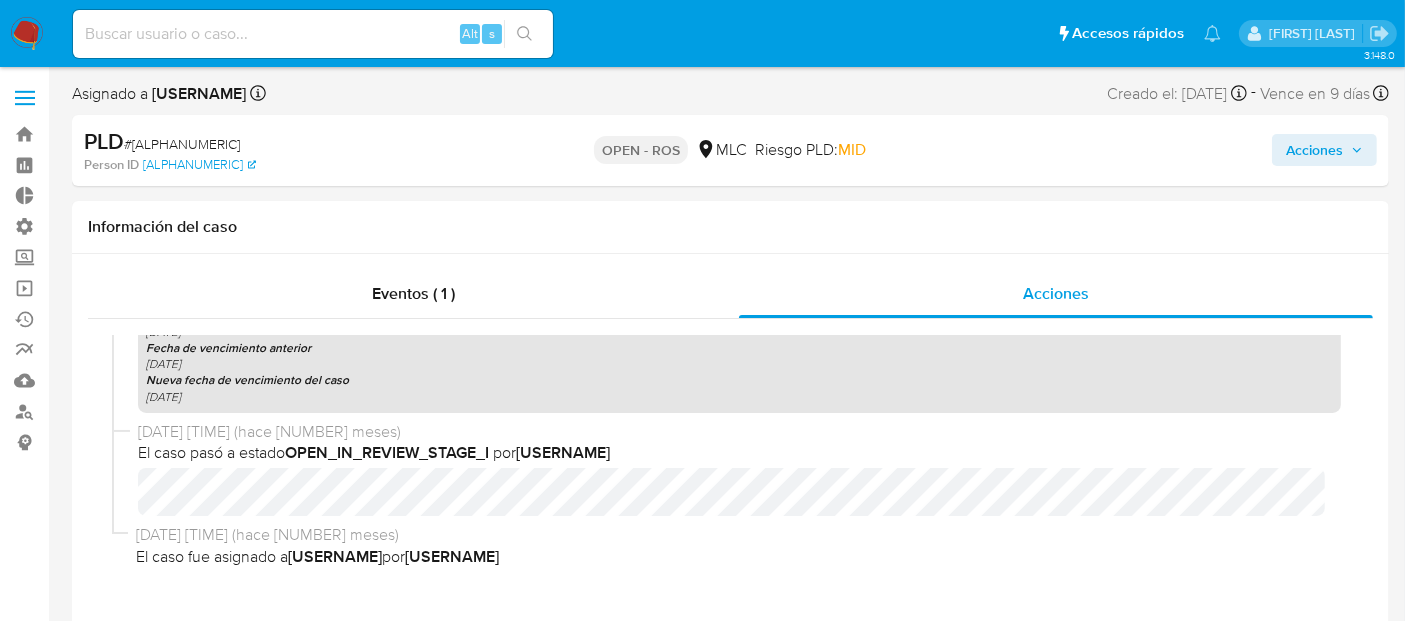 click on "Acciones" at bounding box center (1314, 150) 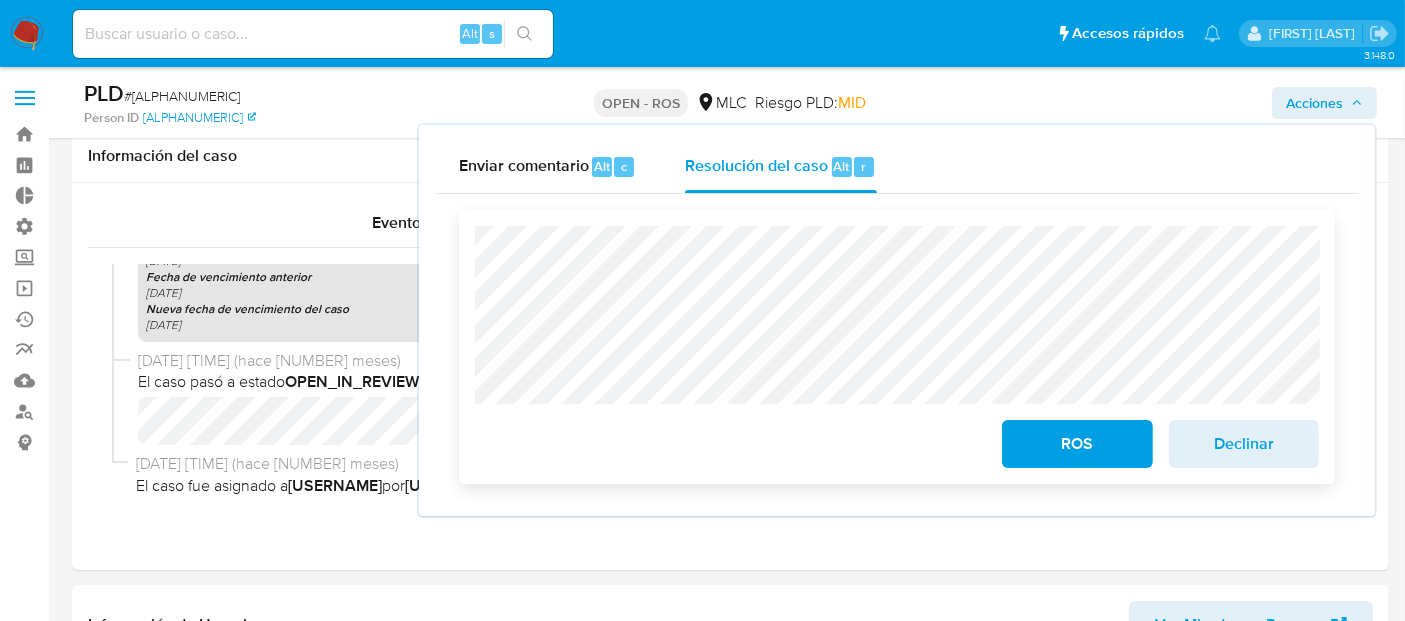 scroll, scrollTop: 59, scrollLeft: 0, axis: vertical 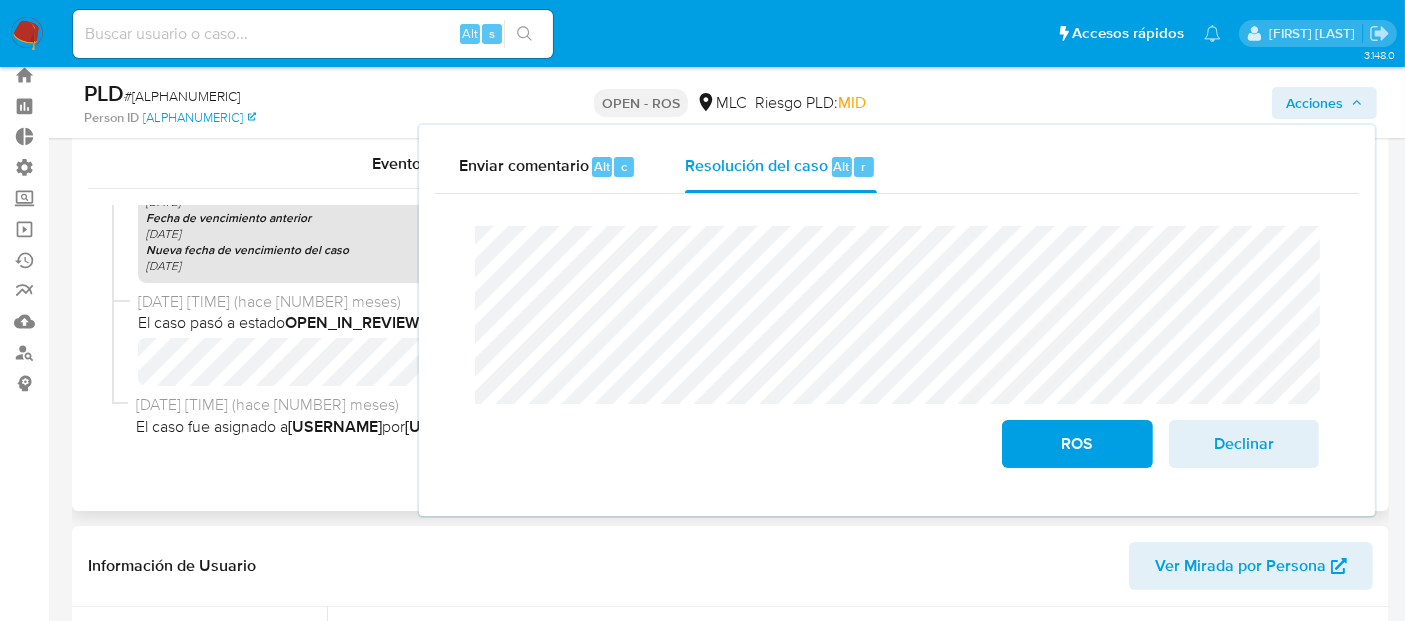 click on "10/06/2025 14:50:29 (hace 2 meses)" at bounding box center (738, 405) 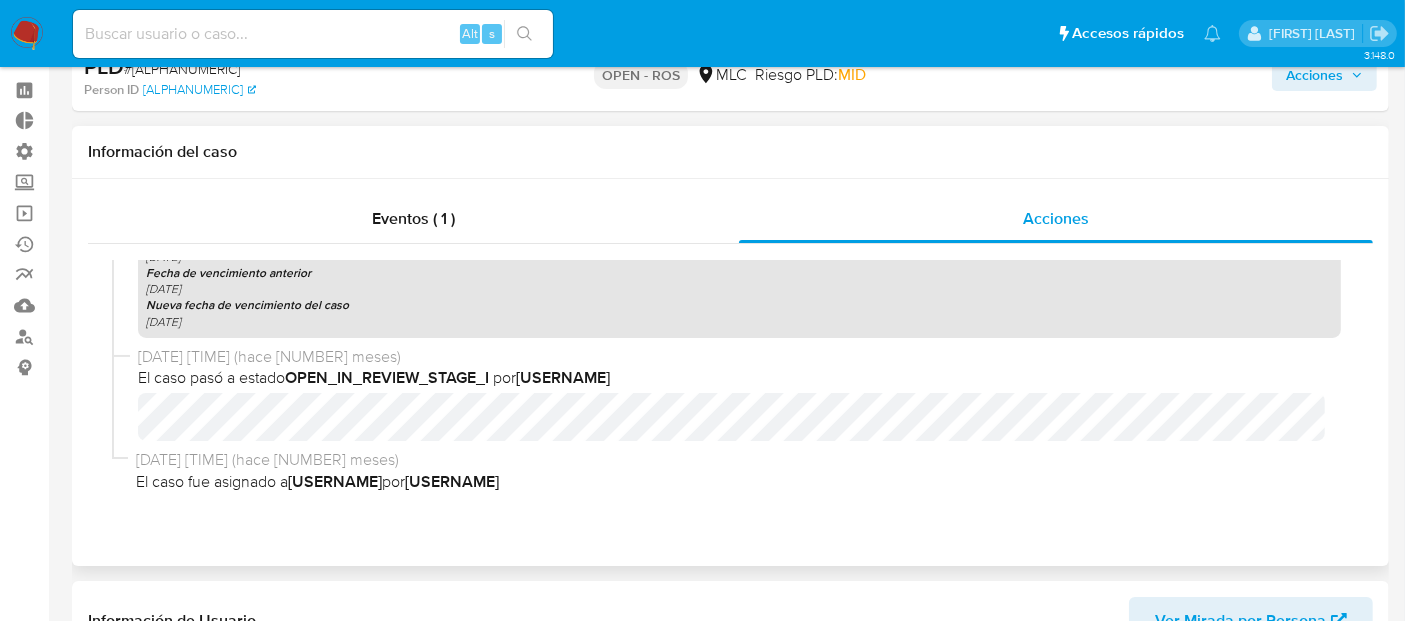 scroll, scrollTop: 0, scrollLeft: 0, axis: both 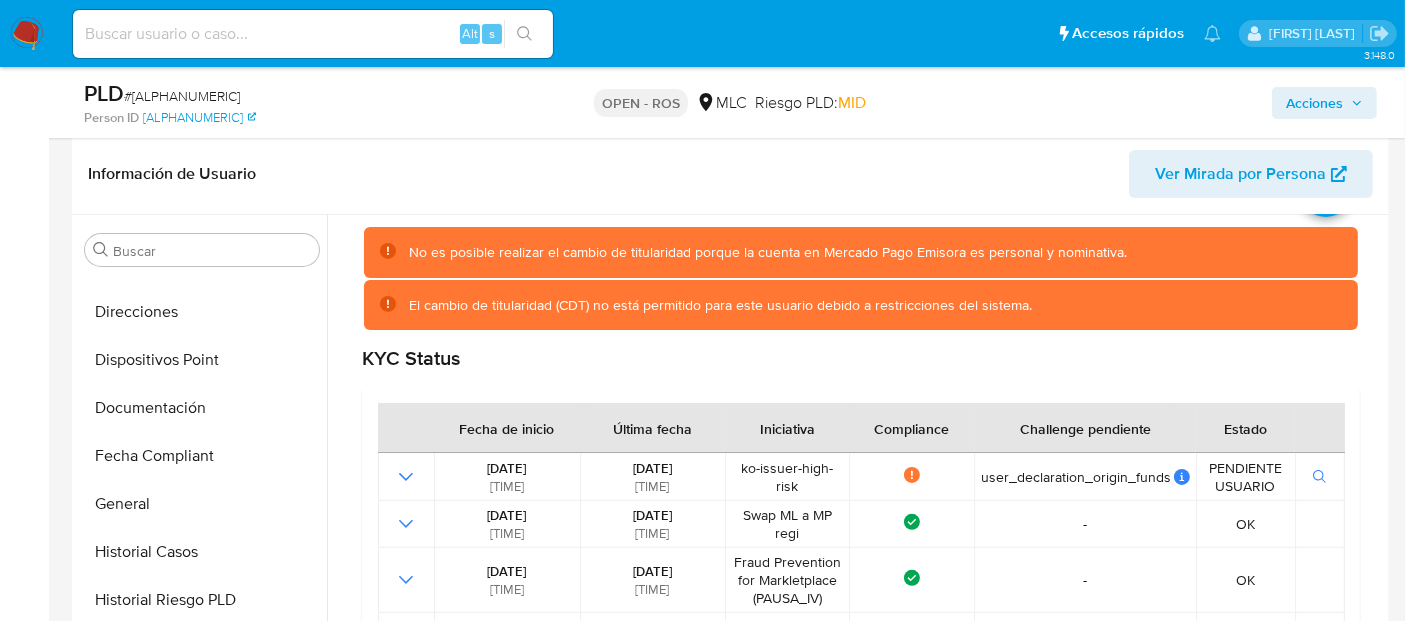 click on "Documentación" at bounding box center [202, 408] 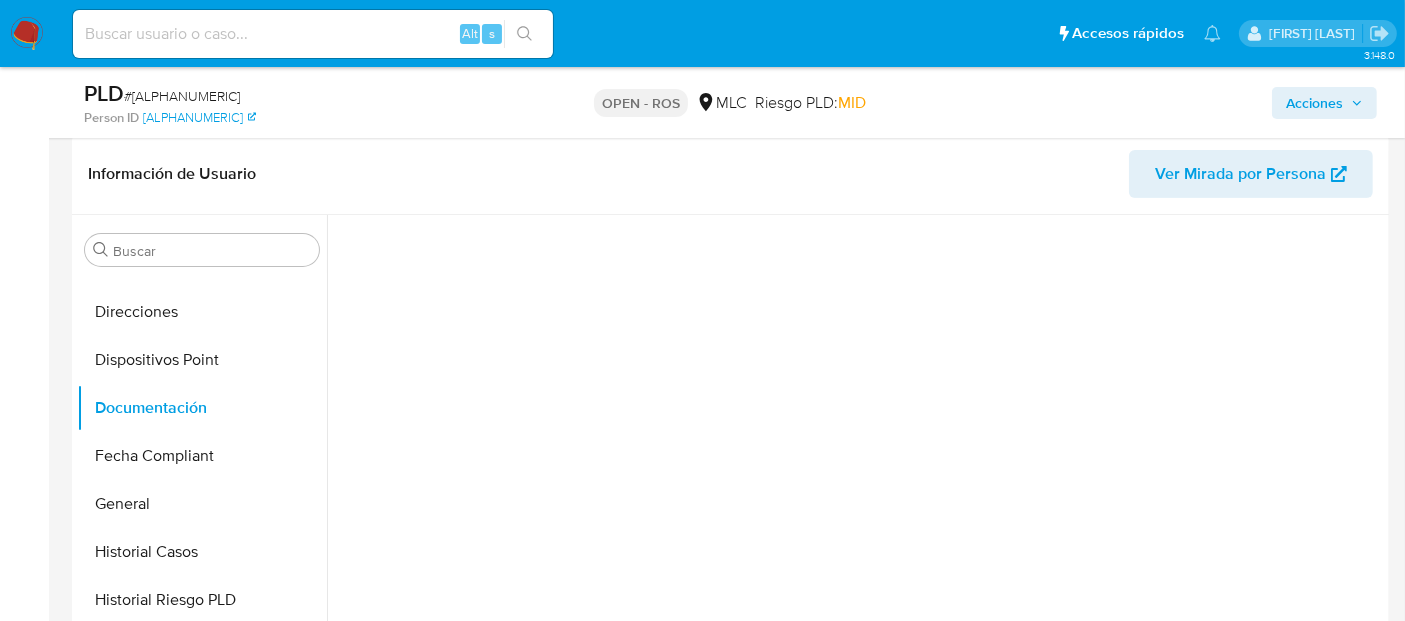 scroll, scrollTop: 0, scrollLeft: 0, axis: both 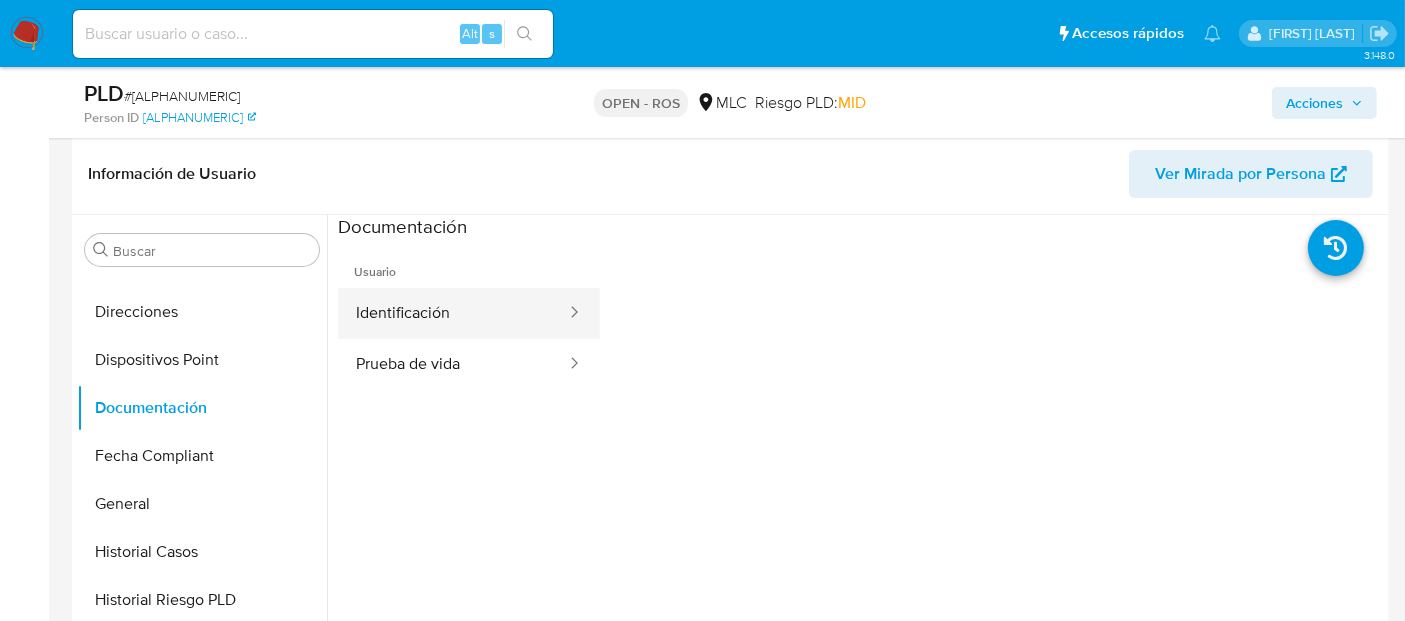 click on "Identificación" at bounding box center [453, 313] 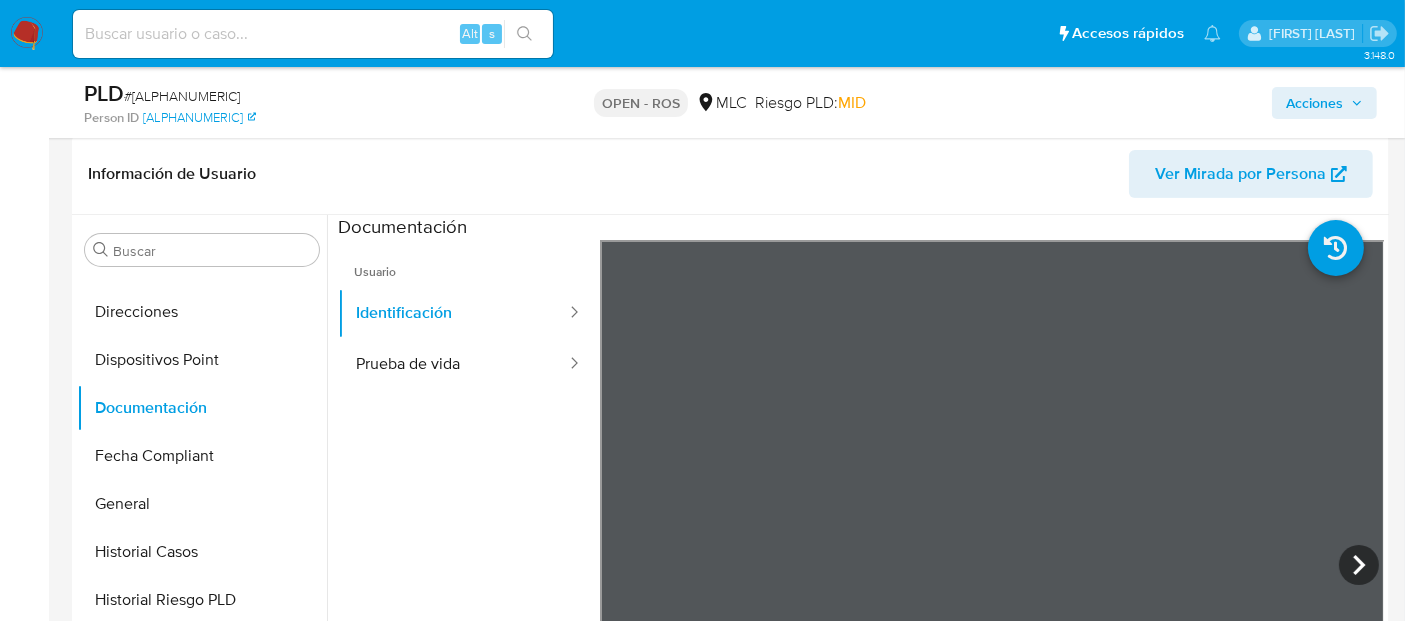 click on "Pausado Ver notificaciones Alt s Accesos rápidos   Presiona las siguientes teclas para acceder a algunas de las funciones Buscar caso o usuario Alt s Volver al home Alt h Agregar un comentario Alt c Ir a la resolucion de un caso Alt r Agregar un archivo adjunto Alt a Solicitar KYC challenge Alt 3 Agregar restricción Alt 4 Eliminar restricción Alt 5 Rocio Daniela Benavides Catalan Bandeja Tablero Tablero Externo Administración Reglas Usuarios Equipos Configuración de Casos Screening Screening por Frecuencia Búsqueda en Listas Watchlist Herramientas Operaciones masivas Ejecuciones automáticas Reportes Mulan Buscador de personas Consolidado 3.148.0 Asignado a   robenavidesc   Asignado el: 10/06/2025 14:50:29 Creado el: 12/05/2025   Creado el: 12/05/2025 05:10:23 - Vence en 9 días   Vence el 10/08/2025 05:10:23 PLD # LHRPmIbbinfTQXari8ulJjgl Person ID 7d65093fe339769b9b5e18110968c775 OPEN - ROS  MLC Riesgo PLD:  MID Acciones Información del caso Eventos ( 1 ) Acciones 25/07/2025 08:37:46 (hace 7 días)" at bounding box center (702, 1619) 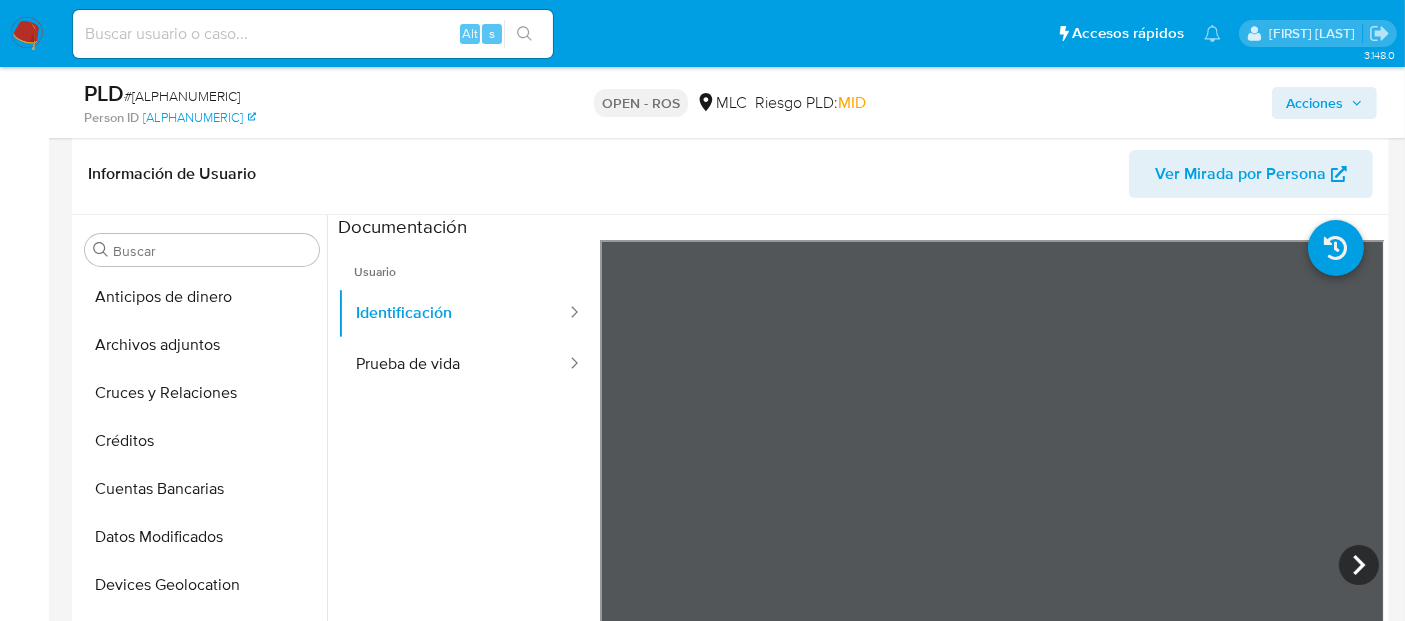 scroll, scrollTop: 0, scrollLeft: 0, axis: both 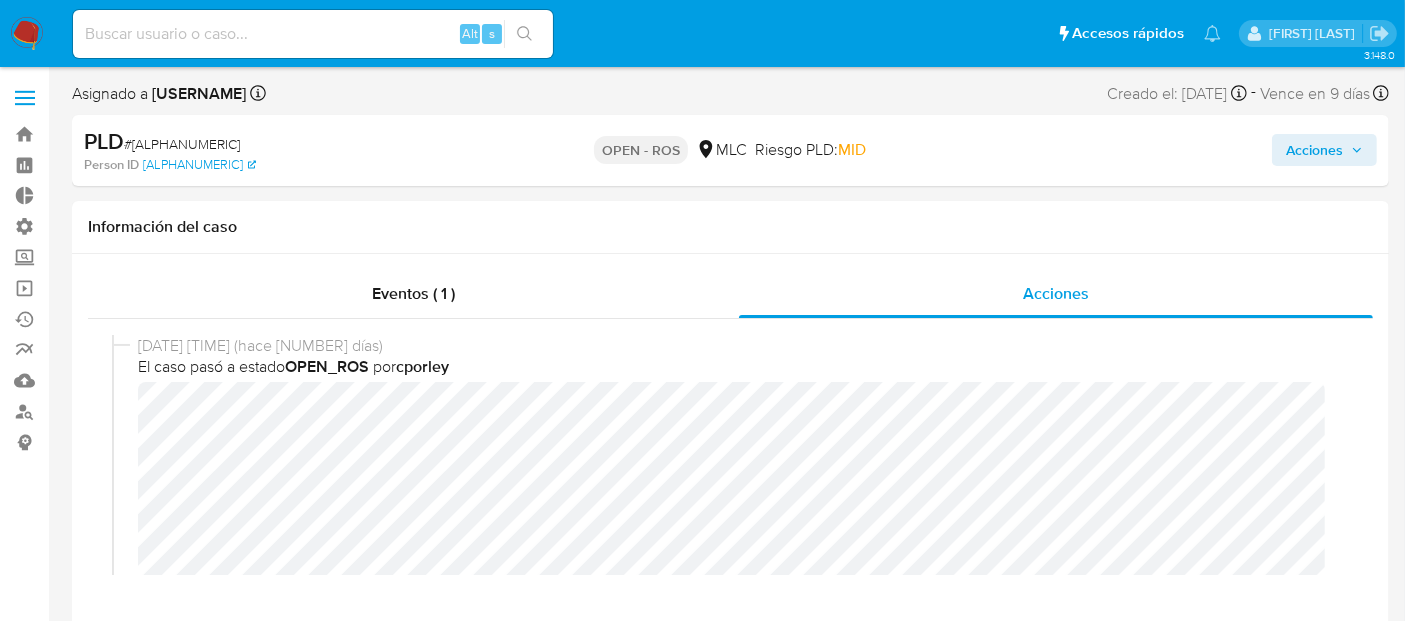 click on "Acciones" at bounding box center [1314, 150] 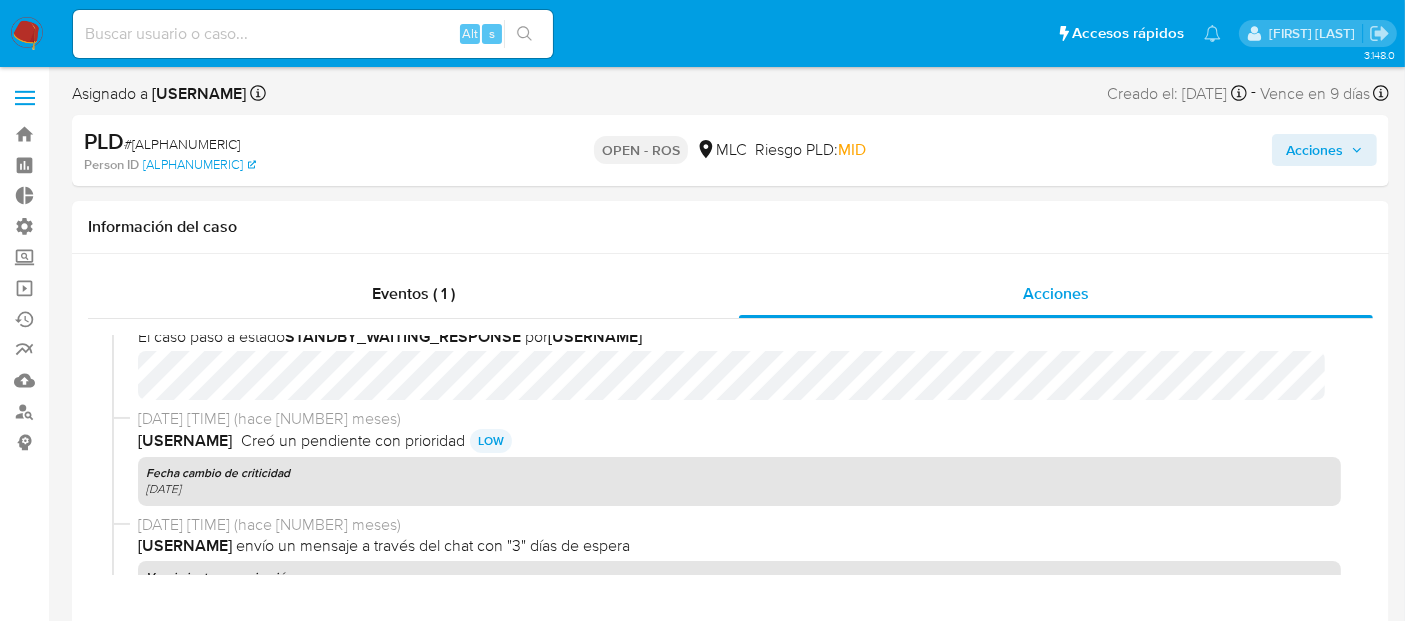 scroll, scrollTop: 1398, scrollLeft: 0, axis: vertical 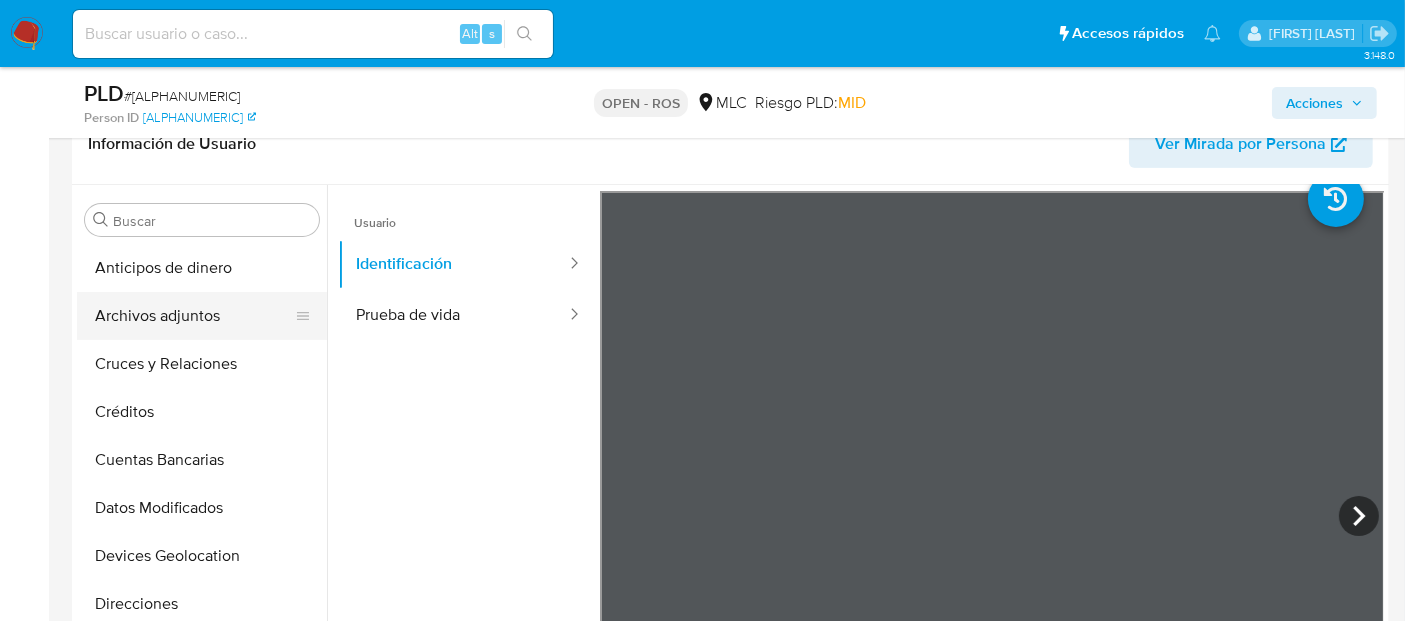click on "Archivos adjuntos" at bounding box center [194, 316] 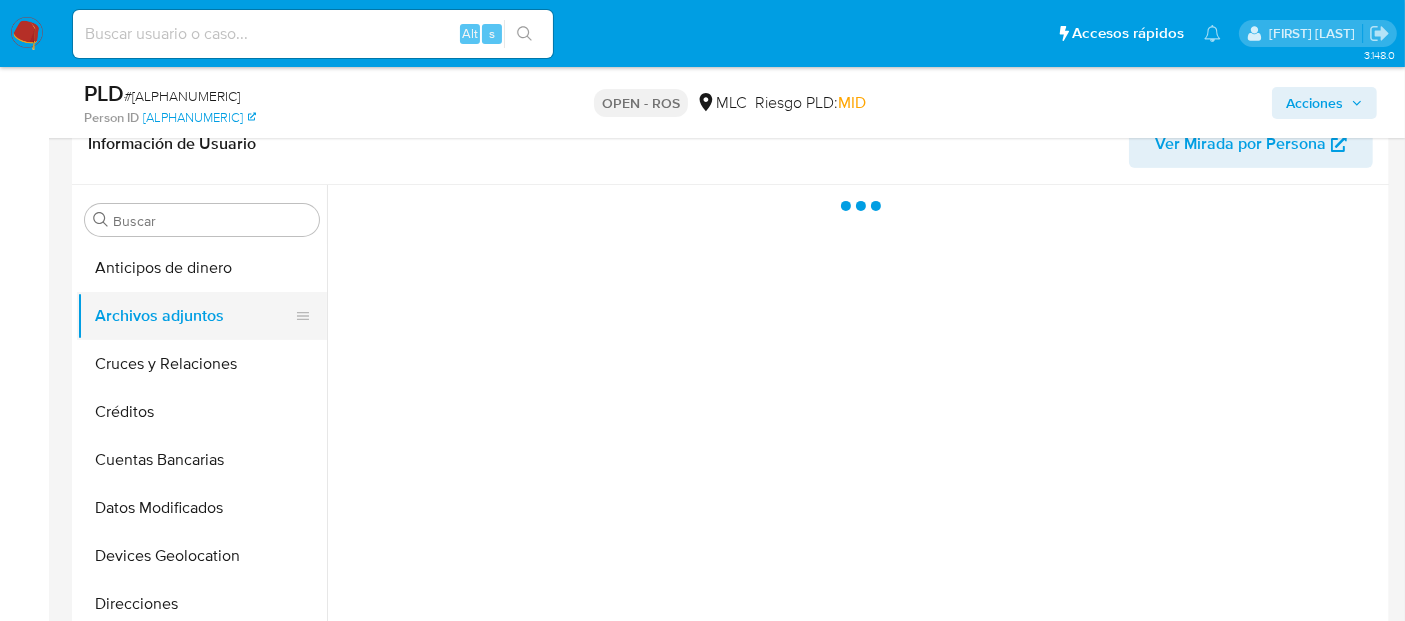 scroll, scrollTop: 0, scrollLeft: 0, axis: both 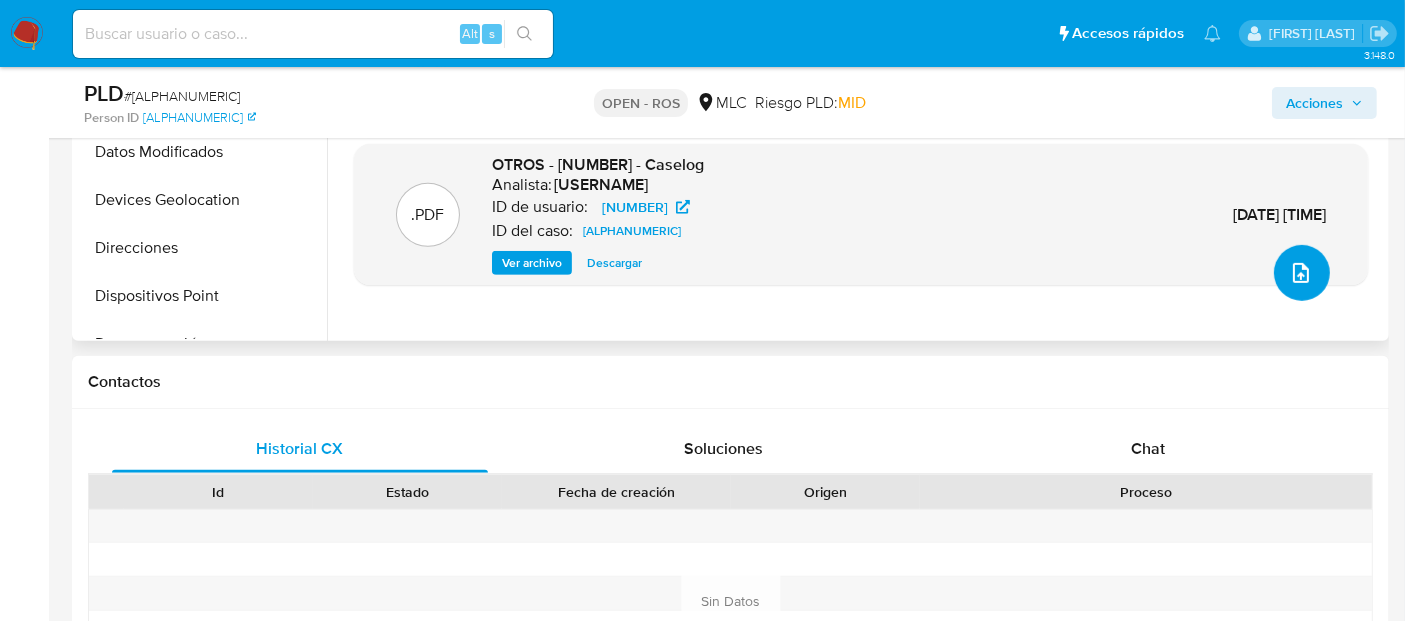 click 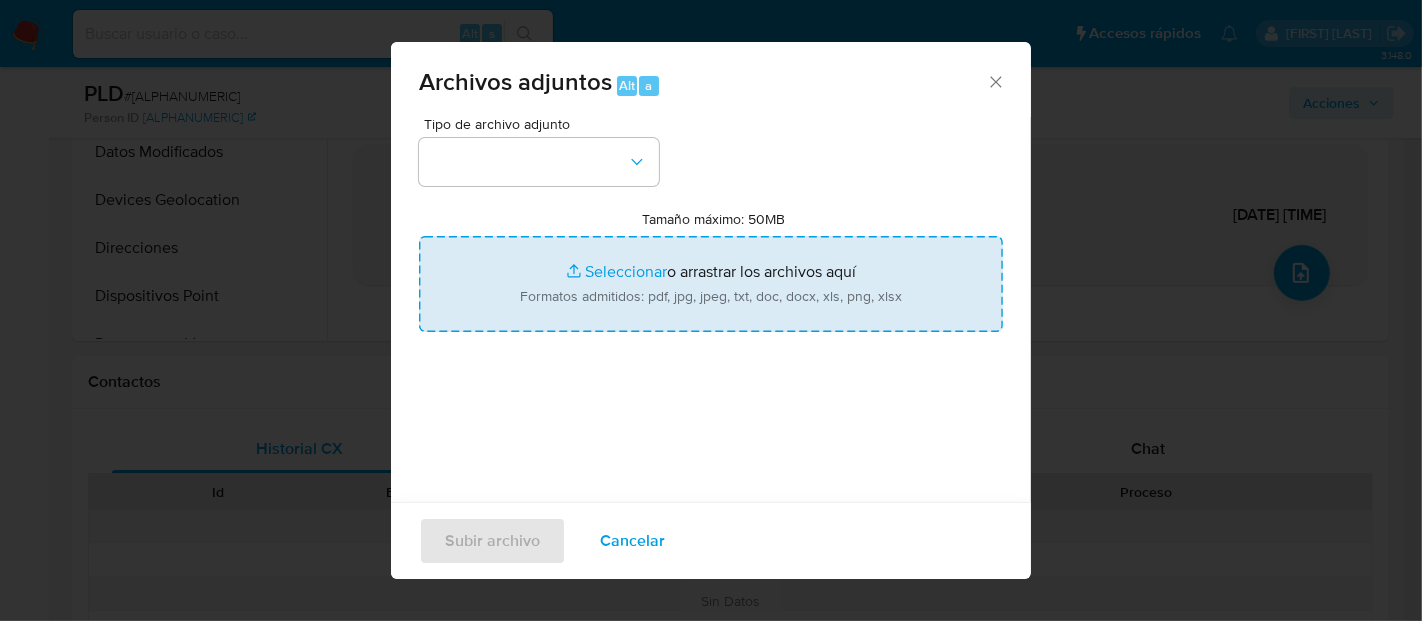 type on "C:\fakepath\Big money salón de juegos y barbería.png" 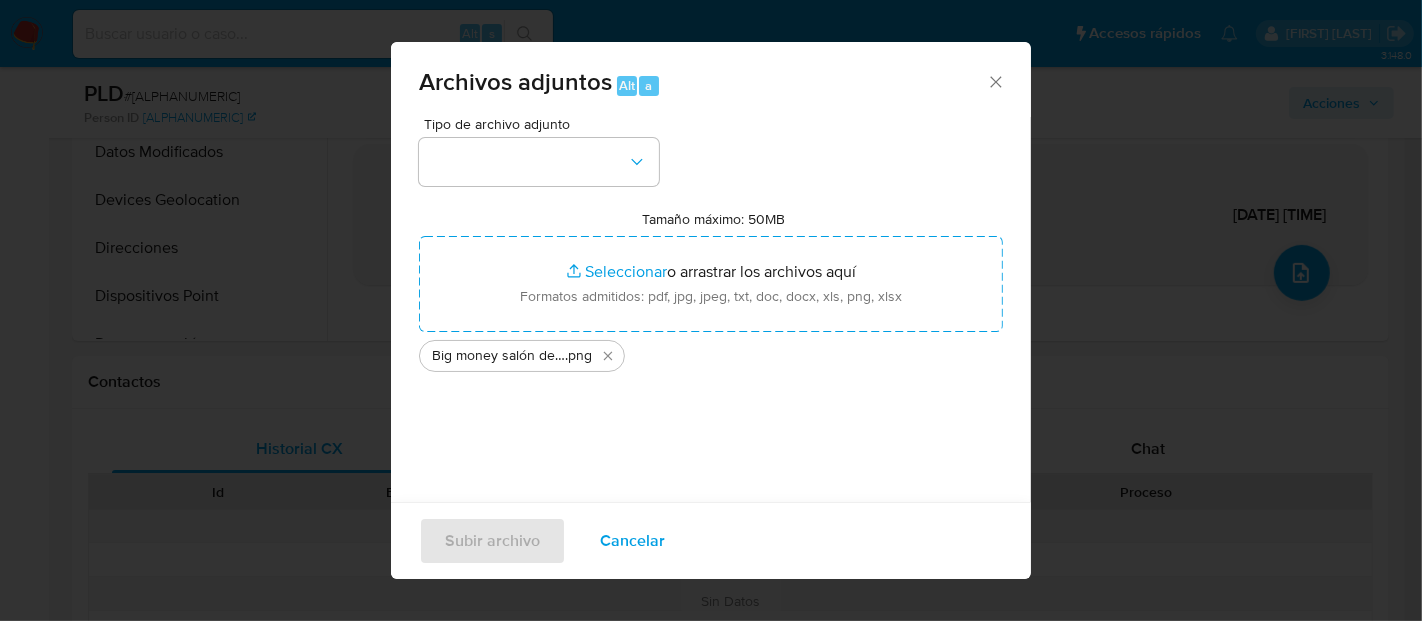 click on "Tipo de archivo adjunto Tamaño máximo: 50MB Seleccionar archivos Seleccionar  o arrastrar los archivos aquí Formatos admitidos: pdf, jpg, jpeg, txt, doc, docx, xls, png, xlsx Big money salón de juegos y barbería .png" at bounding box center (711, 353) 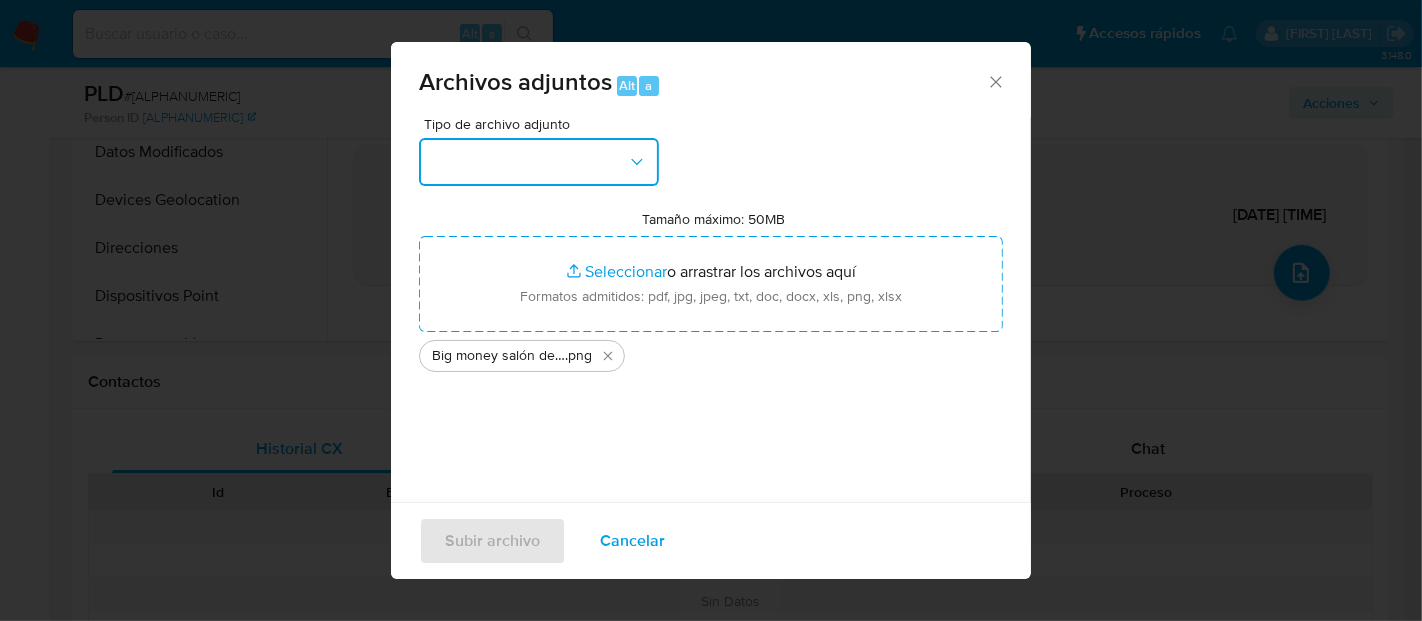 click at bounding box center [539, 162] 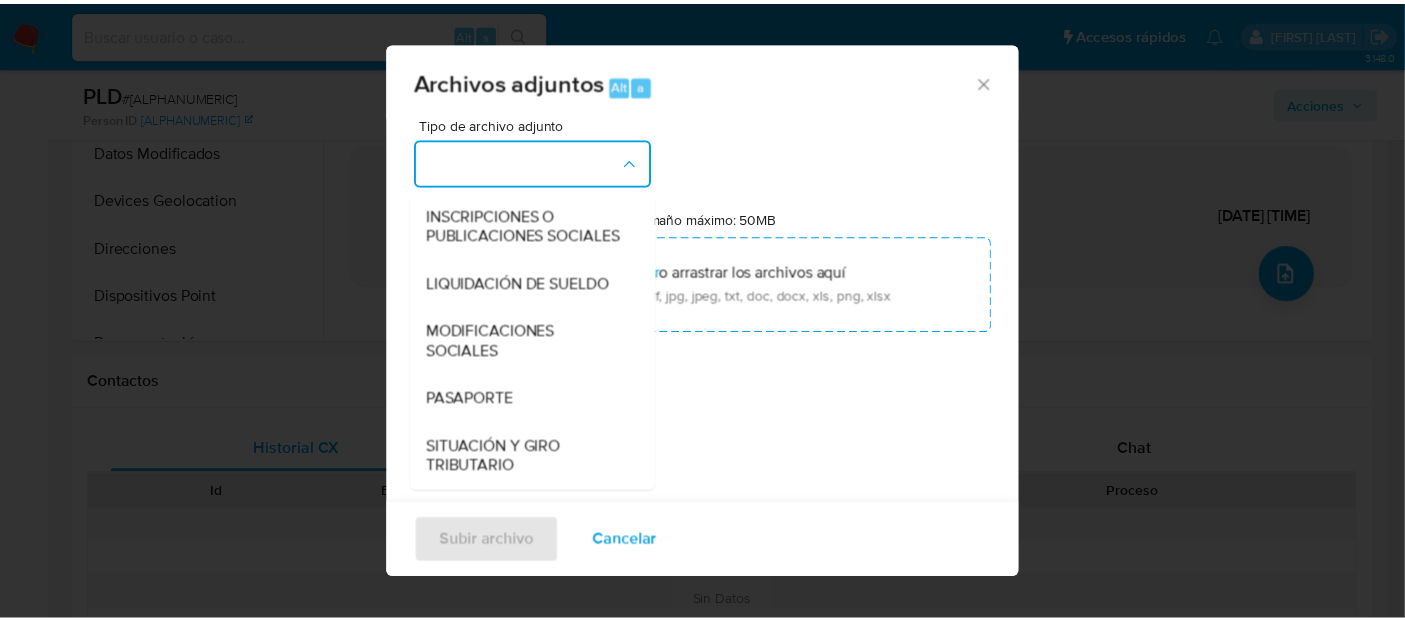 scroll, scrollTop: 0, scrollLeft: 0, axis: both 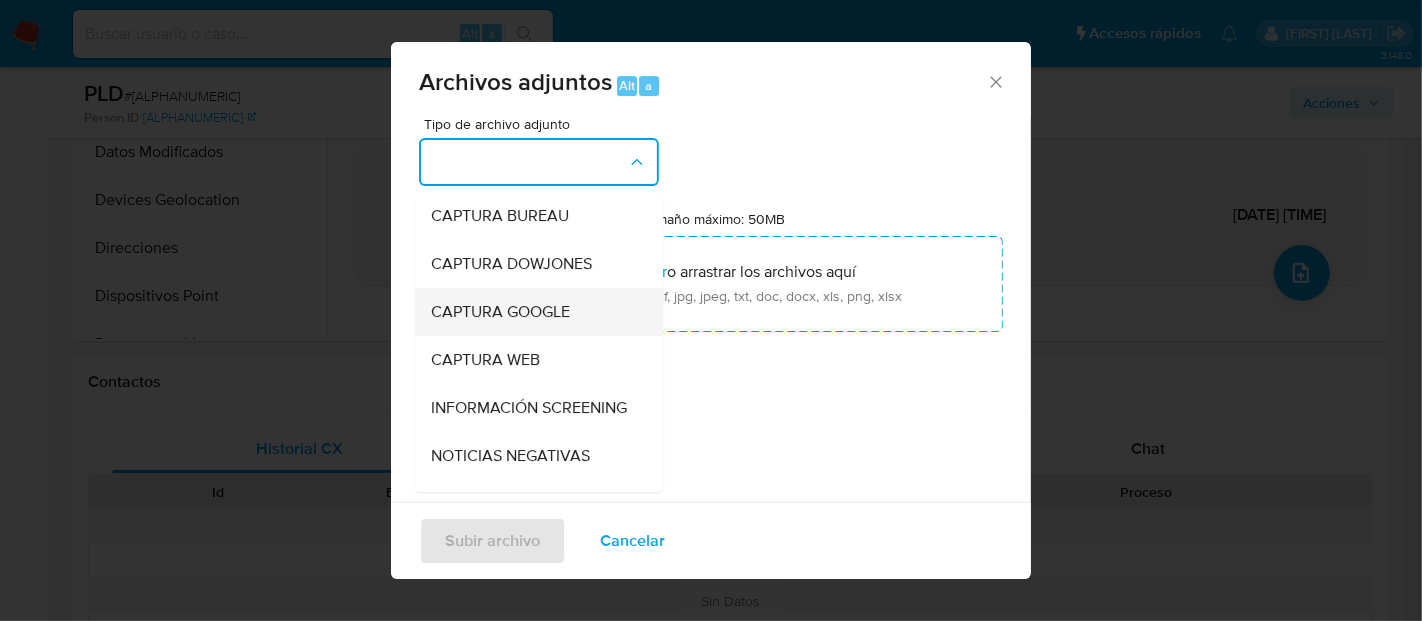 click on "CAPTURA GOOGLE" at bounding box center [500, 312] 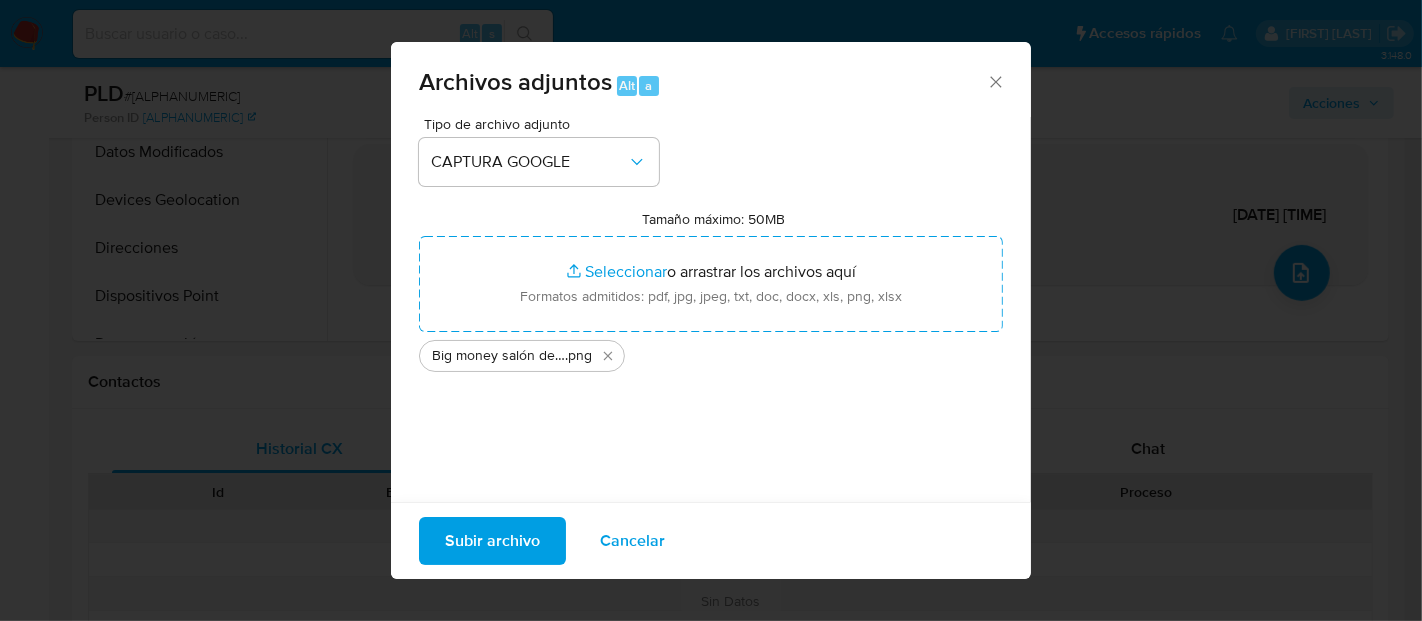 click on "Subir archivo" at bounding box center [492, 541] 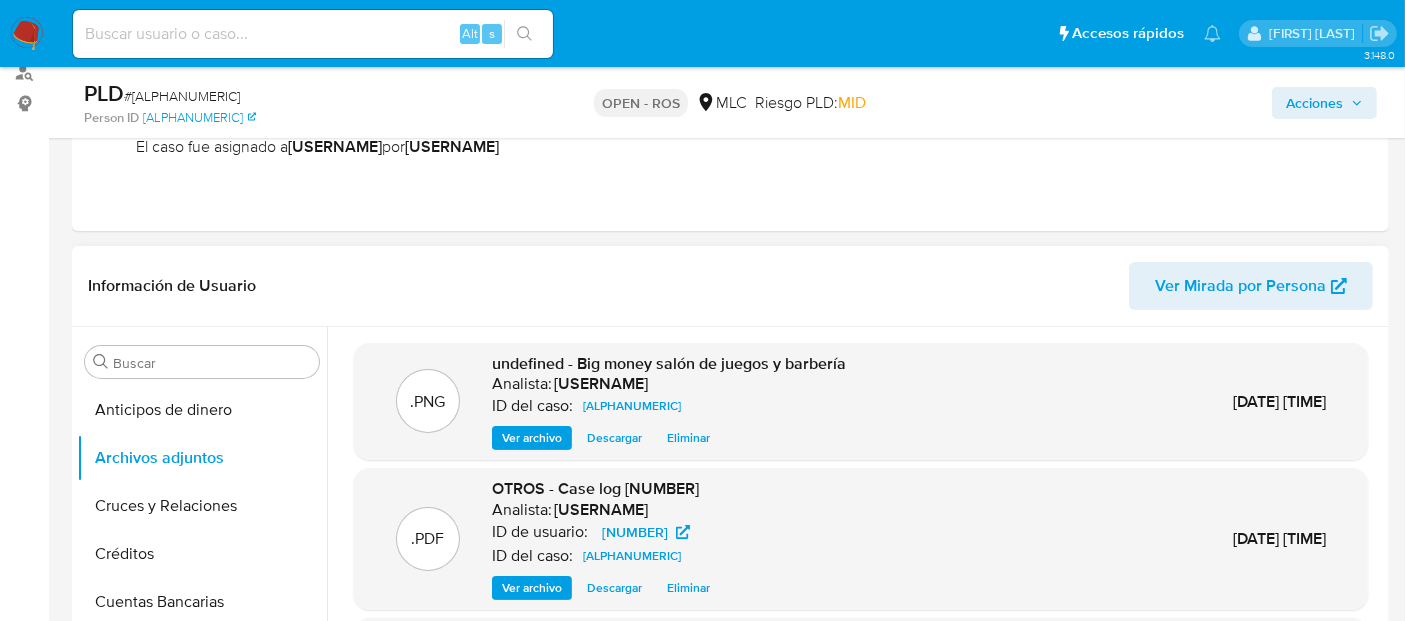 scroll, scrollTop: 337, scrollLeft: 0, axis: vertical 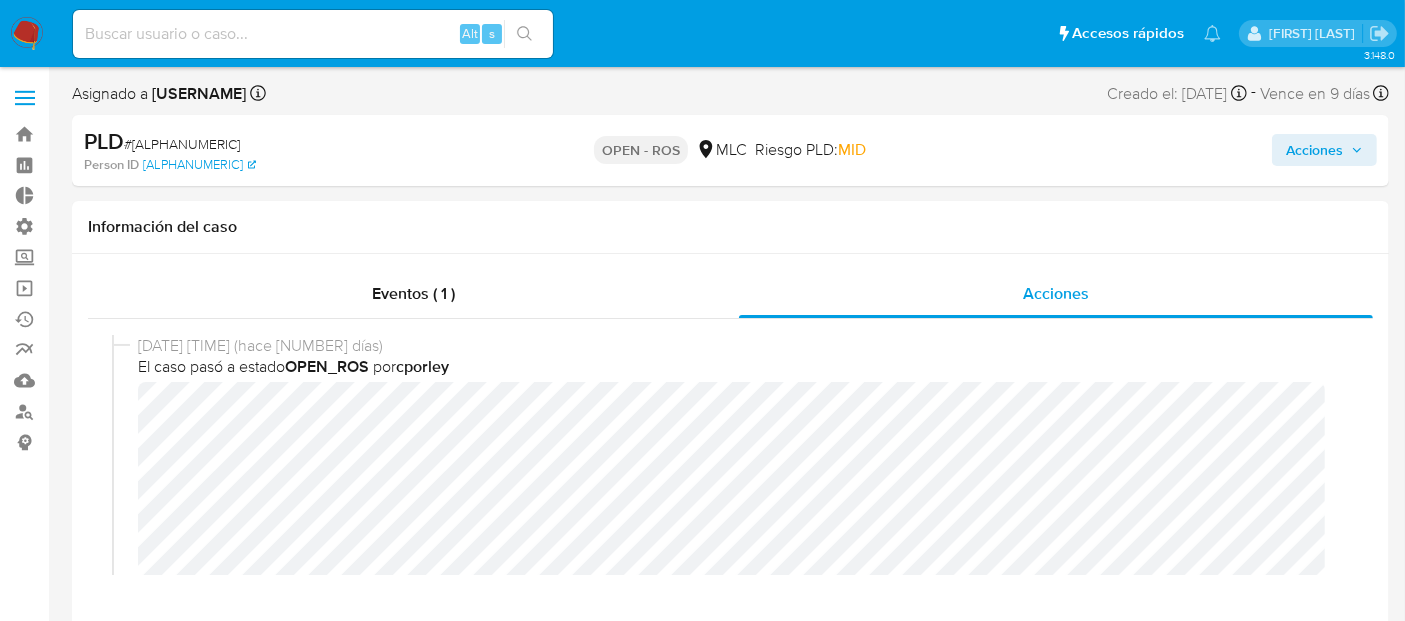 click on "Acciones" at bounding box center (1324, 150) 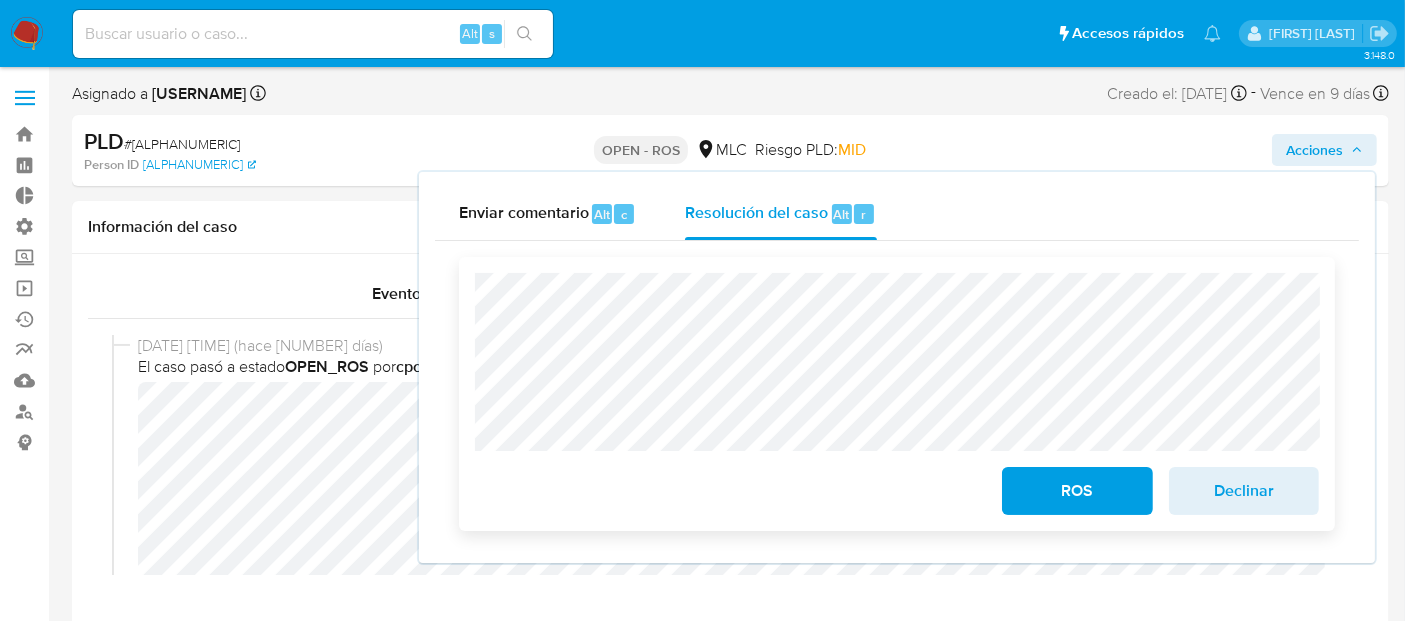 click on "ROS" at bounding box center (1077, 491) 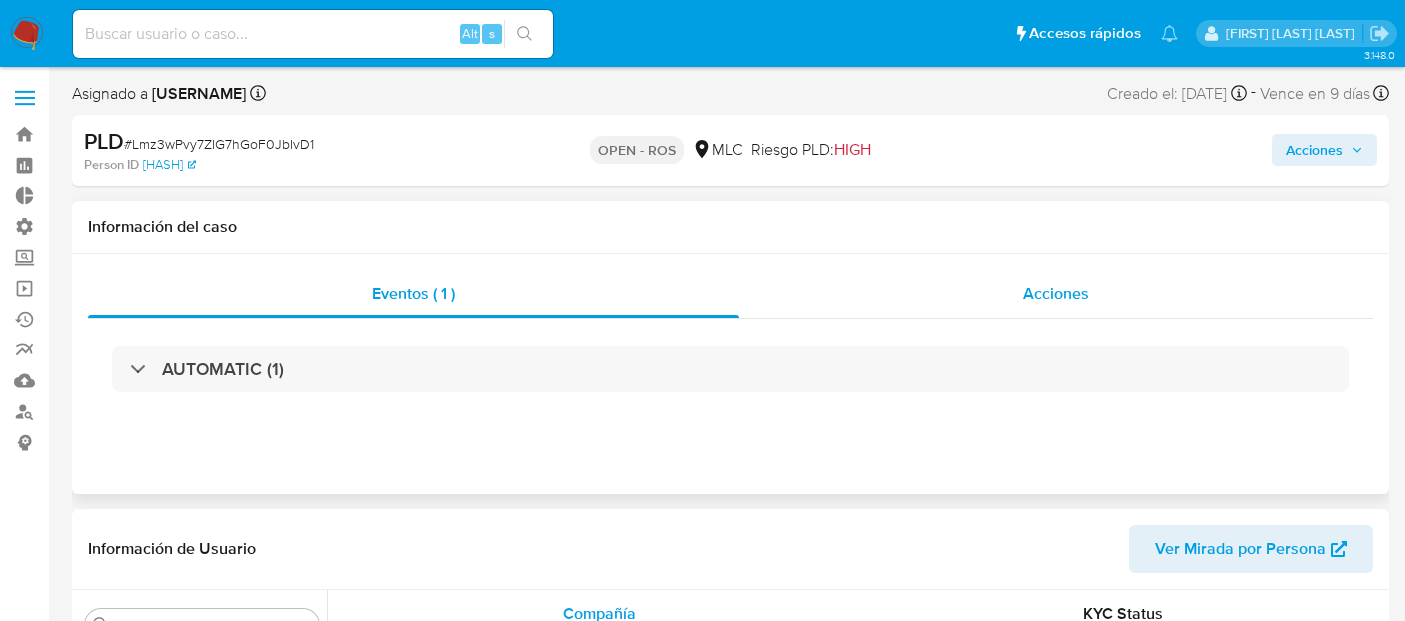 scroll, scrollTop: 0, scrollLeft: 0, axis: both 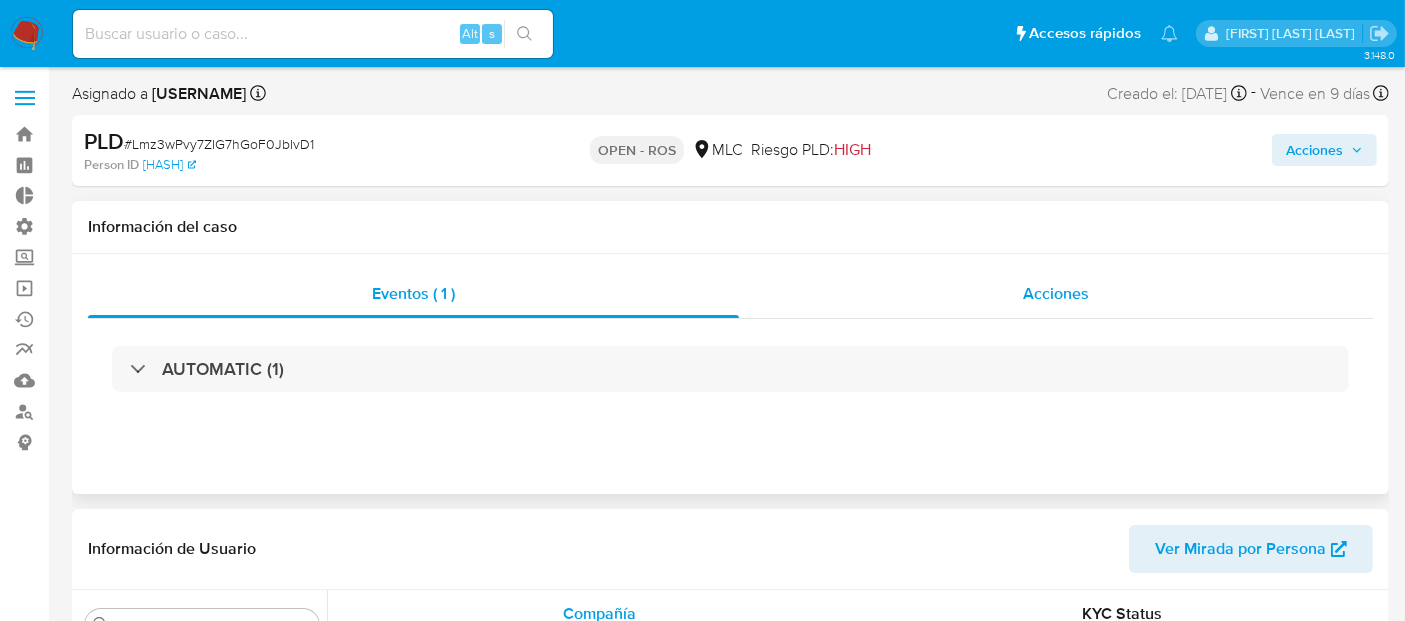 click on "Acciones" at bounding box center (1056, 294) 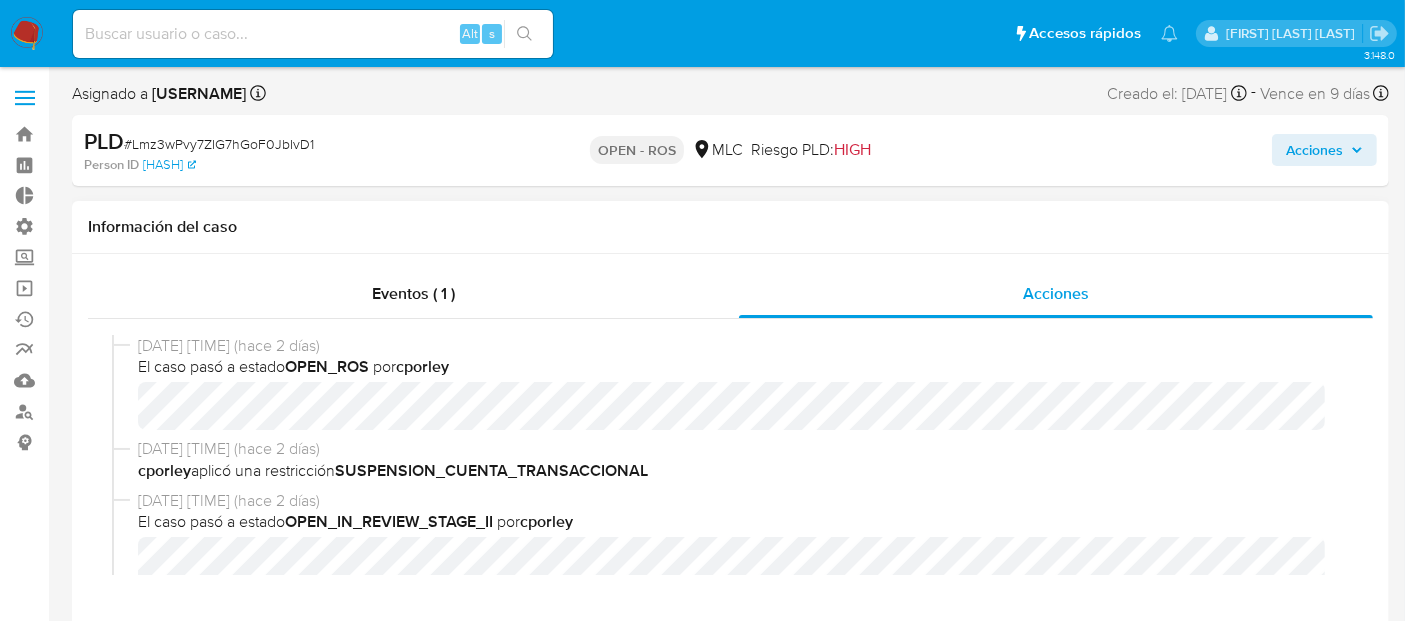 select on "10" 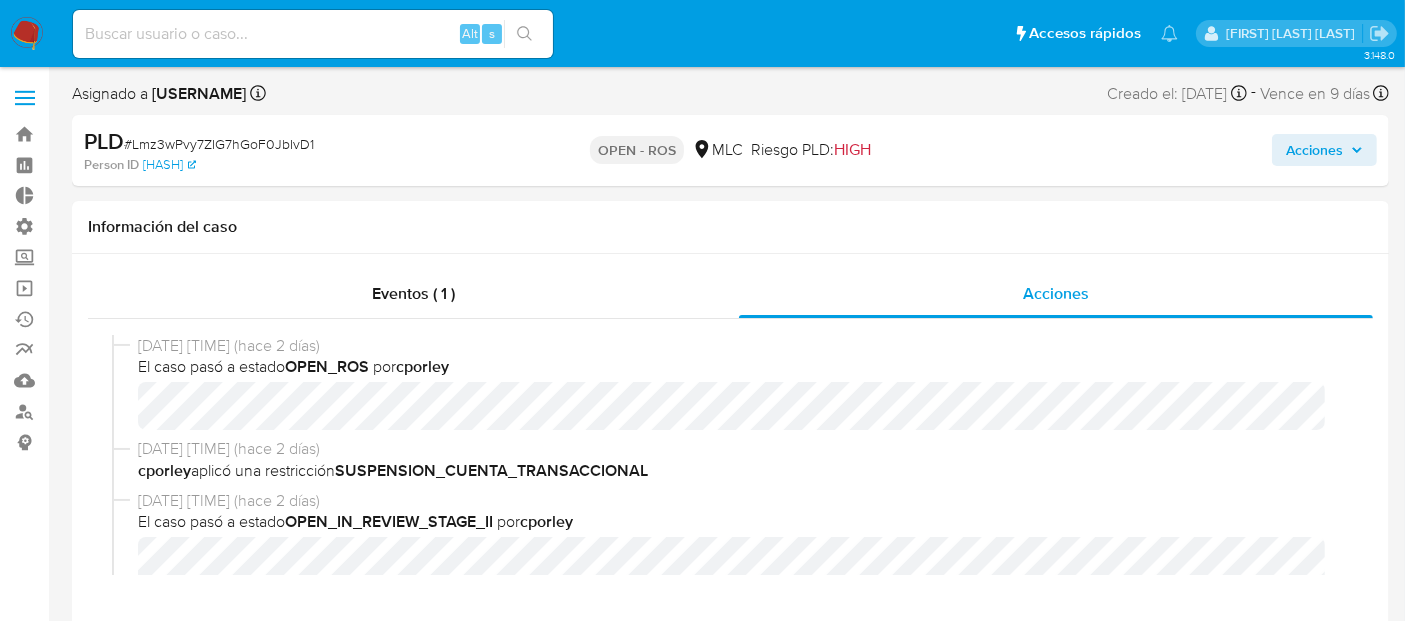 click on "Acciones" at bounding box center [1324, 150] 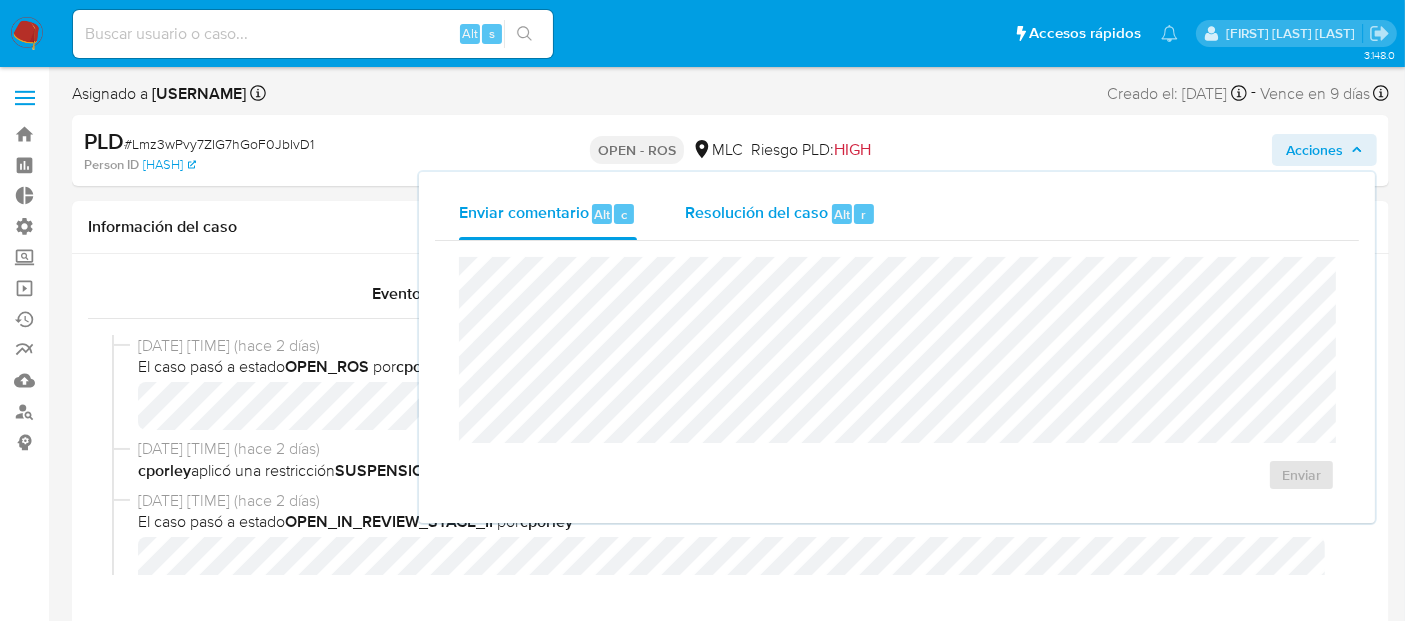 click on "Alt" at bounding box center (842, 214) 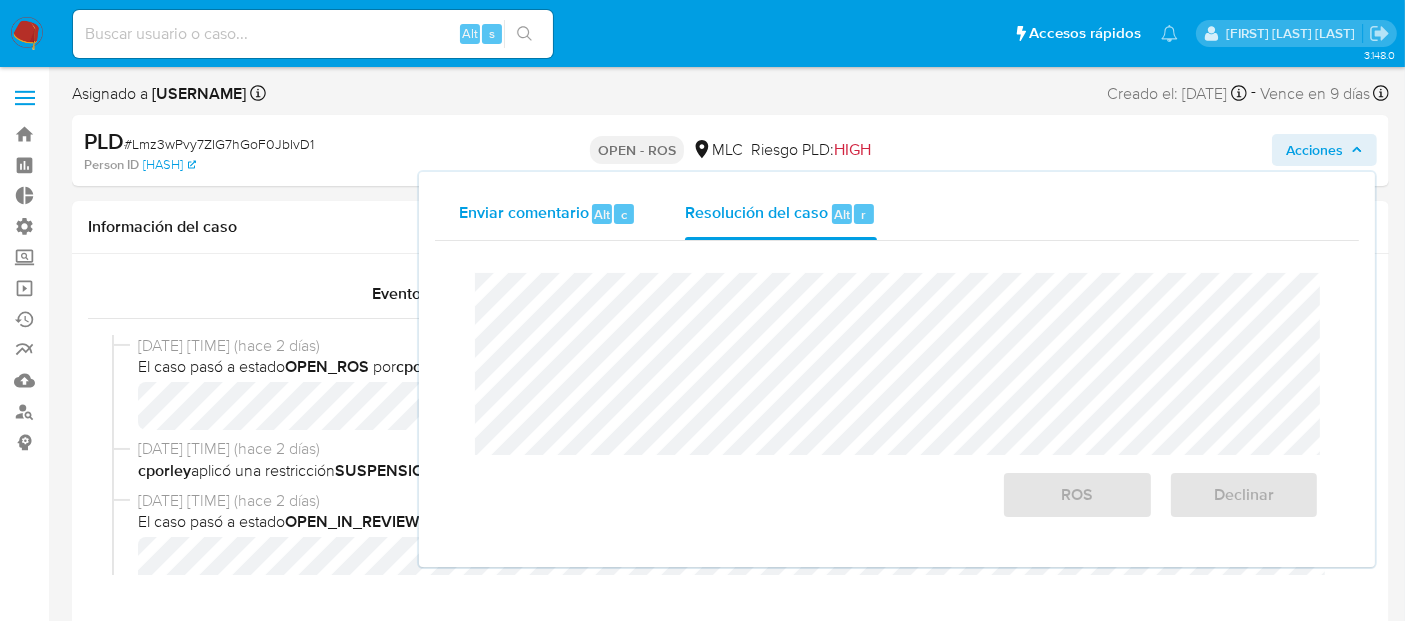 click on "Enviar comentario" at bounding box center [524, 213] 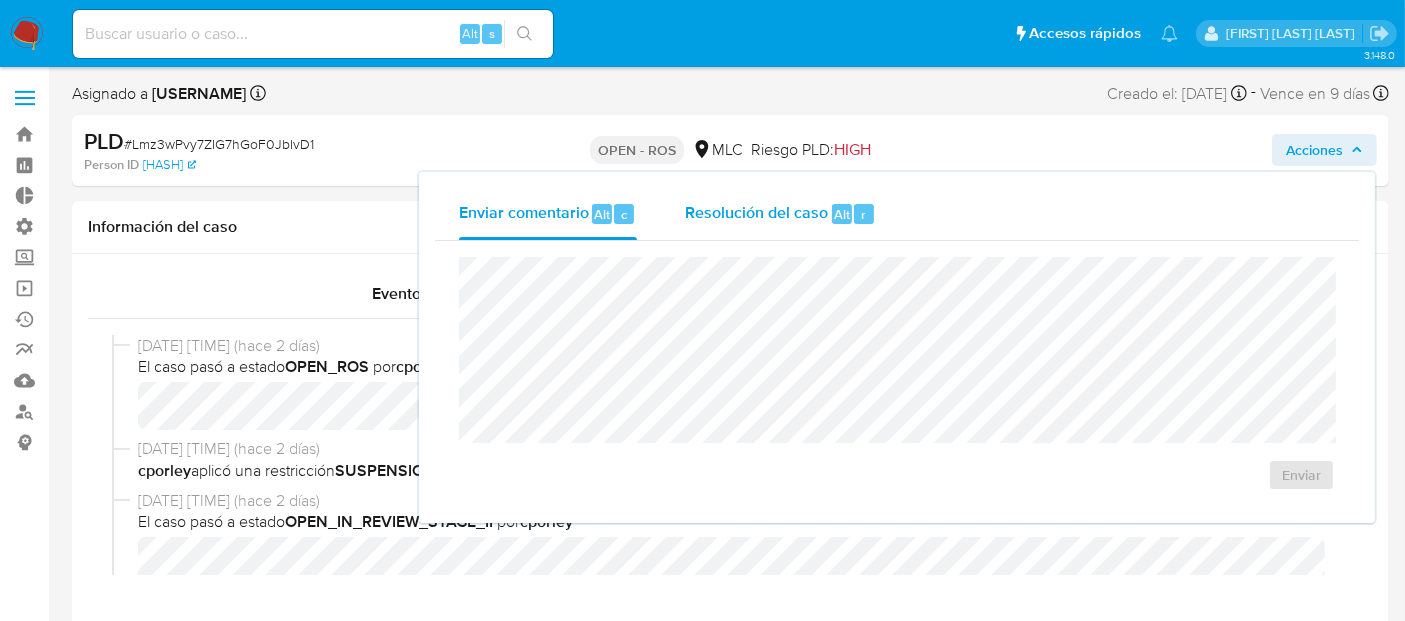 click on "Resolución del caso" at bounding box center (756, 213) 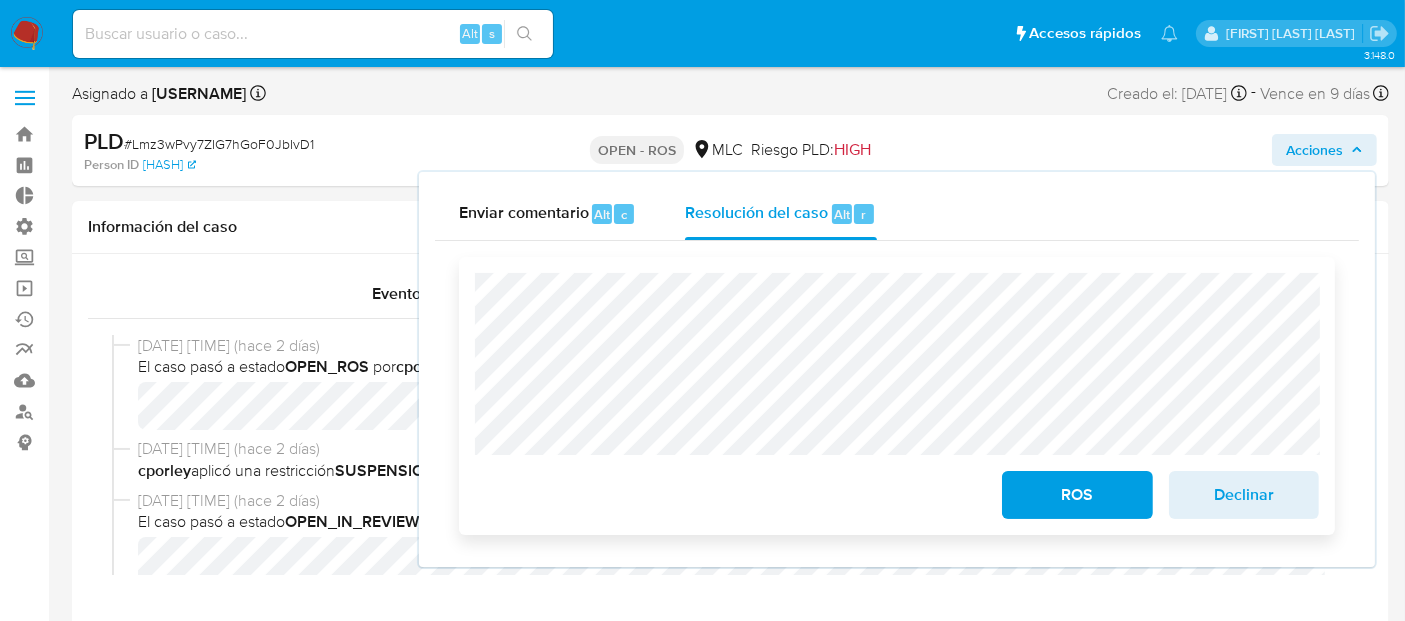 click on "Declinar" at bounding box center [1244, 495] 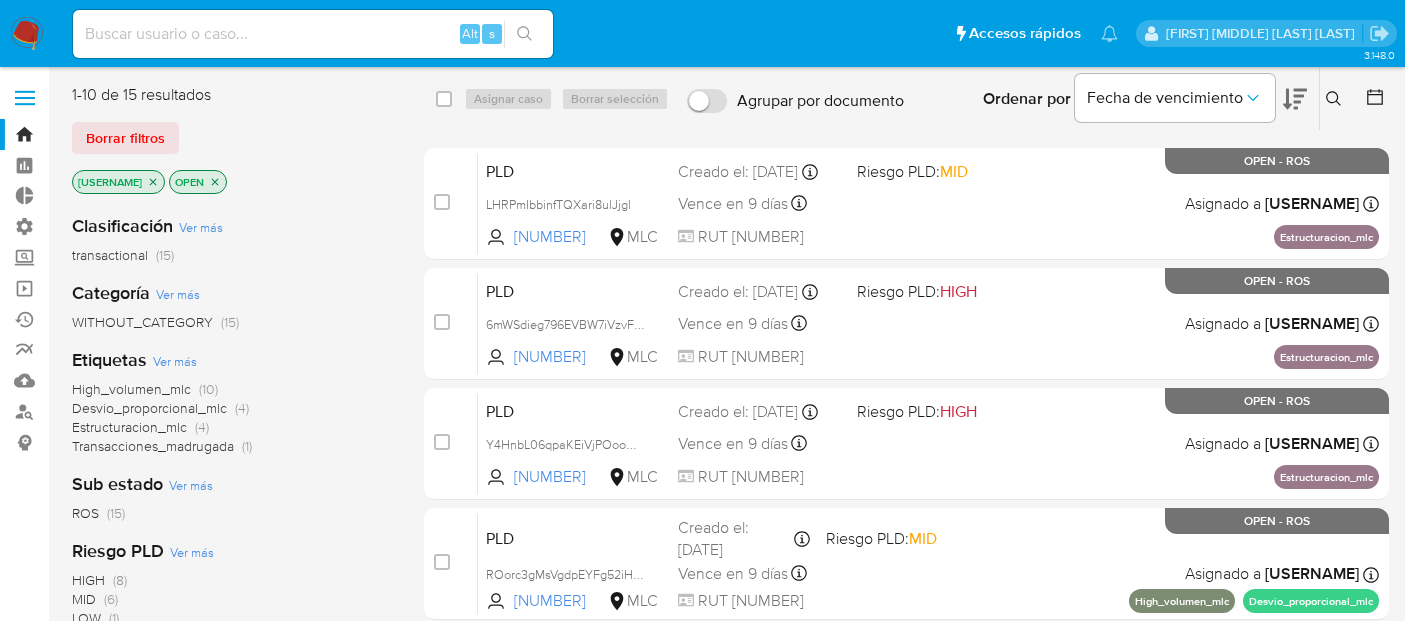 scroll, scrollTop: 0, scrollLeft: 0, axis: both 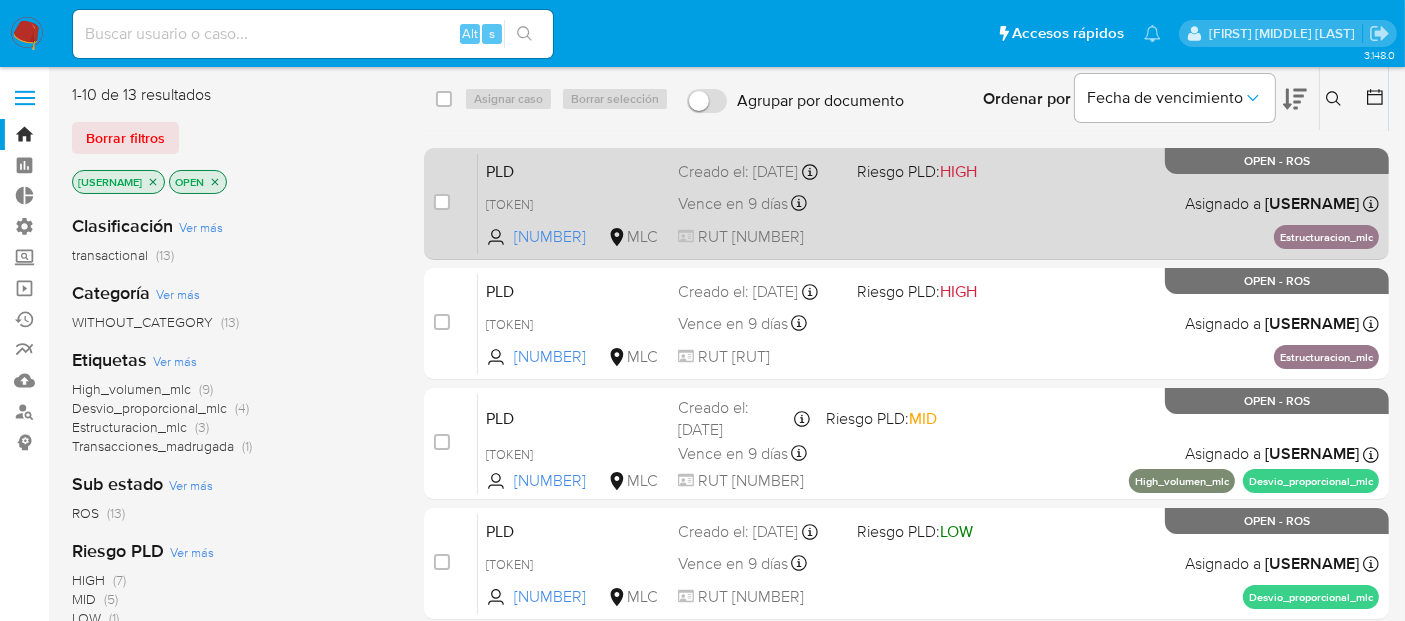 click on "PLD 6mWSdieg796EVBW7iVzvF1r7 485489704 MLC Riesgo PLD:  HIGH Creado el: 12/05/2025   Creado el: 12/05/2025 05:09:28 Vence en 9 días   Vence el 10/08/2025 05:09:29 RUT   260779761 Asignado a   robenavidesc   Asignado el: 10/06/2025 14:50:31 Estructuracion_mlc OPEN - ROS" at bounding box center (928, 203) 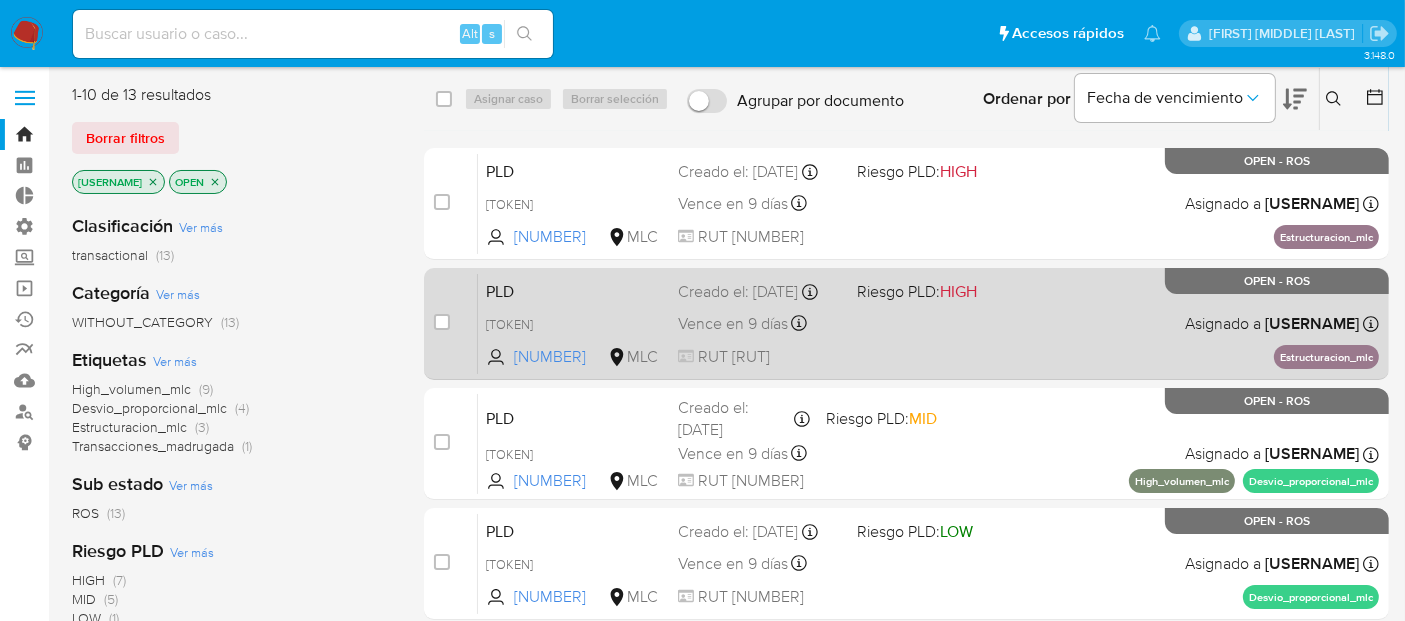 click on "PLD Y4HnbL06qpaKEiVjPOoom4Xt 1265958348 MLC Riesgo PLD:  HIGH Creado el: 12/05/2025   Creado el: 12/05/2025 05:09:06 Vence en 9 días   Vence el 10/08/2025 05:09:07 RUT   19191130K Asignado a   robenavidesc   Asignado el: 10/06/2025 14:50:33 Estructuracion_mlc OPEN - ROS" at bounding box center (928, 323) 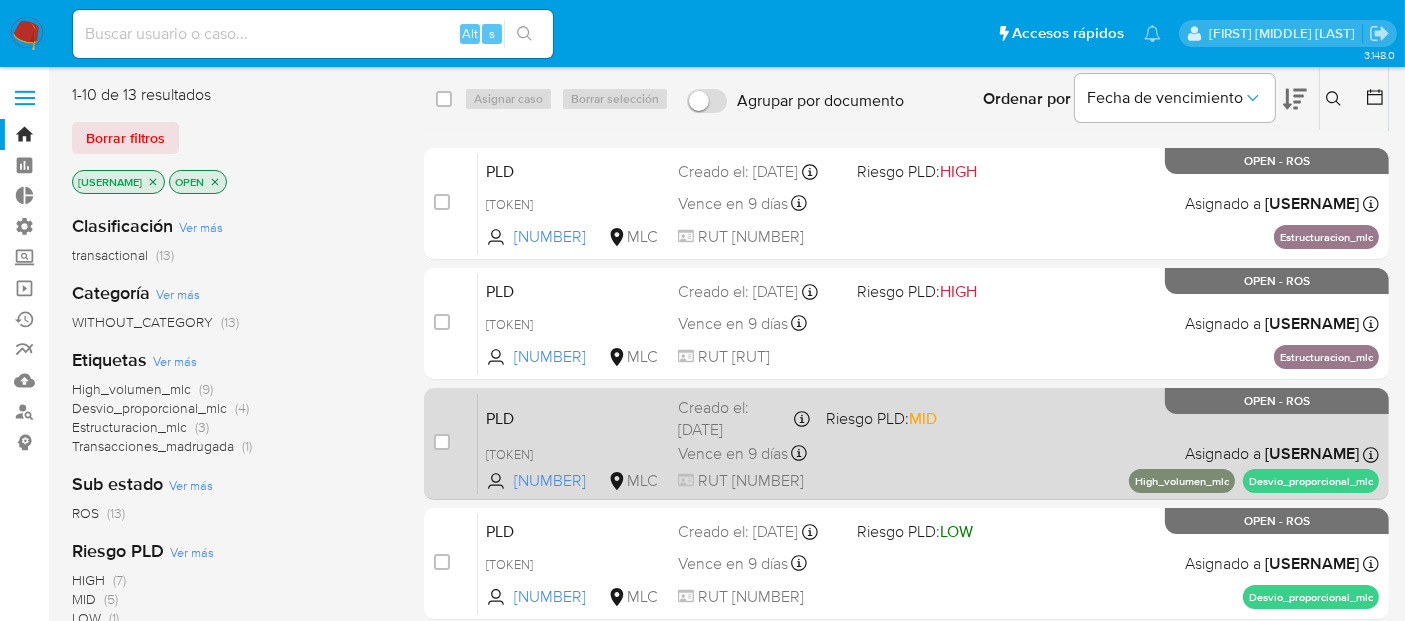 click on "Riesgo PLD:  MID" at bounding box center (892, 417) 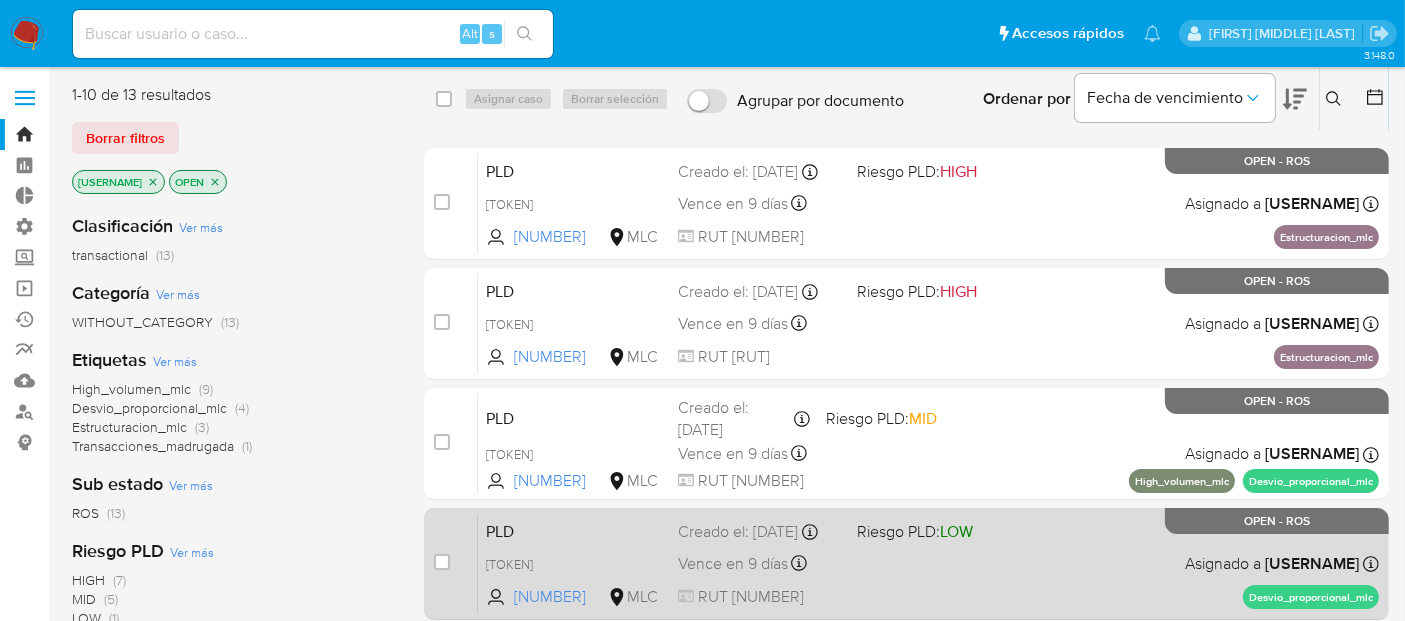 click on "PLD 6fF0jOtaAKskc3XfWOpd1Rx5 150956377 MLC Riesgo PLD:  LOW Creado el: 12/05/2025   Creado el: 12/05/2025 05:08:43 Vence en 9 días   Vence el 10/08/2025 05:08:43 RUT   134594969 Asignado a   robenavidesc   Asignado el: 11/07/2025 10:40:30 Desvio_proporcional_mlc OPEN - ROS" at bounding box center [928, 563] 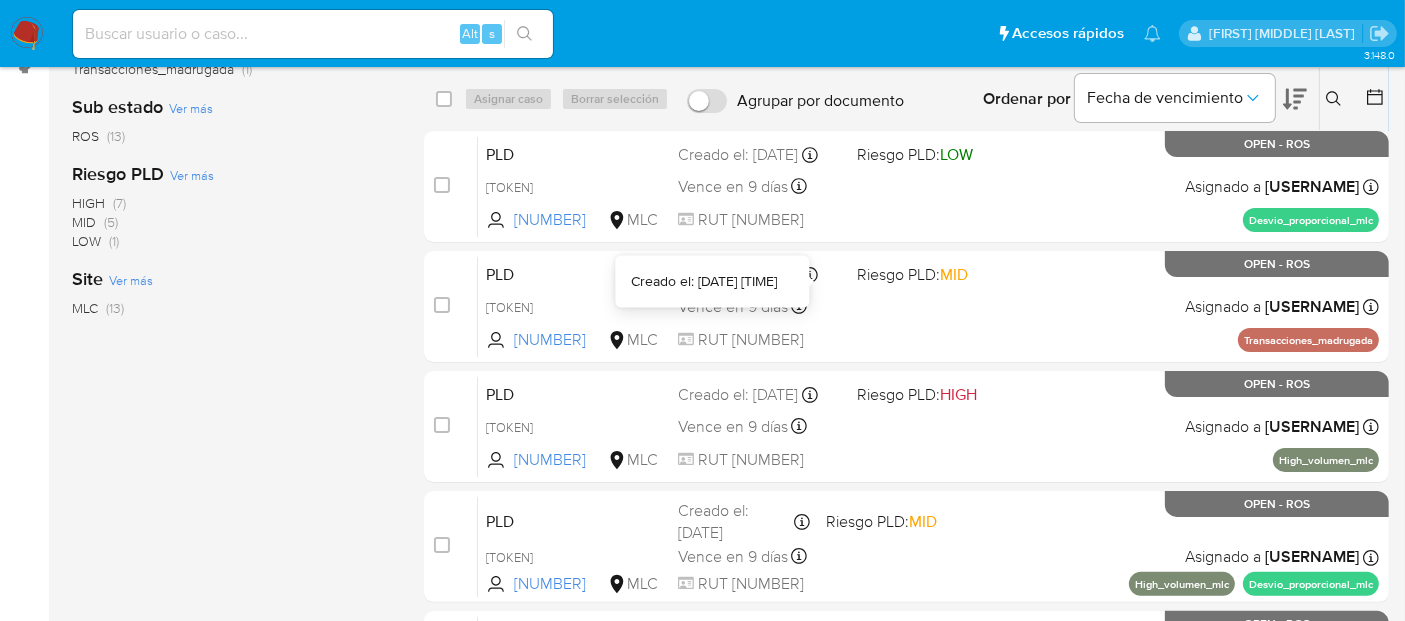 scroll, scrollTop: 382, scrollLeft: 0, axis: vertical 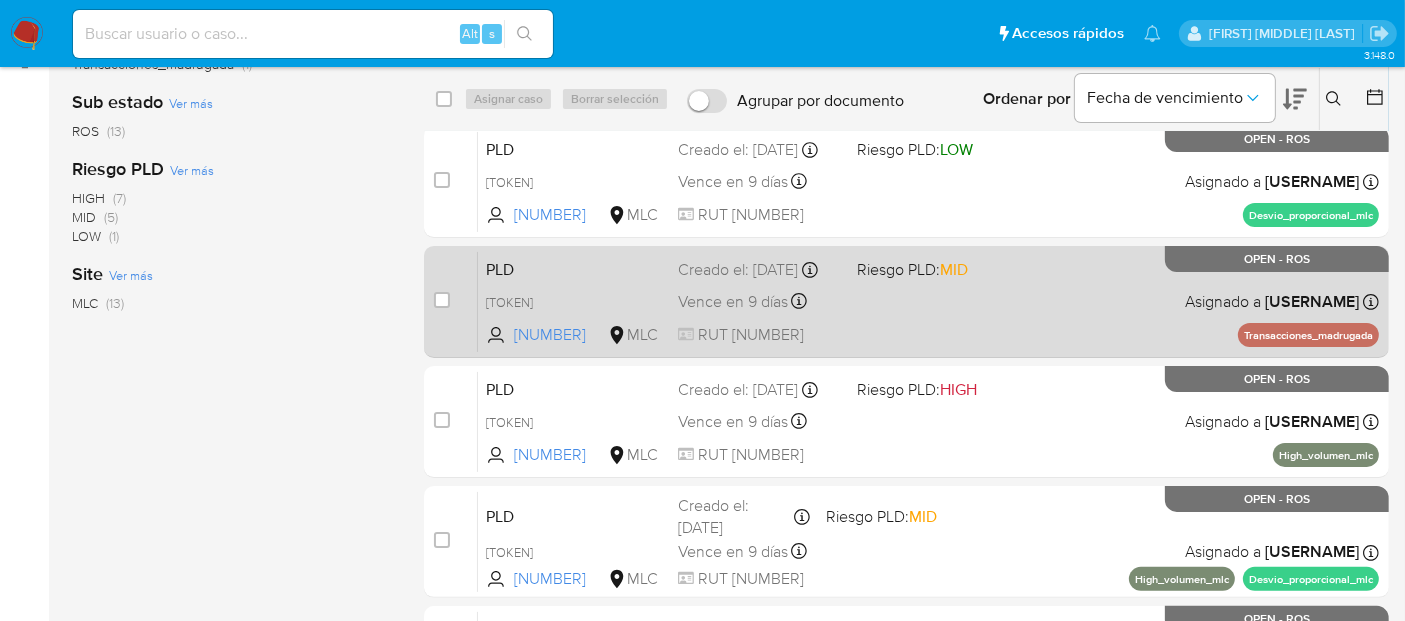 click on "PLD 8rIjrVimavNtTCvRKFMu58Ig 2339044456 MLC Riesgo PLD:  MID Creado el: 12/05/2025   Creado el: 12/05/2025 05:08:15 Vence en 9 días   Vence el 10/08/2025 05:08:16 RUT   778759640 Asignado a   robenavidesc   Asignado el: 10/06/2025 14:50:14 Transacciones_madrugada OPEN - ROS" at bounding box center (928, 301) 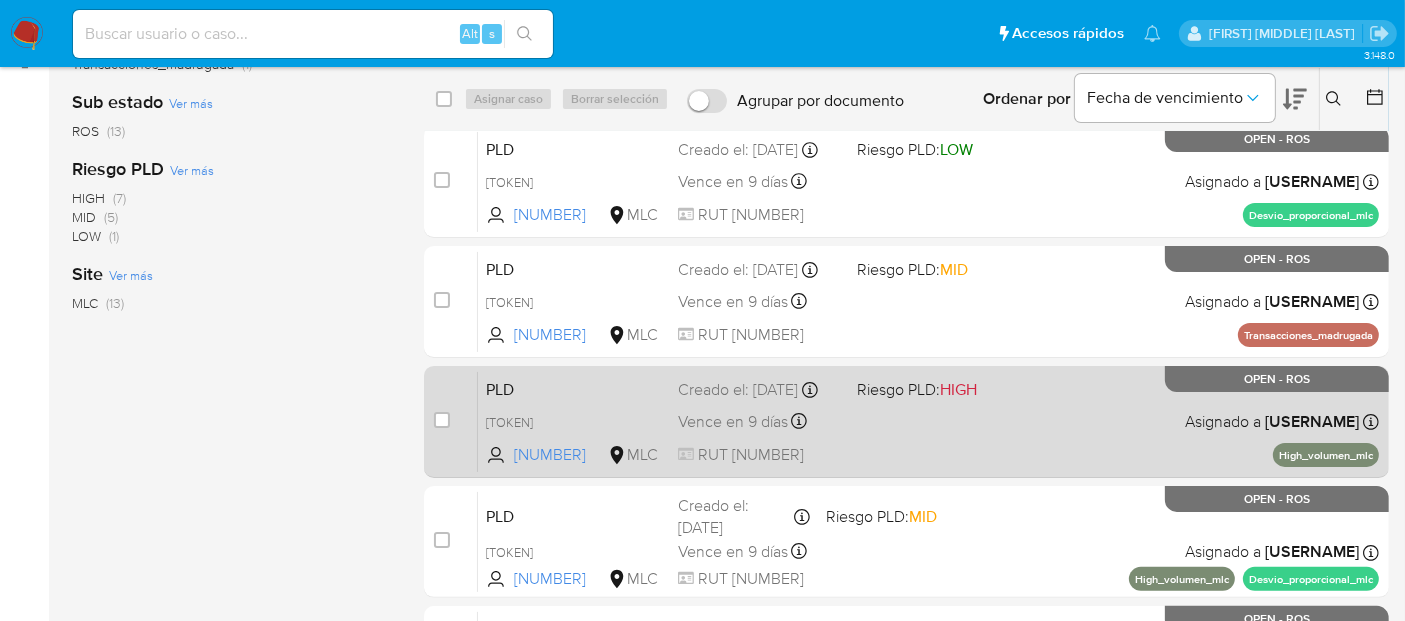 click on "PLD qY7c4LJFmYzkPJIfyW4XQTCS 1673578110 MLC Riesgo PLD:  HIGH Creado el: 12/05/2025   Creado el: 12/05/2025 05:08:07 Vence en 9 días   Vence el 10/08/2025 05:08:07 RUT   218507824 Asignado a   robenavidesc   Asignado el: 10/06/2025 14:50:22 High_volumen_mlc OPEN - ROS" at bounding box center [928, 421] 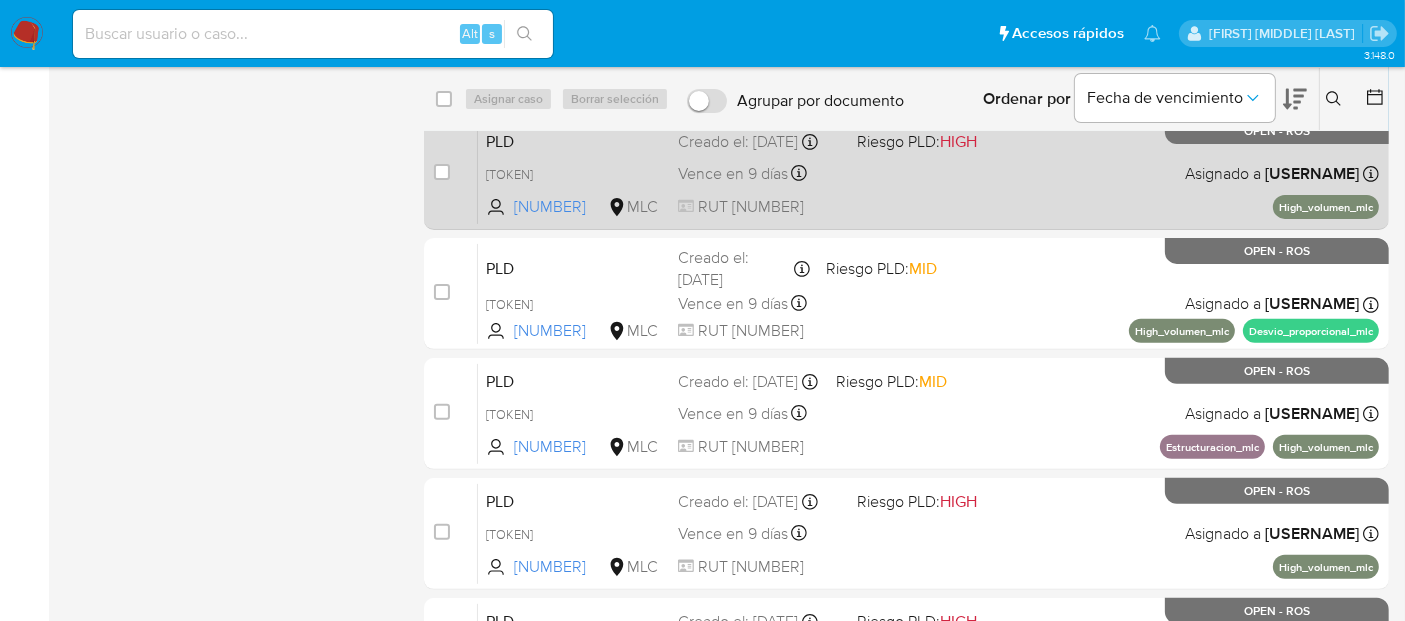 scroll, scrollTop: 632, scrollLeft: 0, axis: vertical 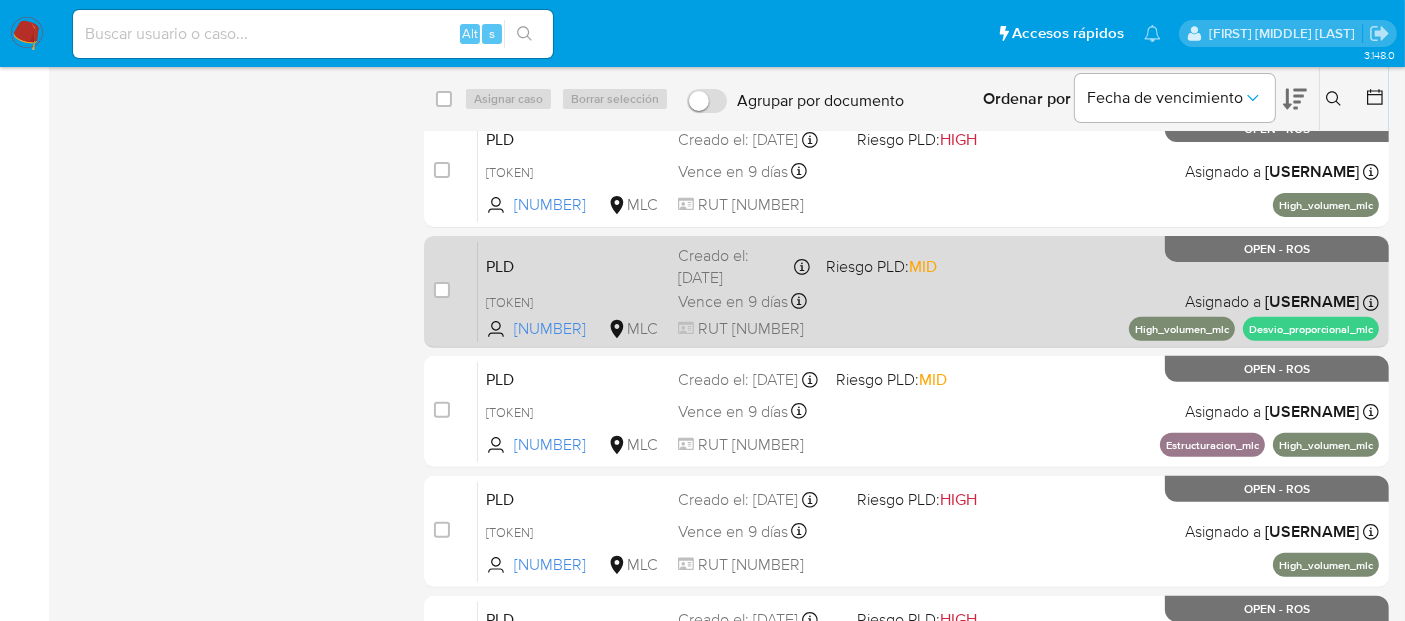 click on "PLD ZzMmdeXBo6pTRnmZ4tvLnVaW 186983359 MLC Riesgo PLD:  MID Creado el: 12/05/2025   Creado el: 12/05/2025 05:07:38 Vence en 9 días   Vence el 10/08/2025 05:07:39 RUT   152510020 Asignado a   robenavidesc   Asignado el: 10/06/2025 14:50:22 High_volumen_mlc Desvio_proporcional_mlc OPEN - ROS" at bounding box center (928, 291) 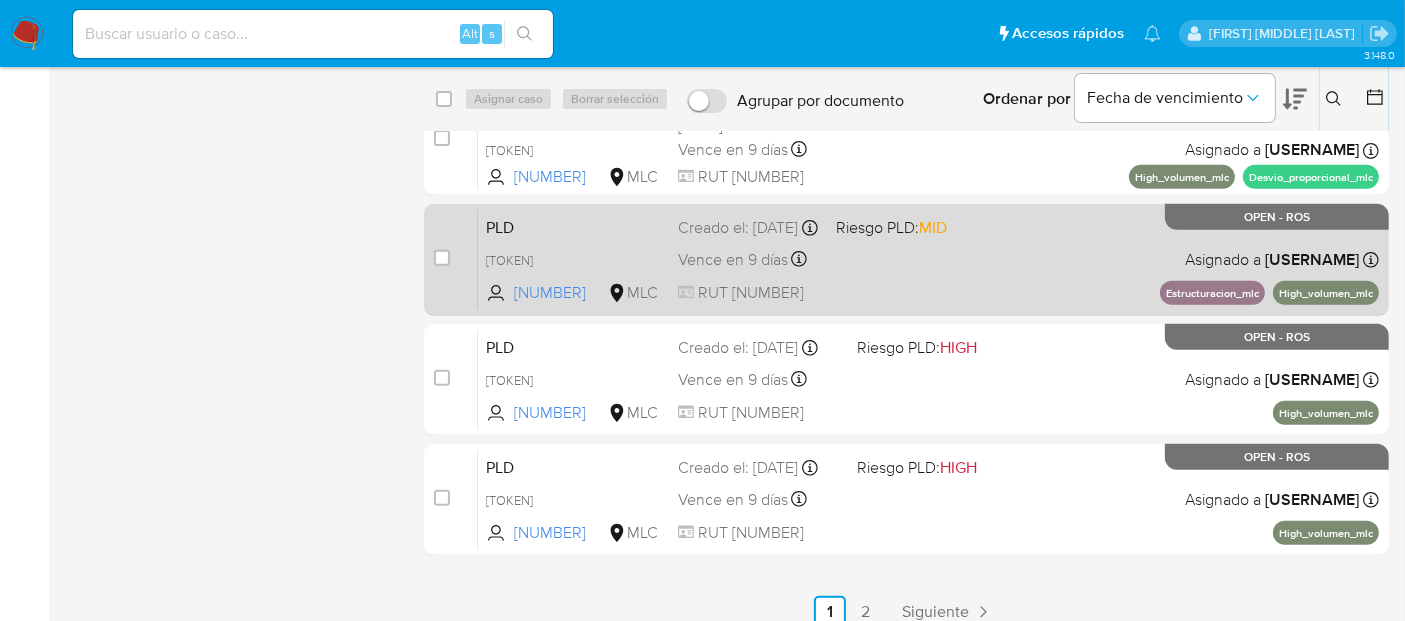 scroll, scrollTop: 802, scrollLeft: 0, axis: vertical 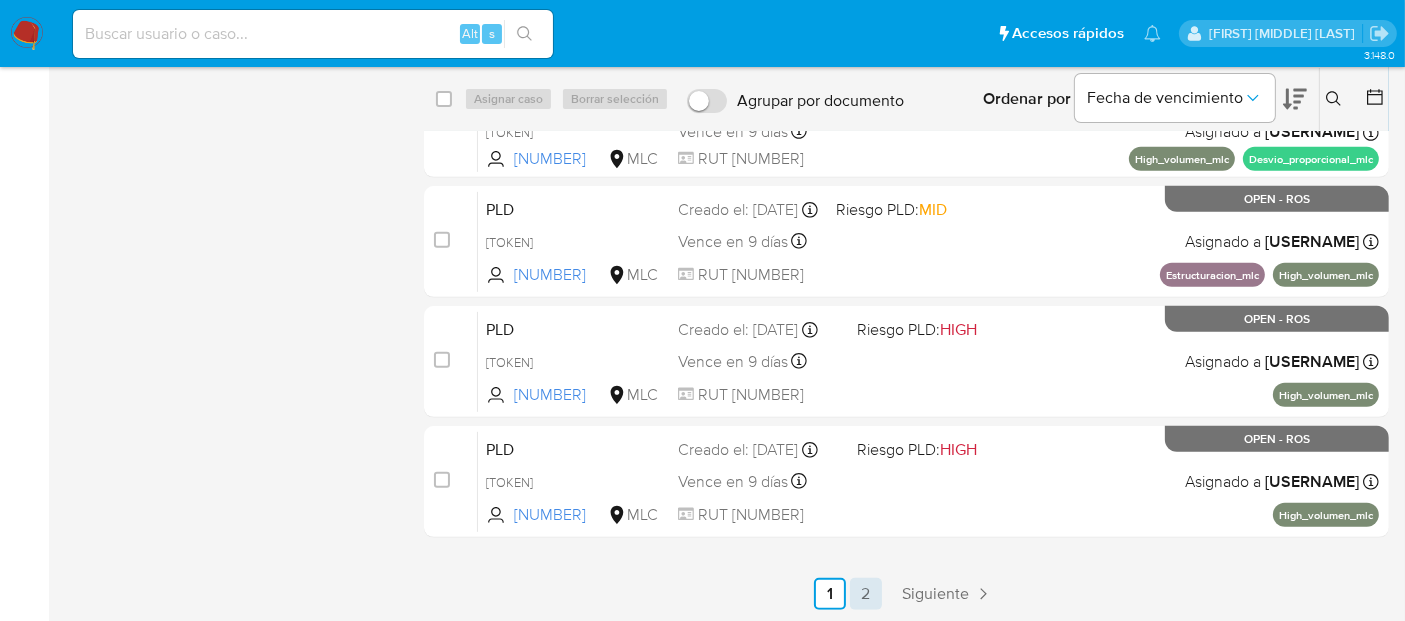 click on "2" at bounding box center (866, 594) 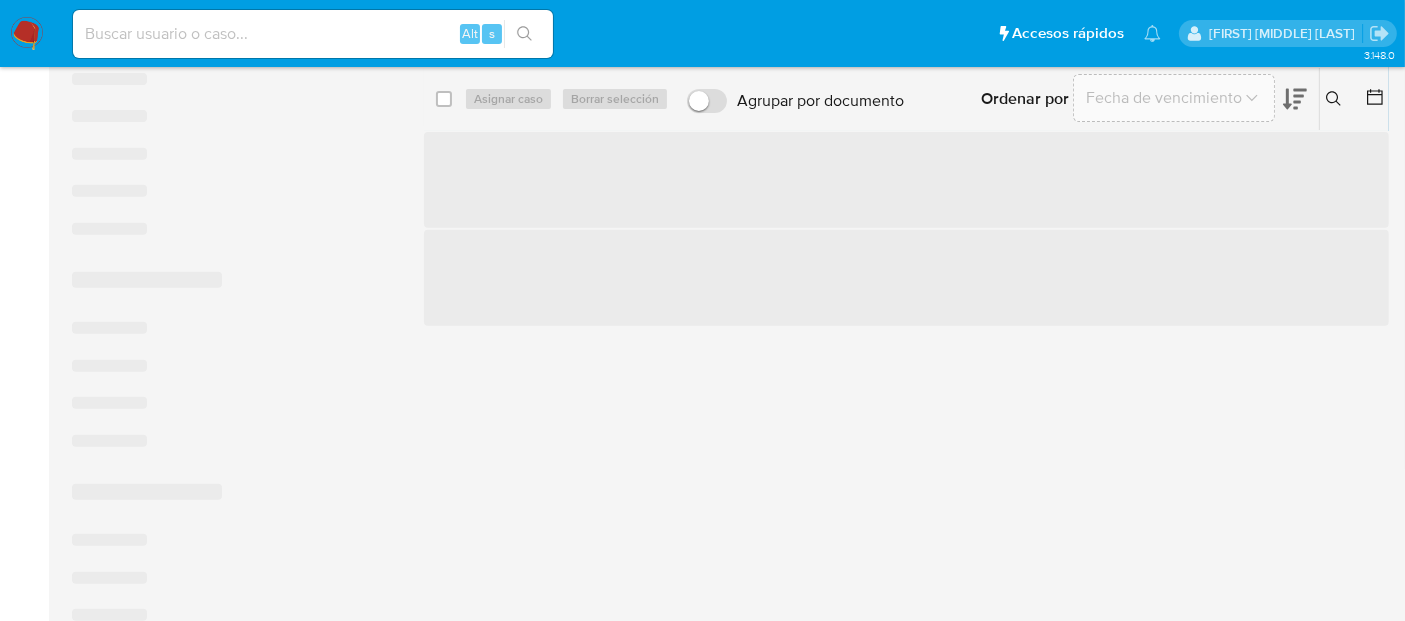 scroll, scrollTop: 0, scrollLeft: 0, axis: both 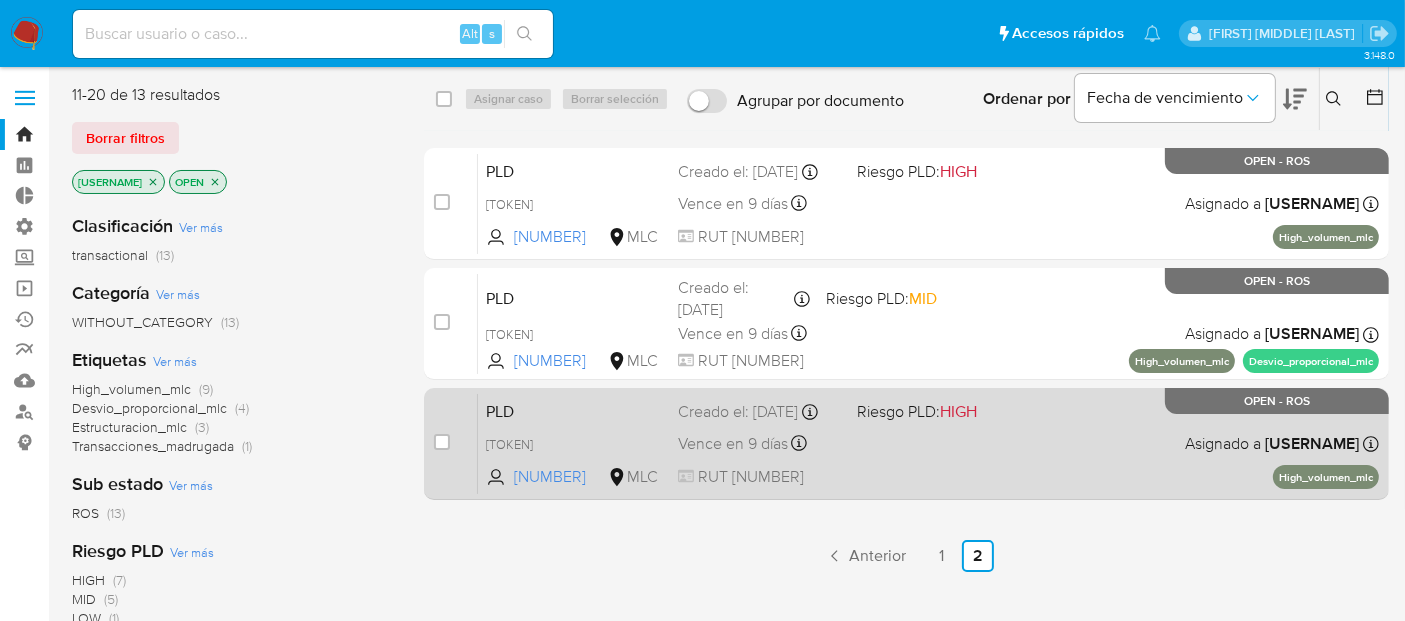 click on "PLD FwfD1HKqCN5ljaBtsqfv0chn 2371576386 MLC Riesgo PLD:  HIGH Creado el: 12/05/2025   Creado el: 12/05/2025 05:06:10 Vence en 9 días   Vence el 10/08/2025 05:06:10 RUT   184005409 Asignado a   robenavidesc   Asignado el: 10/06/2025 14:50:28 High_volumen_mlc OPEN - ROS" at bounding box center [928, 443] 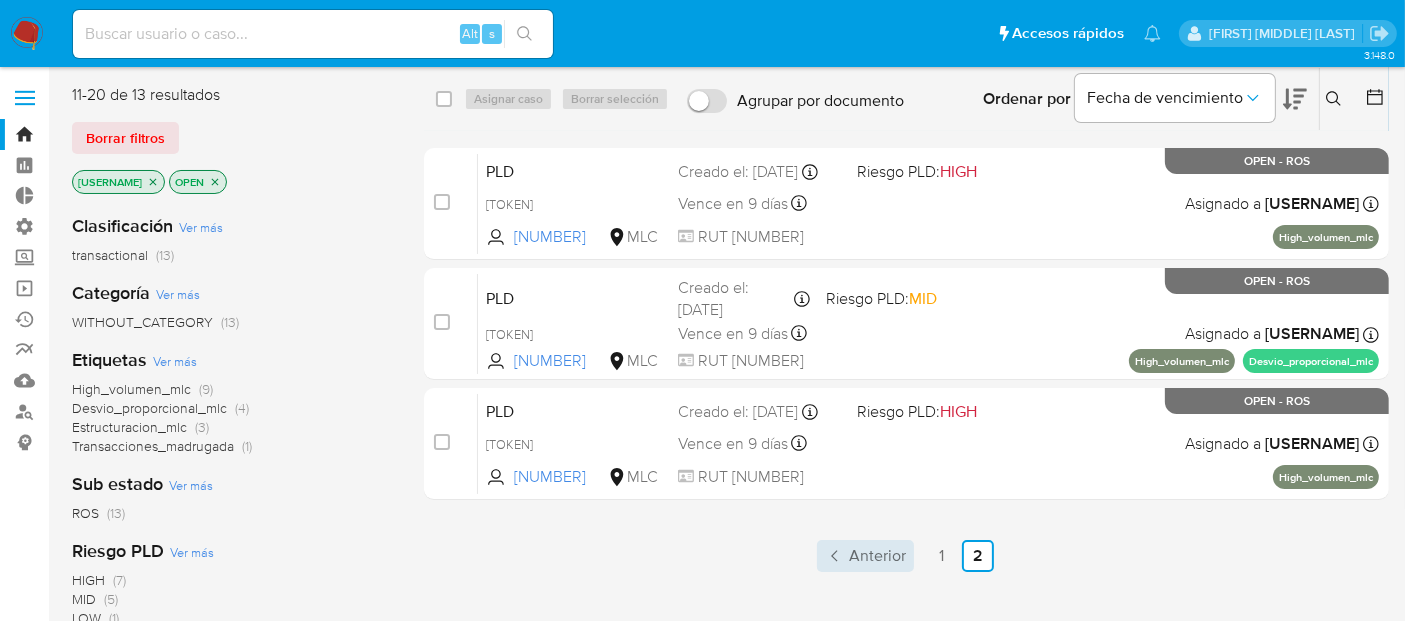click on "Anterior" at bounding box center [877, 556] 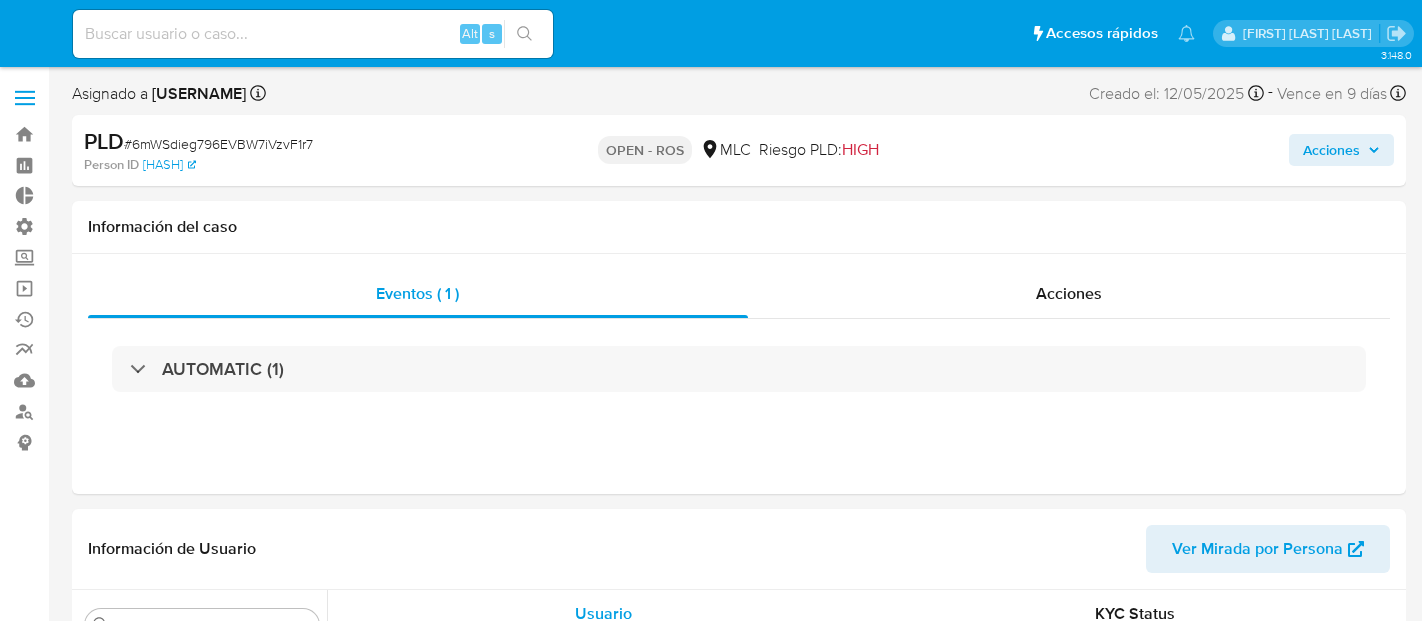 select on "10" 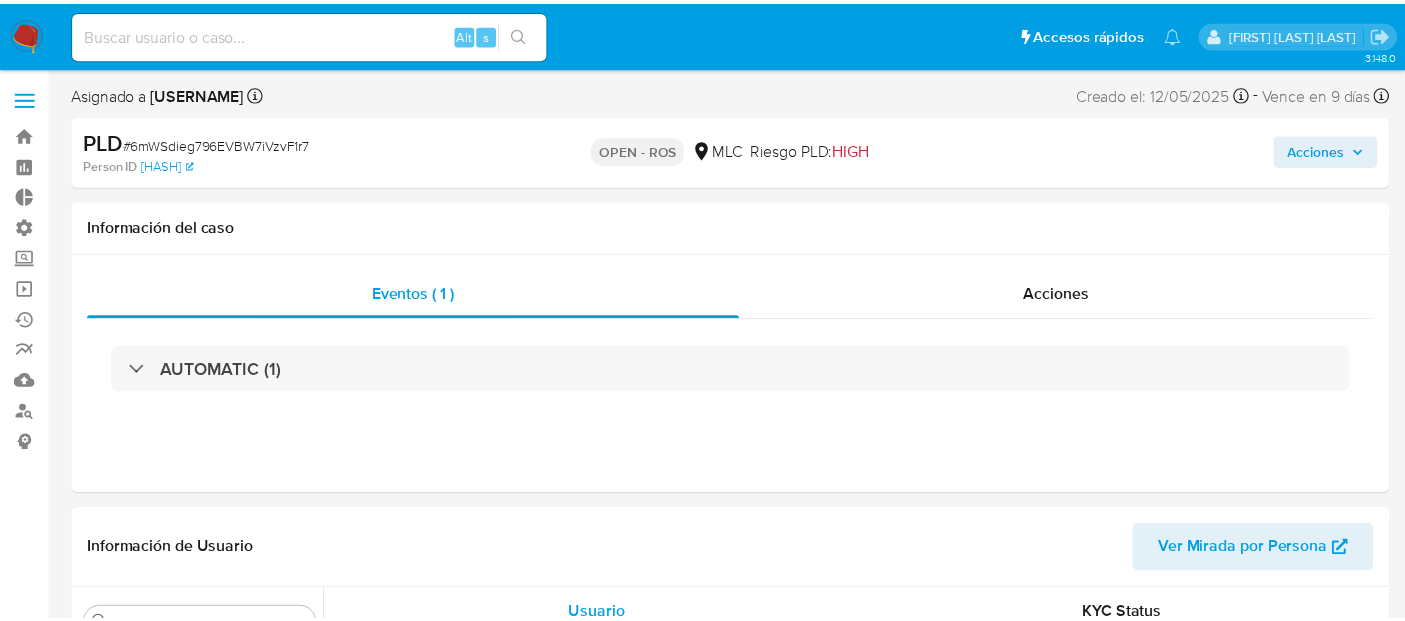 scroll, scrollTop: 0, scrollLeft: 0, axis: both 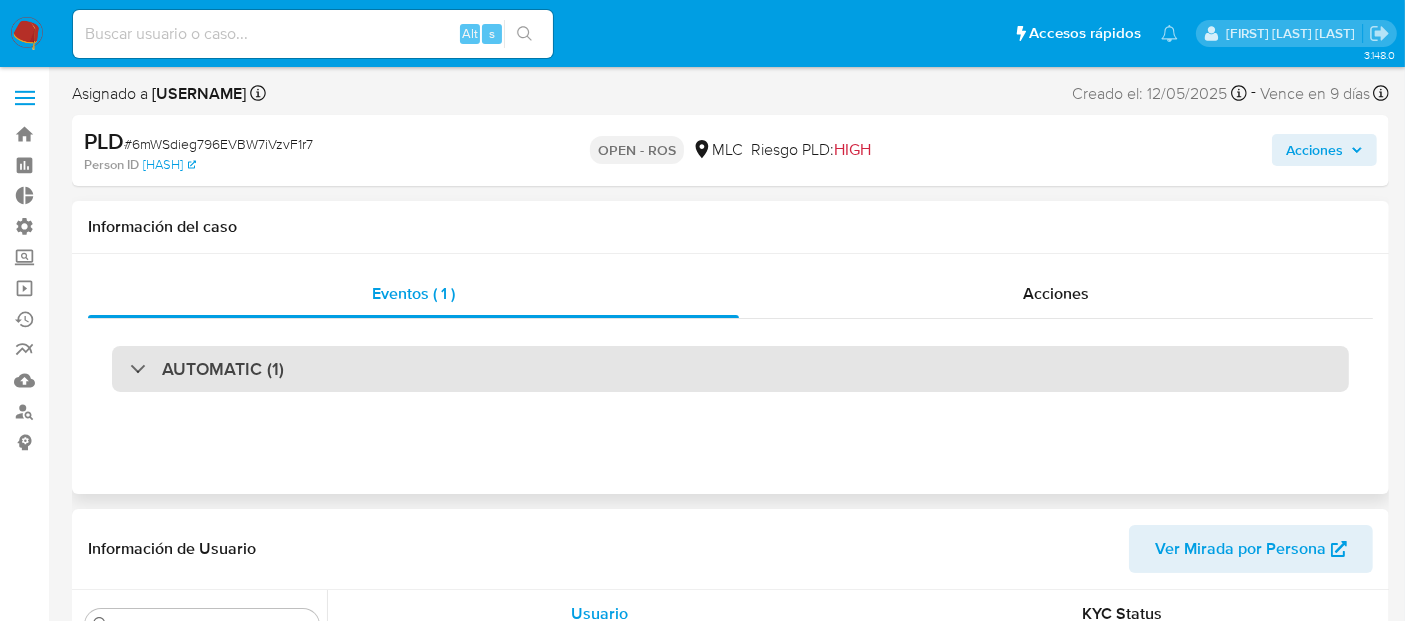 click on "AUTOMATIC (1)" at bounding box center [730, 369] 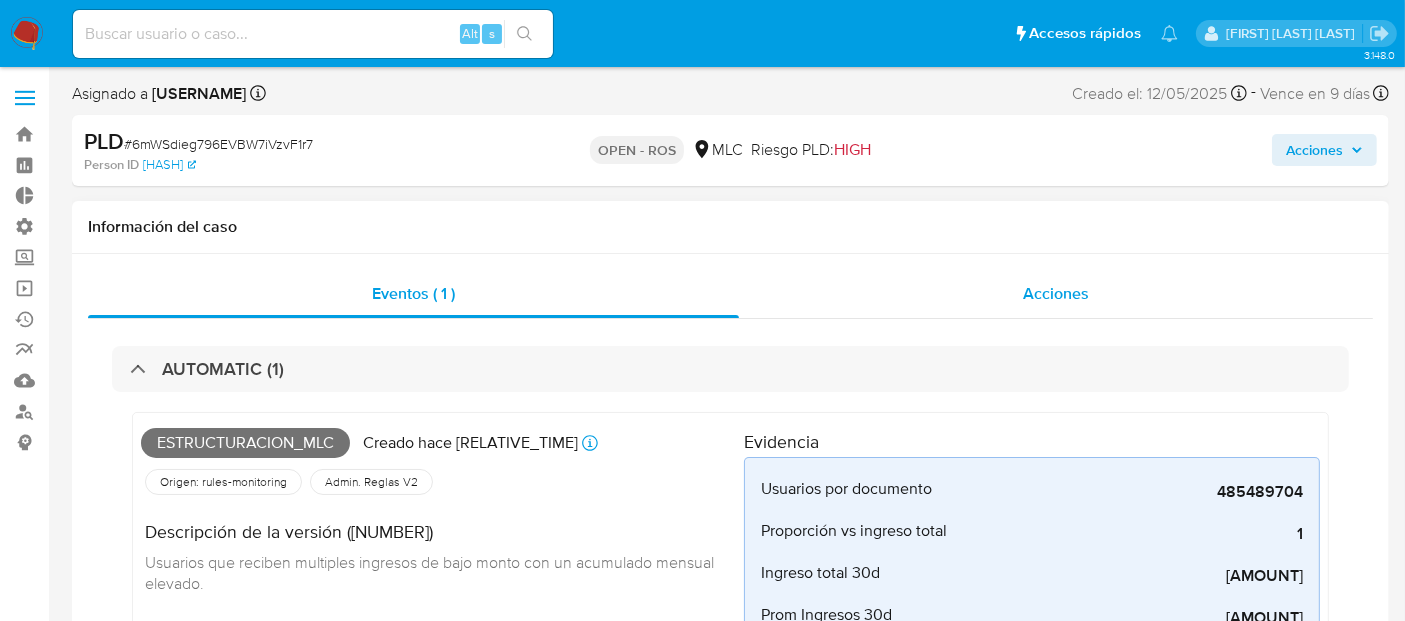 click on "Acciones" at bounding box center (1056, 294) 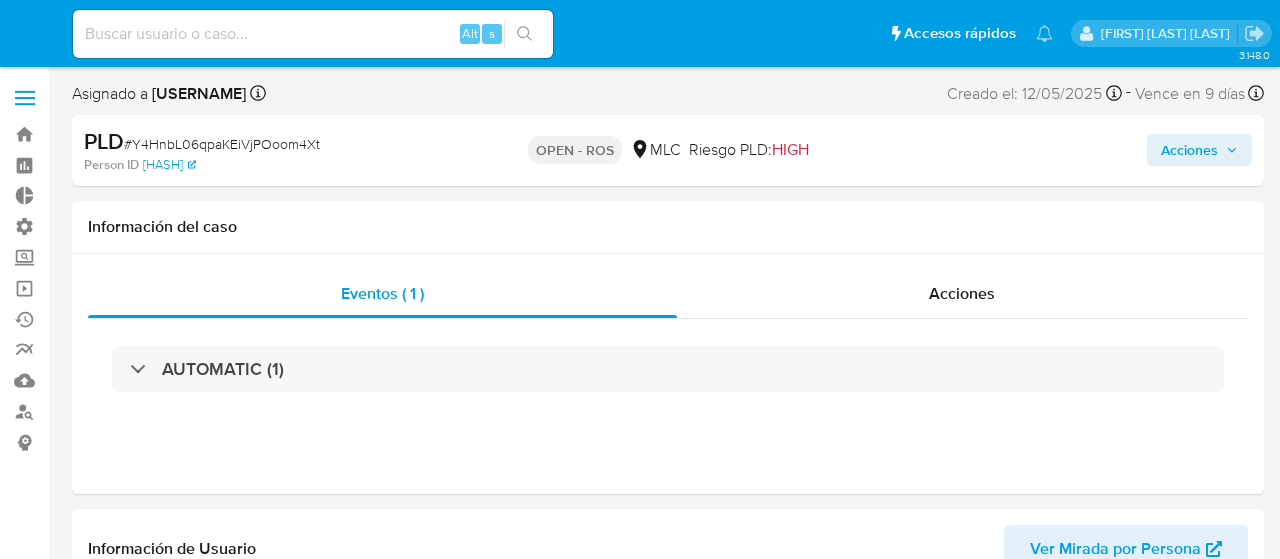 select on "10" 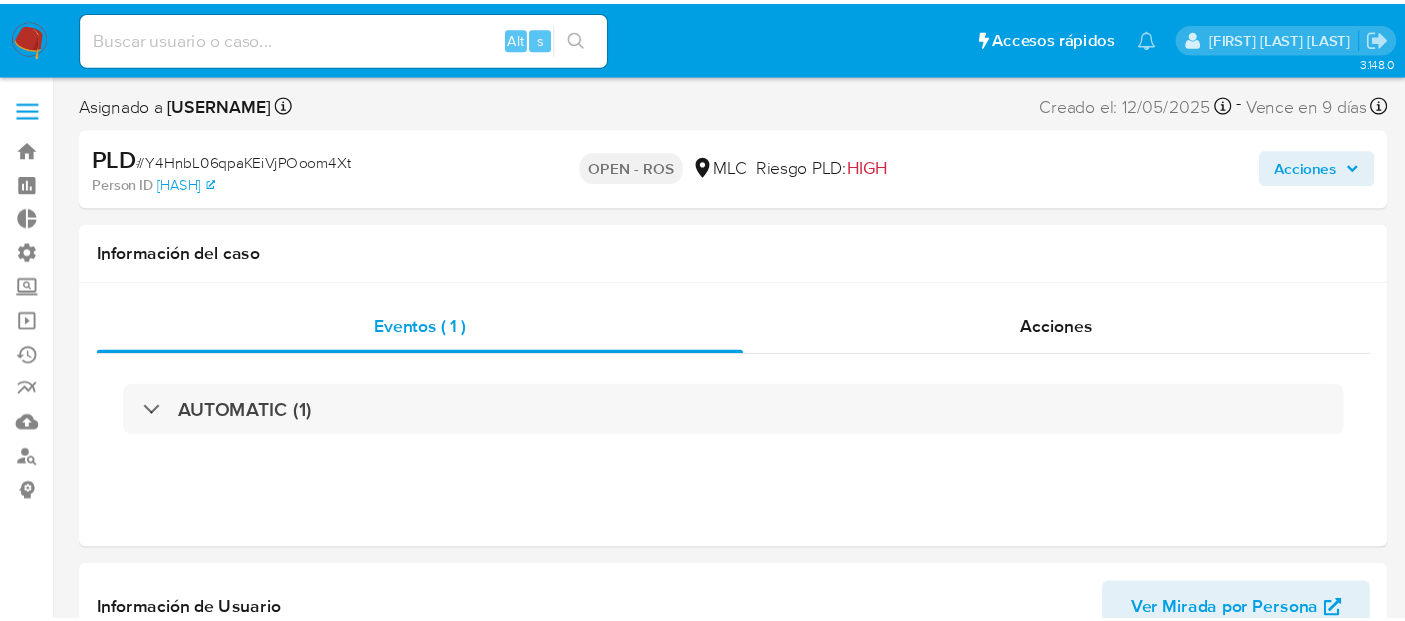 scroll, scrollTop: 0, scrollLeft: 0, axis: both 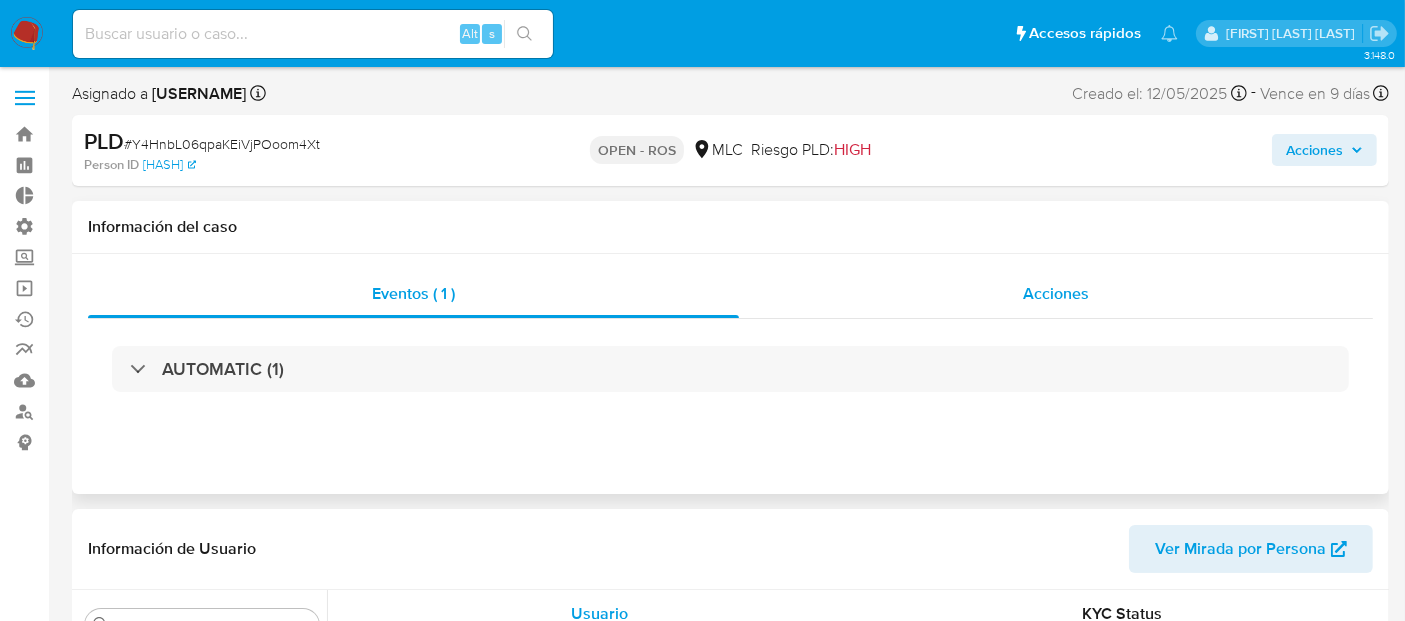 click on "Acciones" at bounding box center (1056, 293) 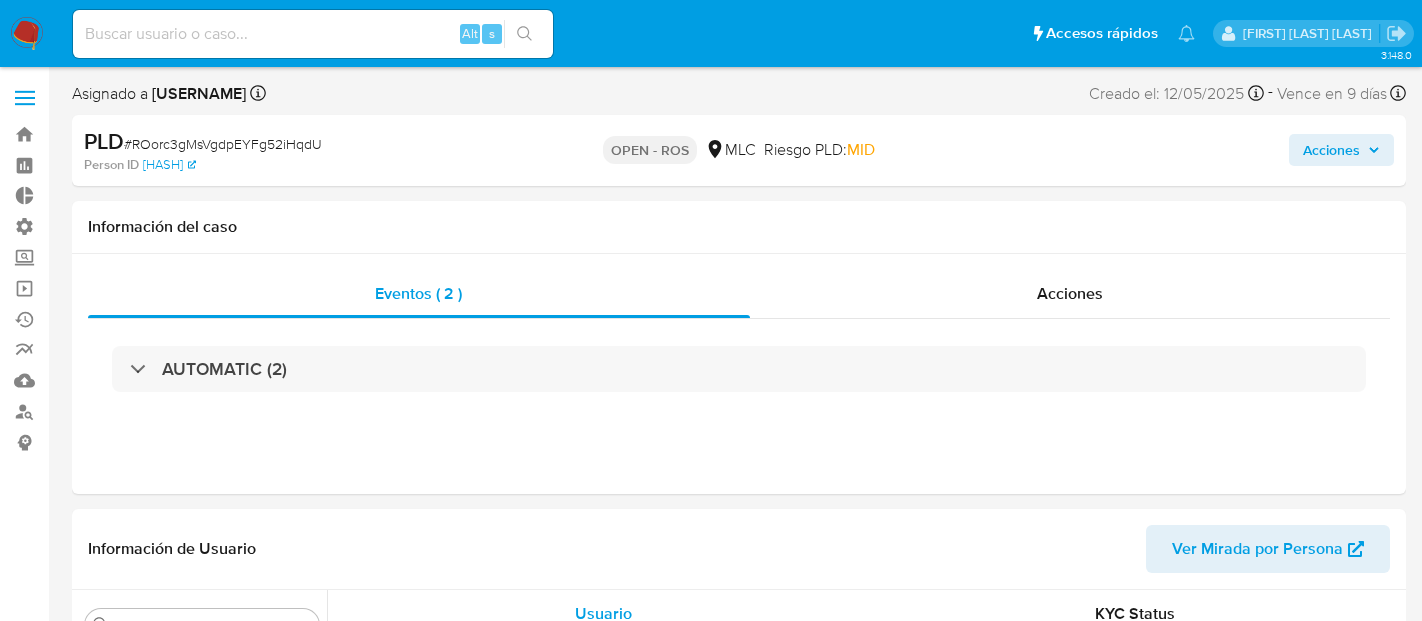 select on "10" 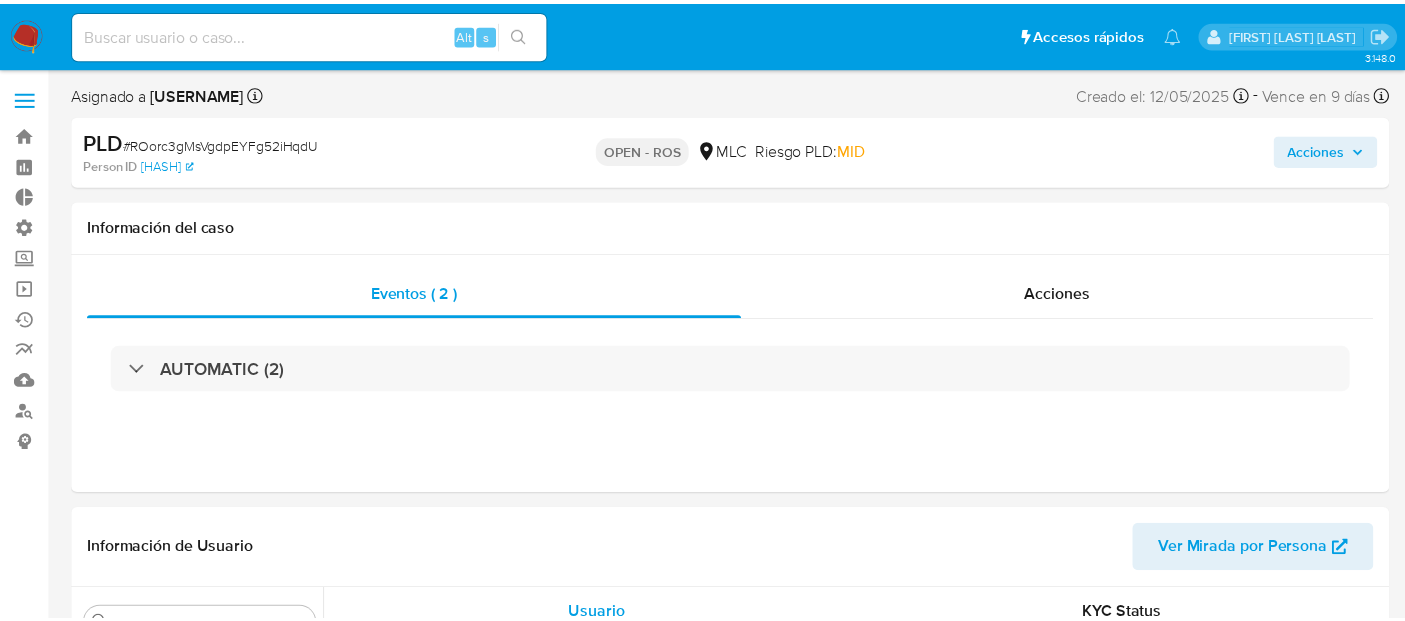 scroll, scrollTop: 0, scrollLeft: 0, axis: both 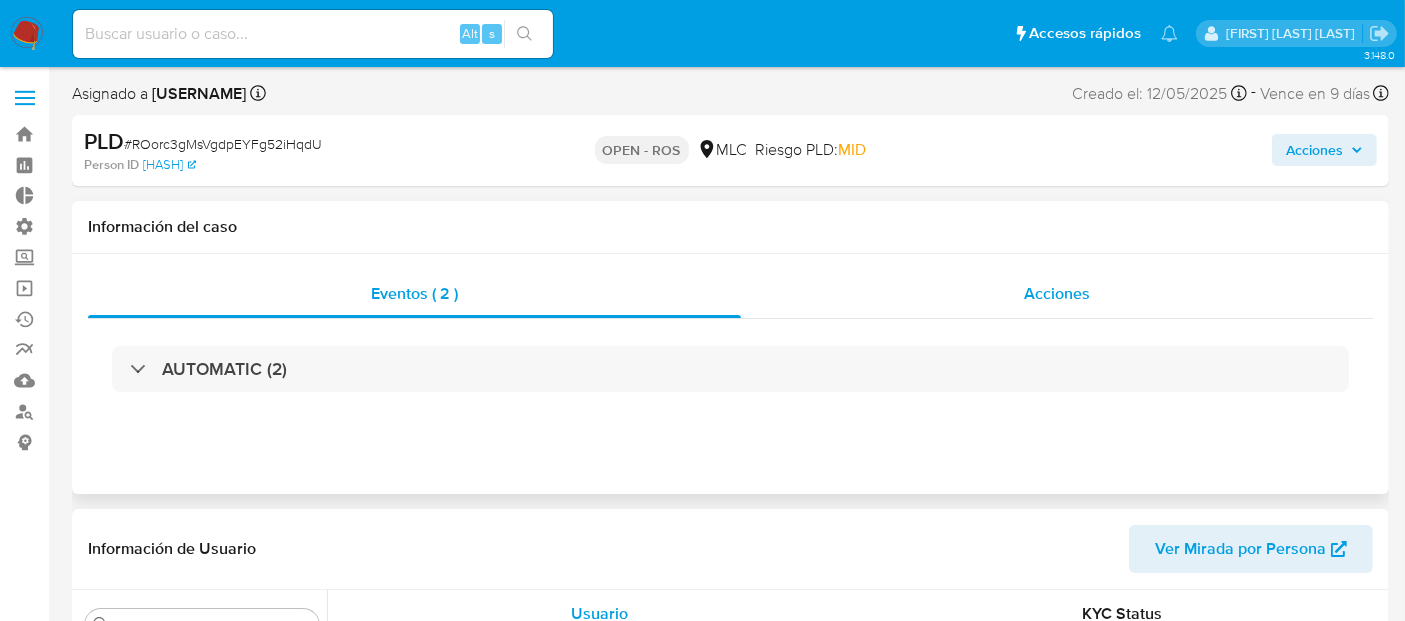 click on "Acciones" at bounding box center [1057, 294] 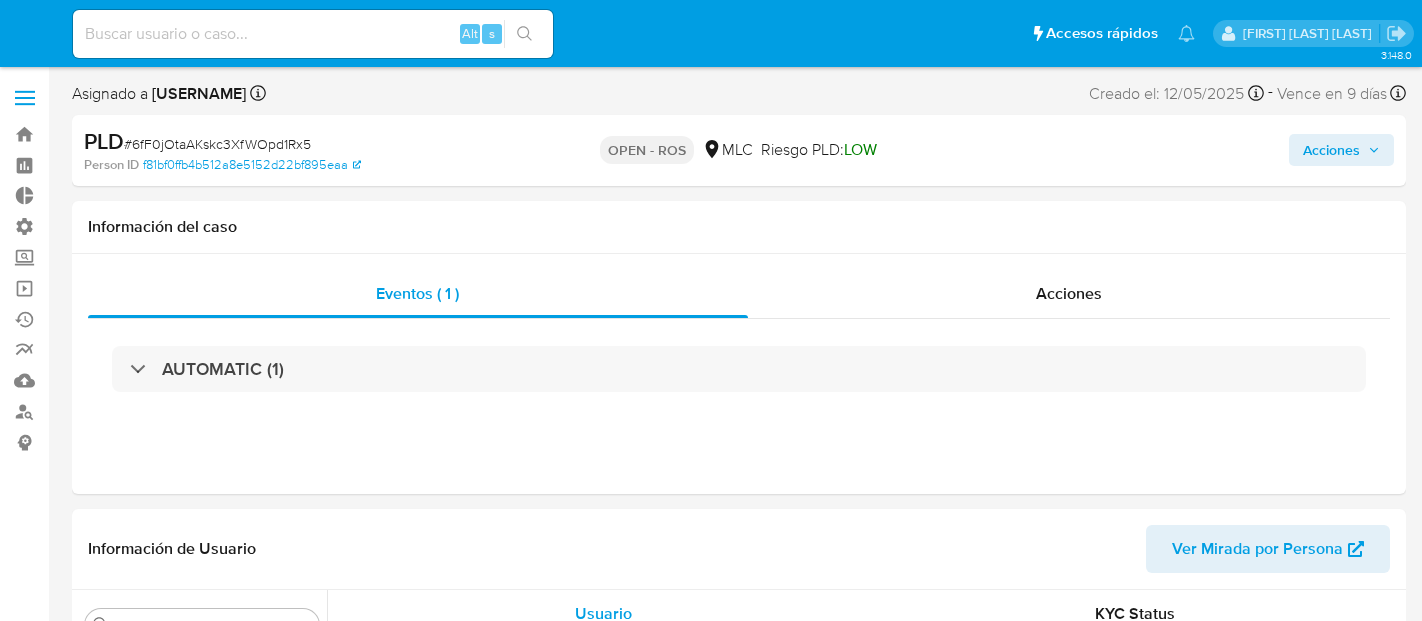 select on "10" 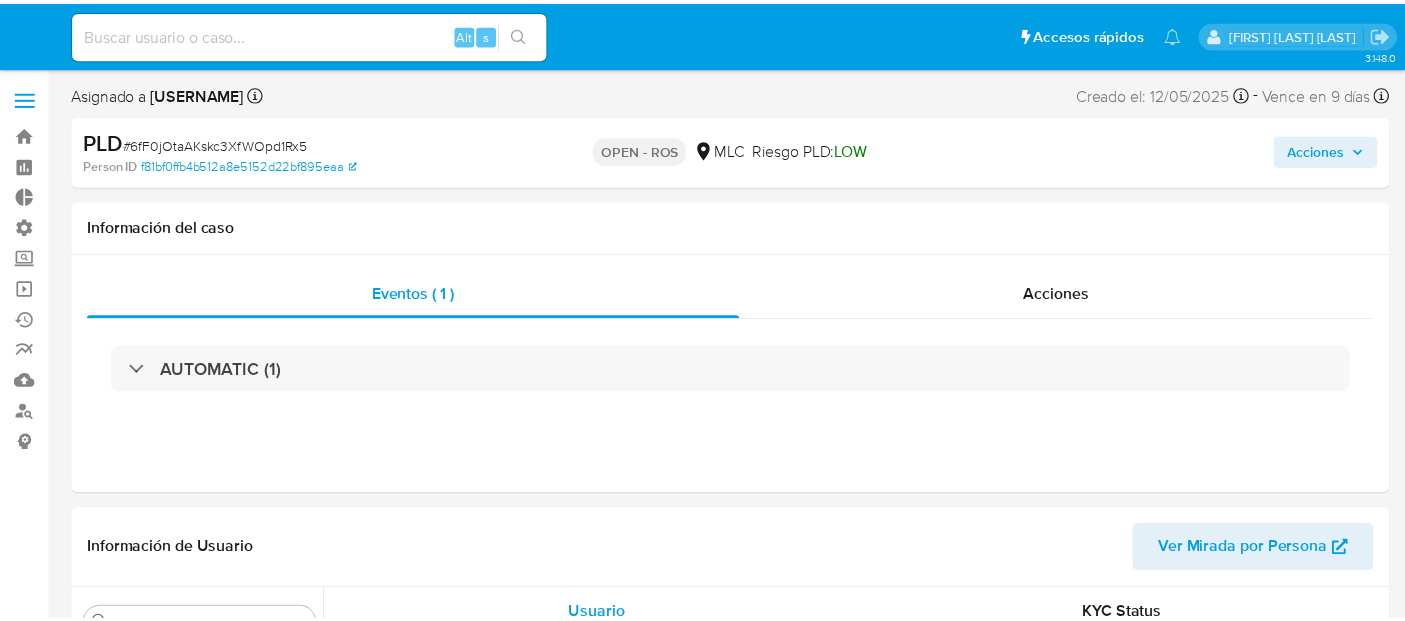 scroll, scrollTop: 0, scrollLeft: 0, axis: both 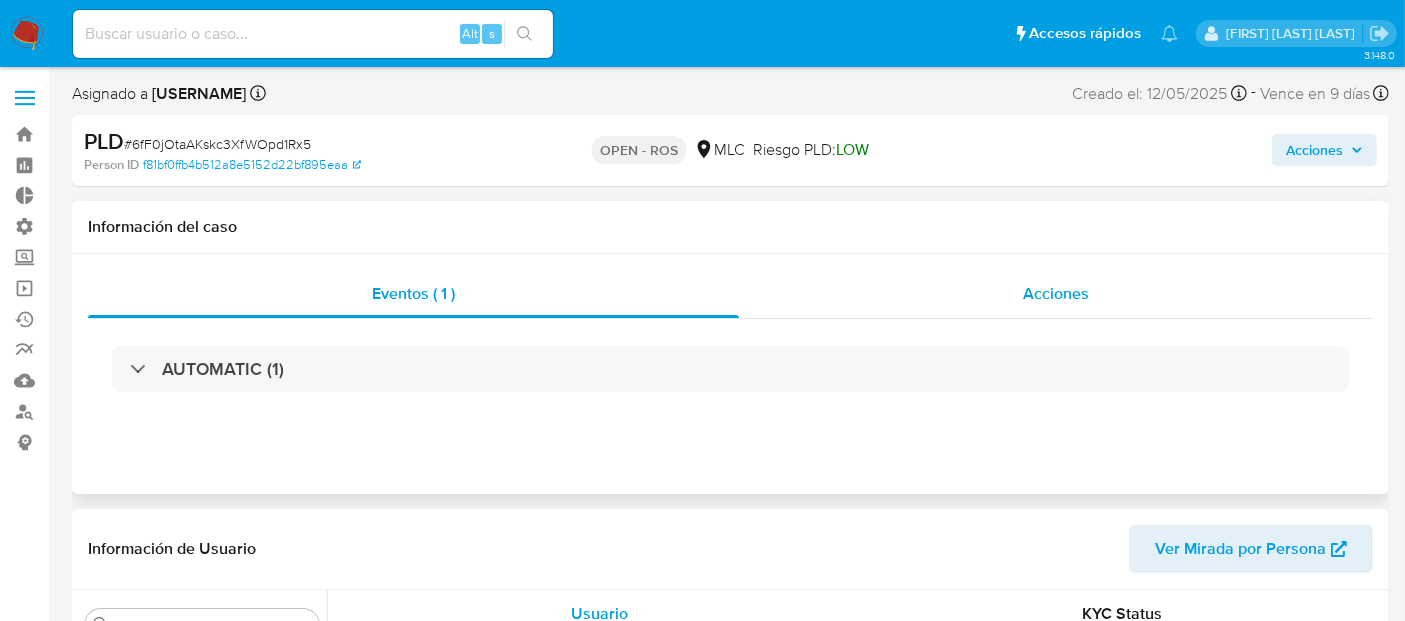 click on "Acciones" at bounding box center (1056, 293) 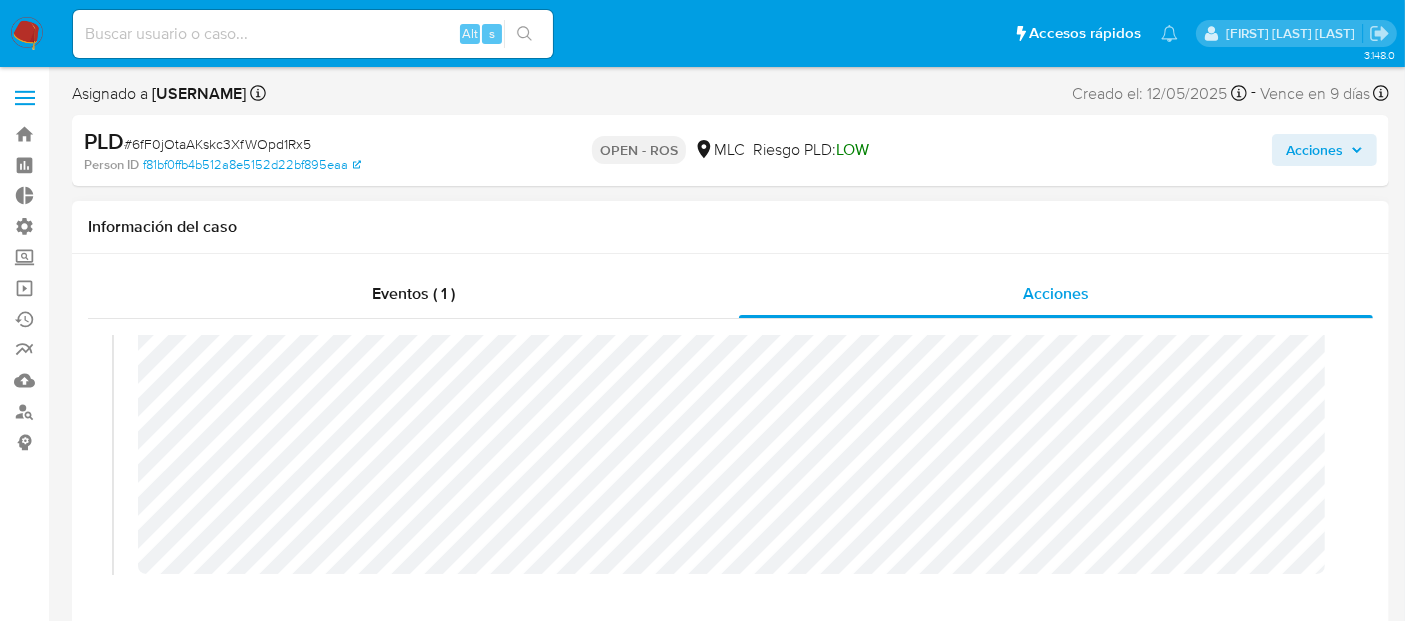 scroll, scrollTop: 70, scrollLeft: 0, axis: vertical 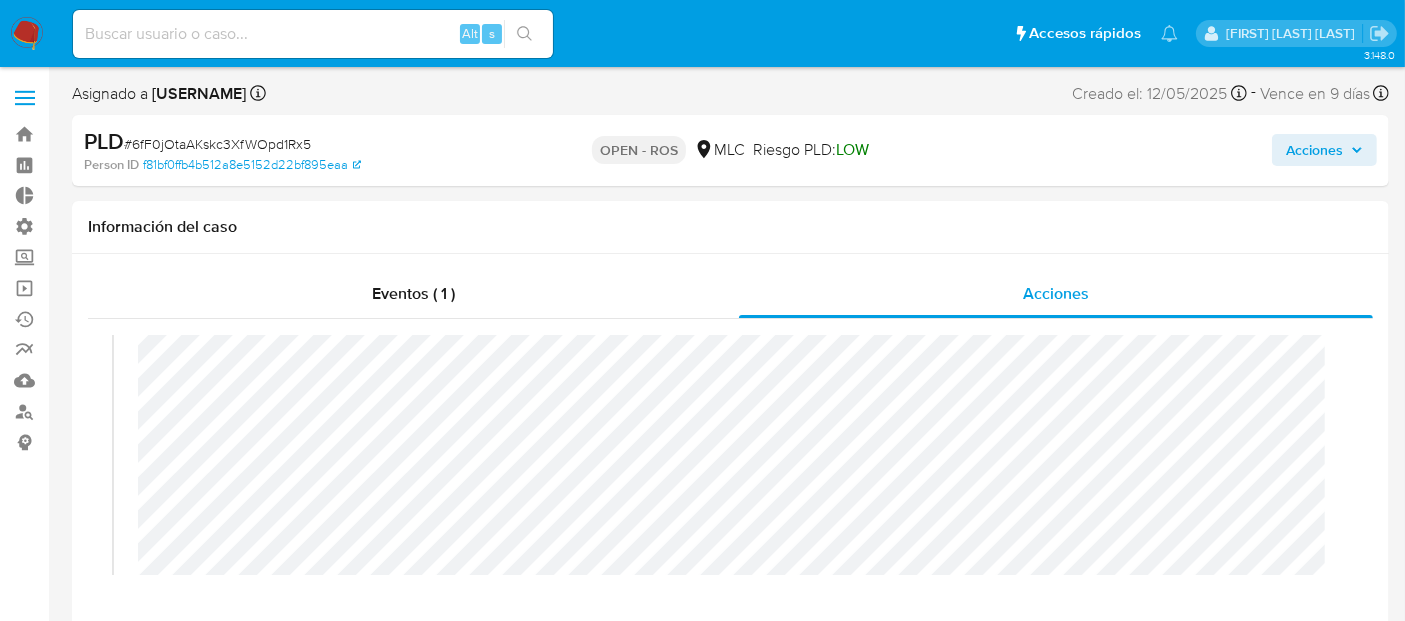 click on "Acciones" at bounding box center [1314, 150] 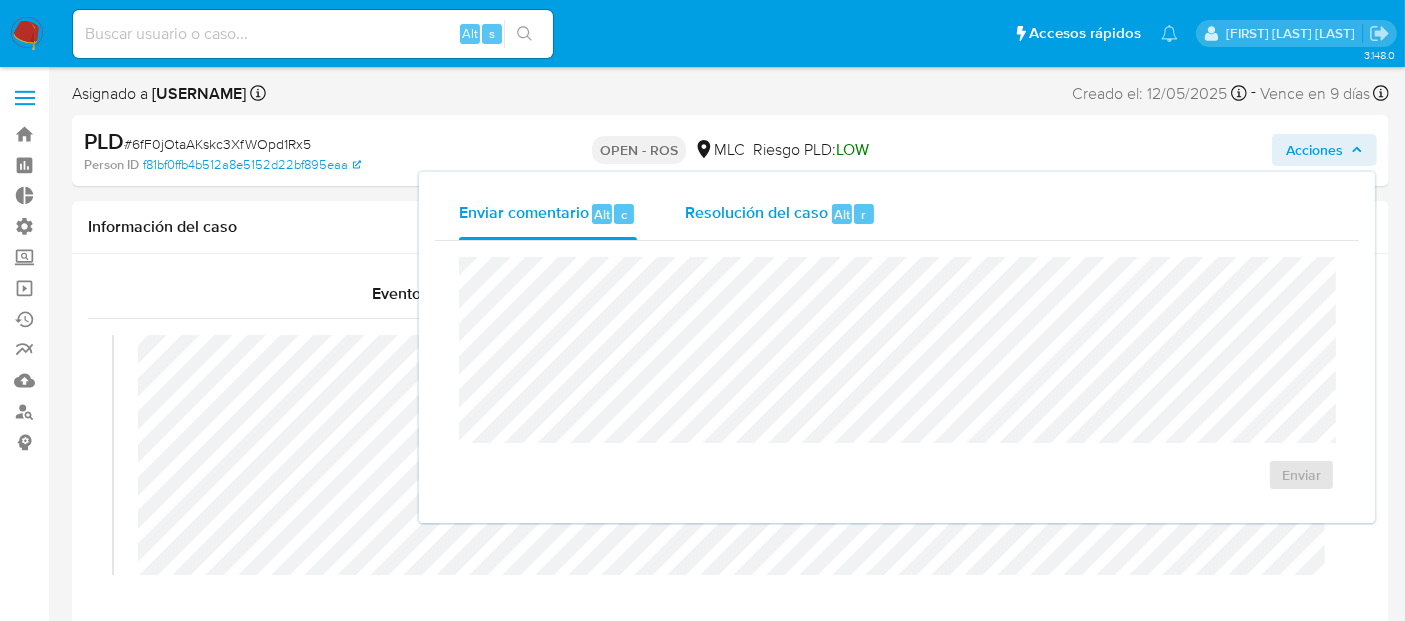 click on "Resolución del caso Alt r" at bounding box center (780, 214) 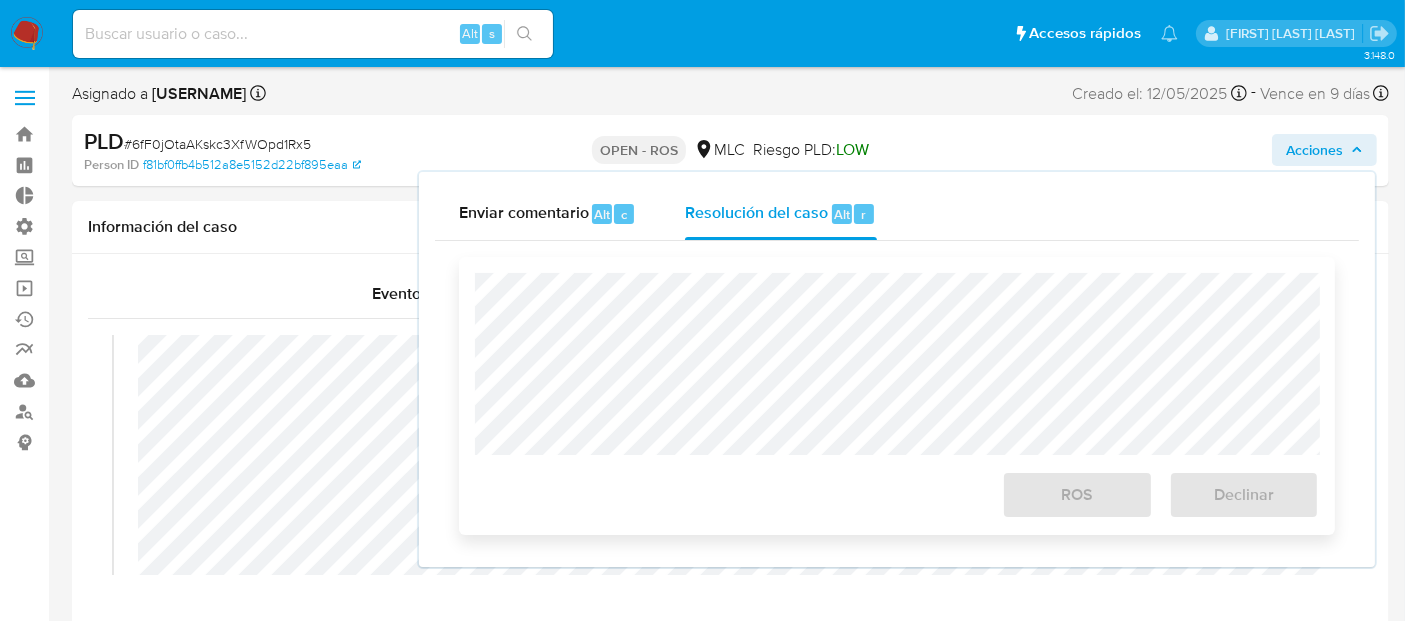 click on "Asignado a   robenavidesc   Asignado el: 11/07/2025 10:40:30 Creado el: 12/05/2025   Creado el: 12/05/2025 05:08:43 - Vence en 9 días   Vence el 10/08/2025 05:08:43 PLD # 6fF0jOtaAKskc3XfWOpd1Rx5 Person ID f81bf0ffb4b512a8e5152d22bf895eaa OPEN - ROS  MLC Riesgo PLD:  LOW Acciones Enviar comentario Alt c Resolución del caso Alt r Cierre de caso ROS Declinar Información del caso Eventos ( 1 ) Acciones 24/07/2025 15:06:29 (hace 8 días) El caso pasó a estado  OPEN_ROS      por  cporley 24/07/2025 15:06:11 (hace 8 días) El caso pasó a estado  OPEN_IN_REVIEW_STAGE_II      por  cporley 24/07/2025 15:06:11 (hace 8 días) El caso fue asignado a  cporley  por  cporley 23/07/2025 11:58:09 (hace 9 días) El caso pasó a estado  STANDBY_ROI_PROPOSAL      por  nluzardo 23/07/2025 11:51:36 (hace 9 días) nluzardo  subió un archivo: 150956377 - Caselog.pdf 23/07/2025 11:51:35 (hace 9 días) nluzardo  subió un archivo: 150956377 - Tablas Transaccionales 2025 v1.2.xlsx 23/07/2025 10:06:18 (hace 9 días)      por" at bounding box center [730, 2248] 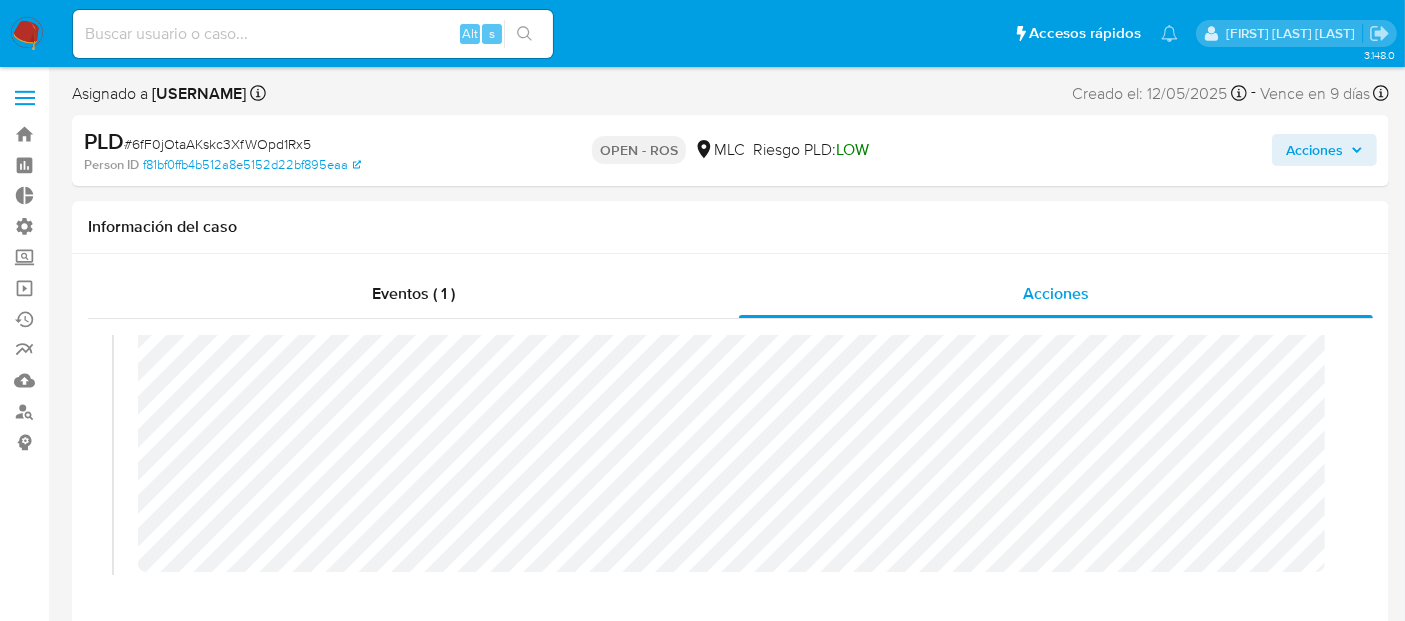 scroll, scrollTop: 73, scrollLeft: 0, axis: vertical 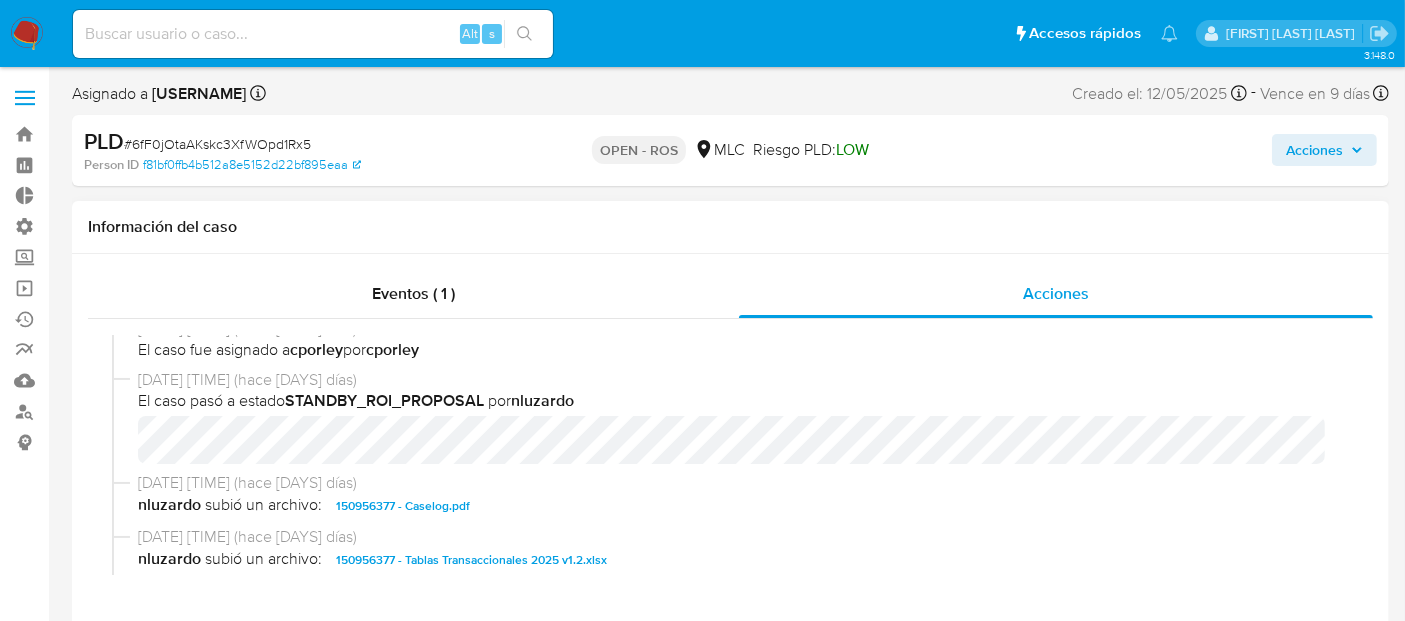 click on "150956377 - Caselog.pdf" at bounding box center (403, 506) 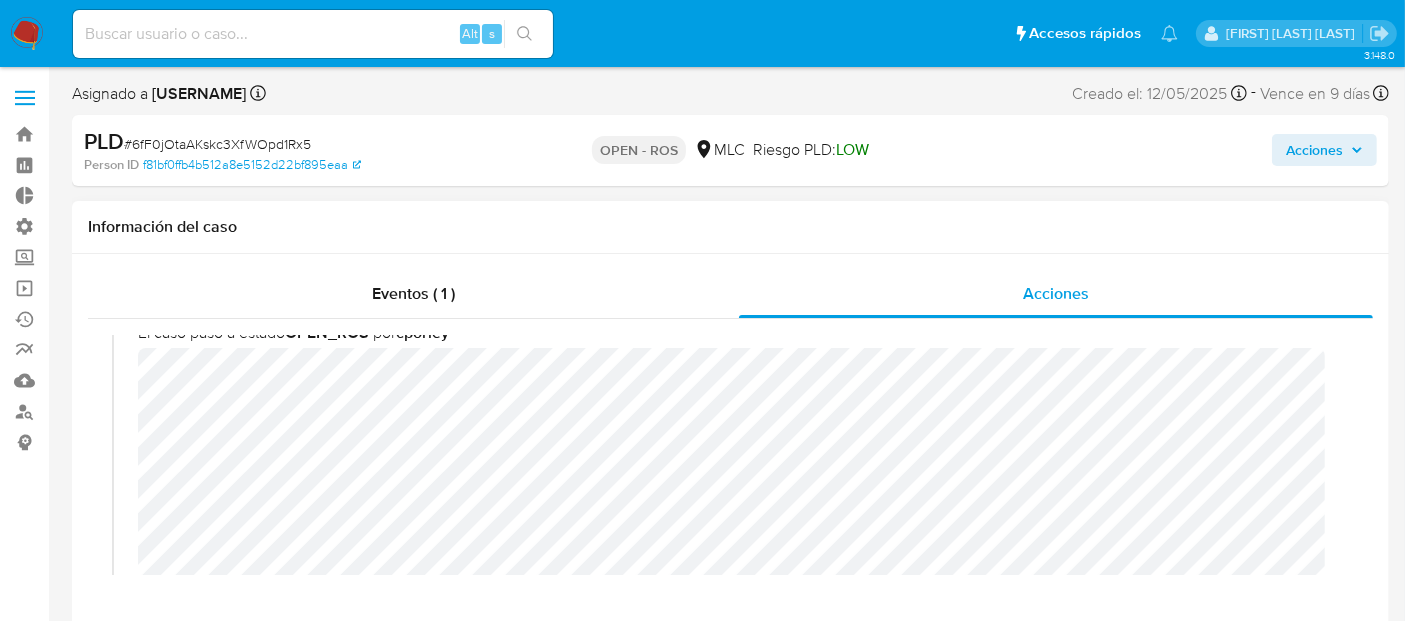 scroll, scrollTop: 25, scrollLeft: 0, axis: vertical 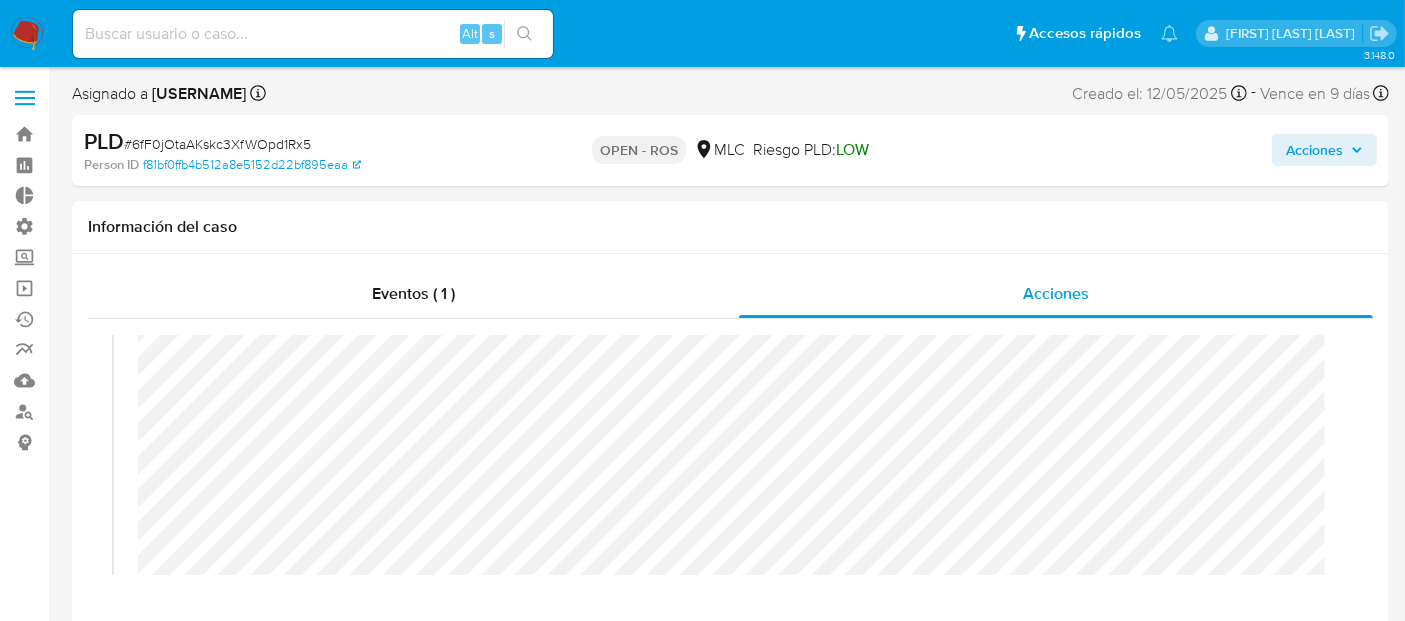 click on "Acciones" at bounding box center [1314, 150] 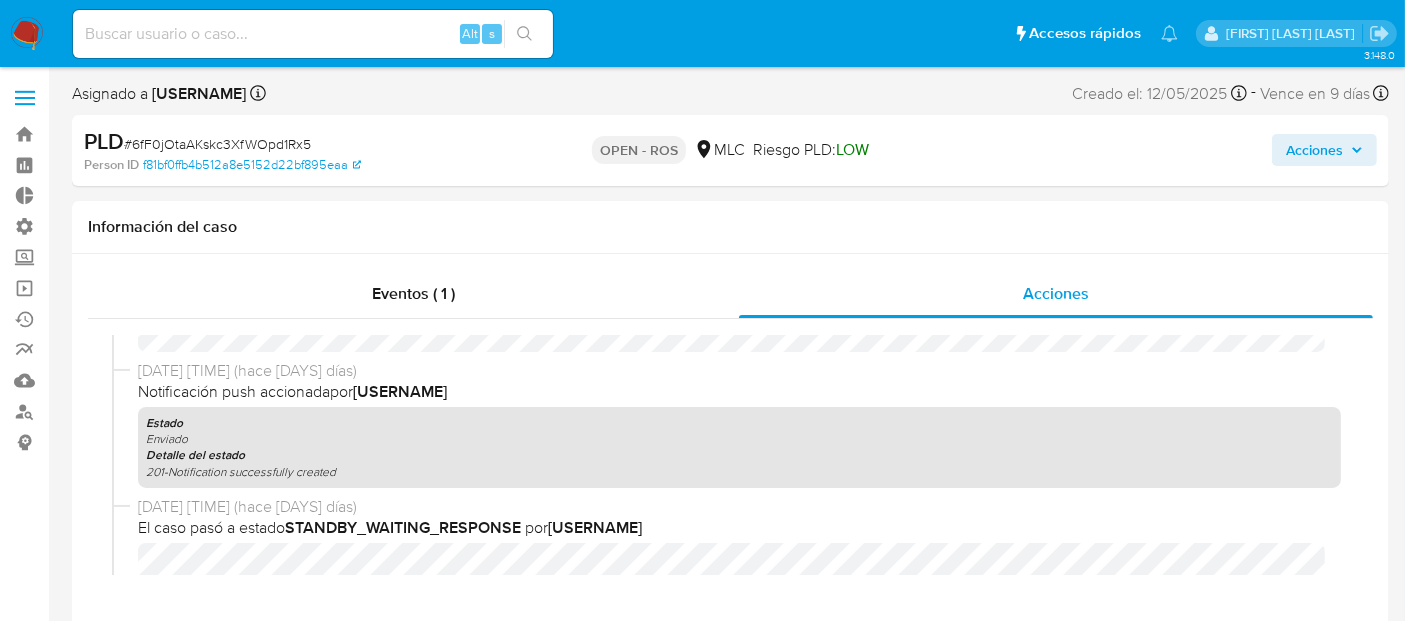 scroll, scrollTop: 1382, scrollLeft: 0, axis: vertical 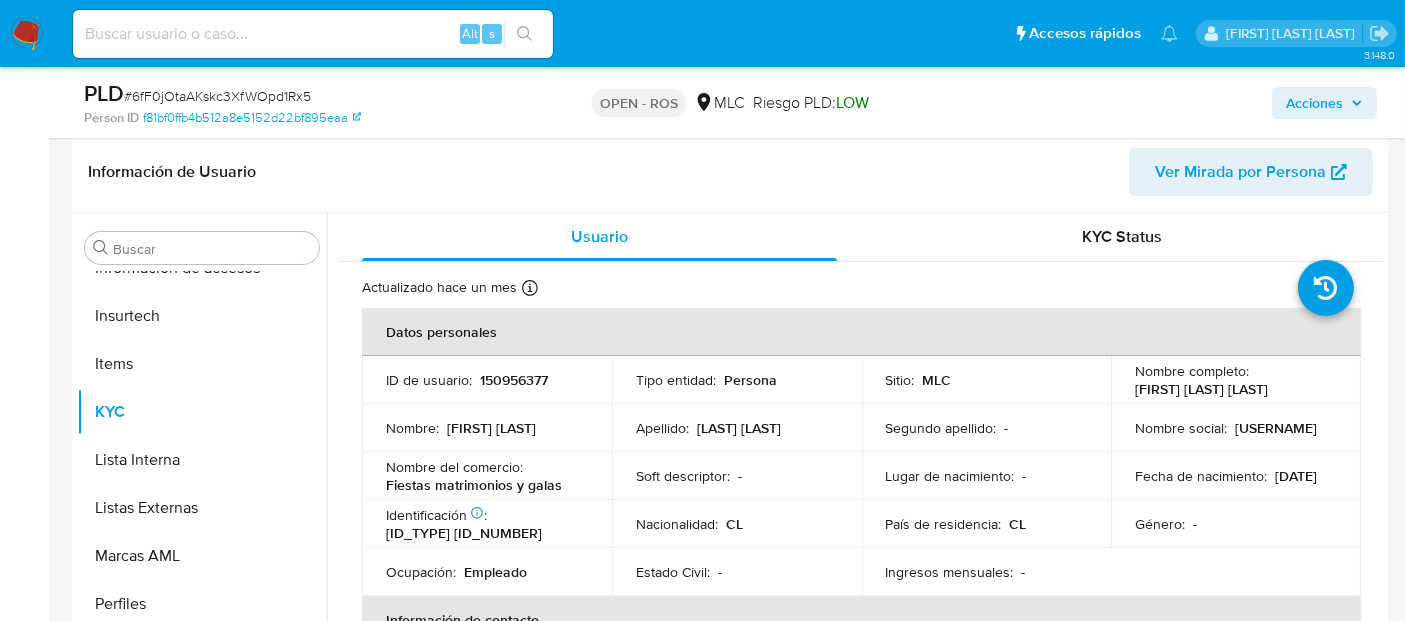 drag, startPoint x: 1175, startPoint y: 398, endPoint x: 1130, endPoint y: 385, distance: 46.840153 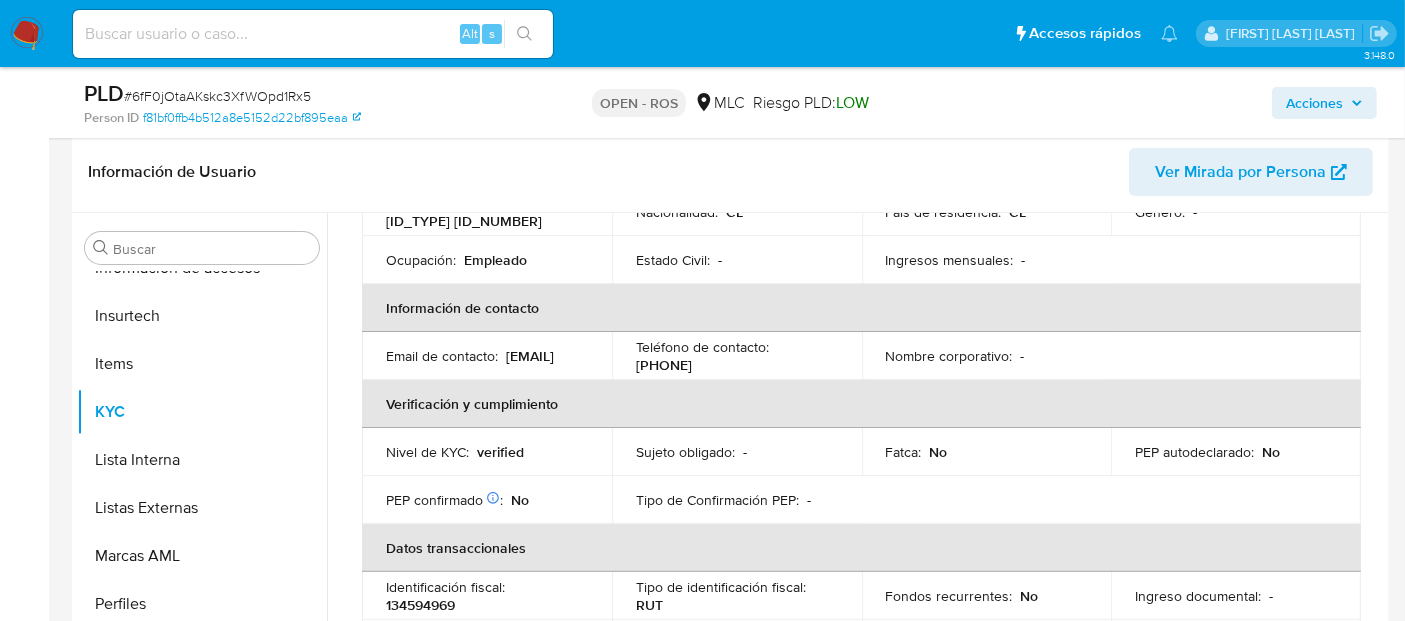 scroll, scrollTop: 311, scrollLeft: 0, axis: vertical 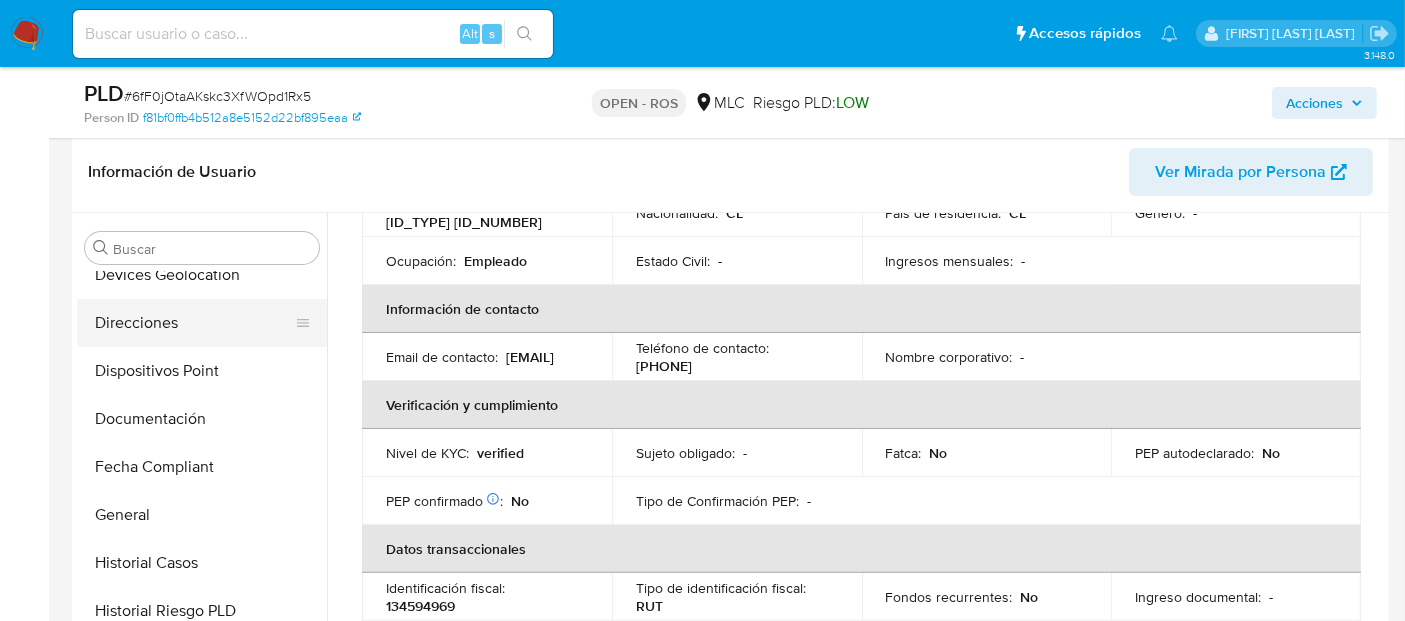 click on "Direcciones" at bounding box center [194, 323] 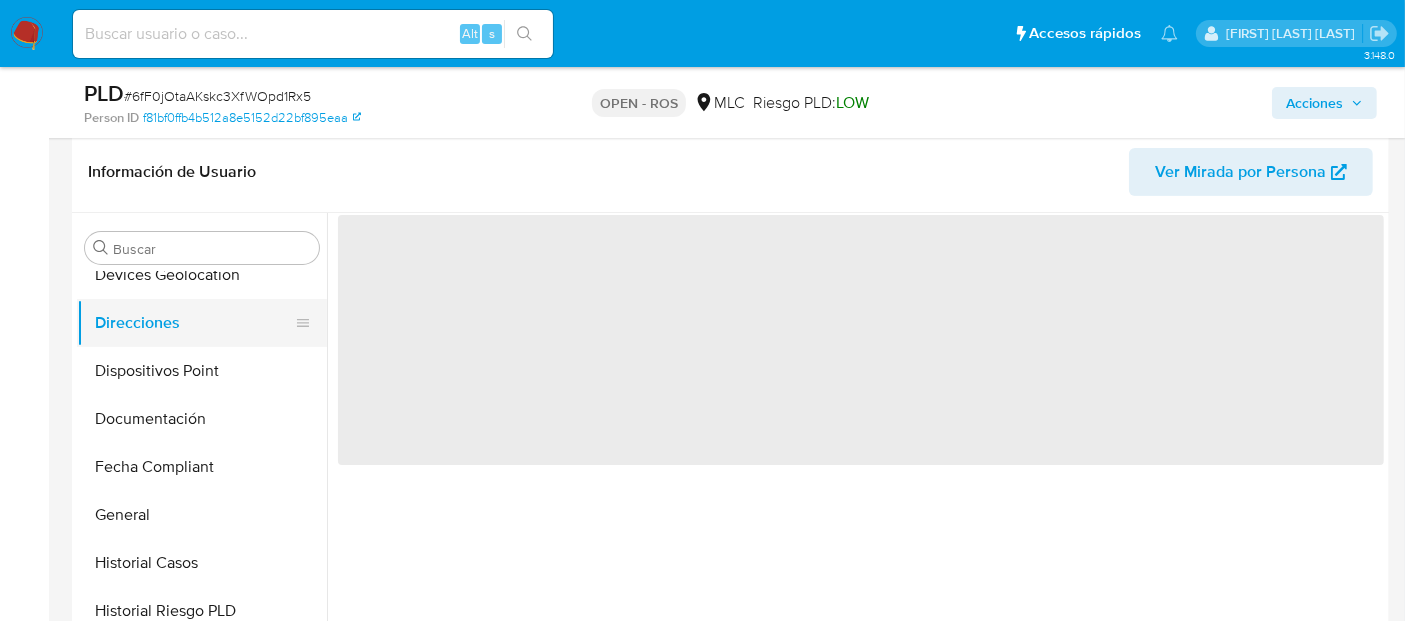 scroll, scrollTop: 0, scrollLeft: 0, axis: both 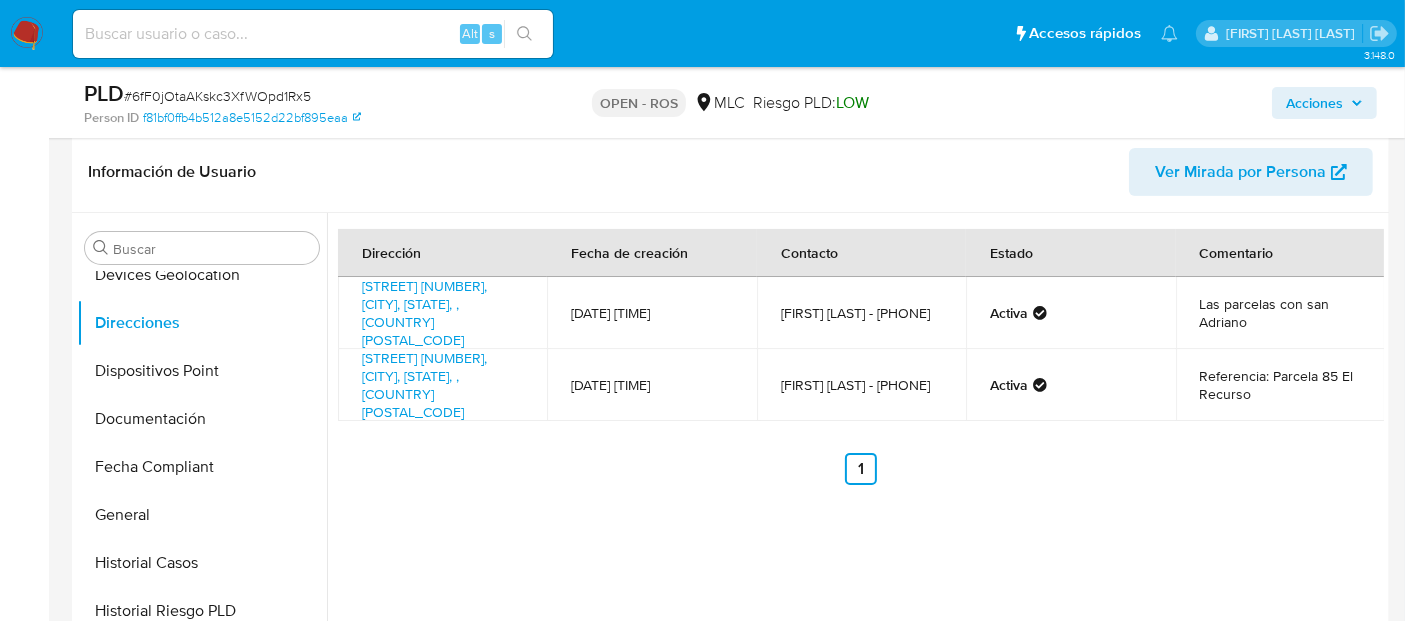 click on "Anterior 1 Siguiente" at bounding box center (861, 469) 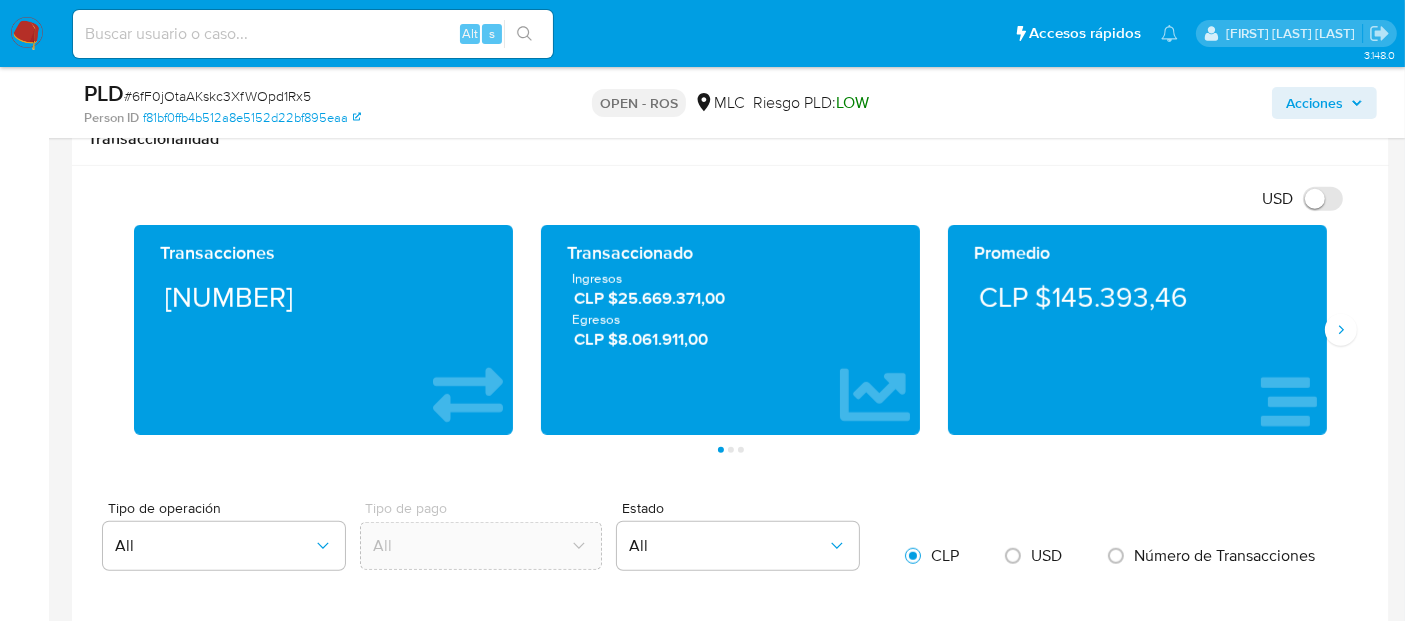 scroll, scrollTop: 1477, scrollLeft: 0, axis: vertical 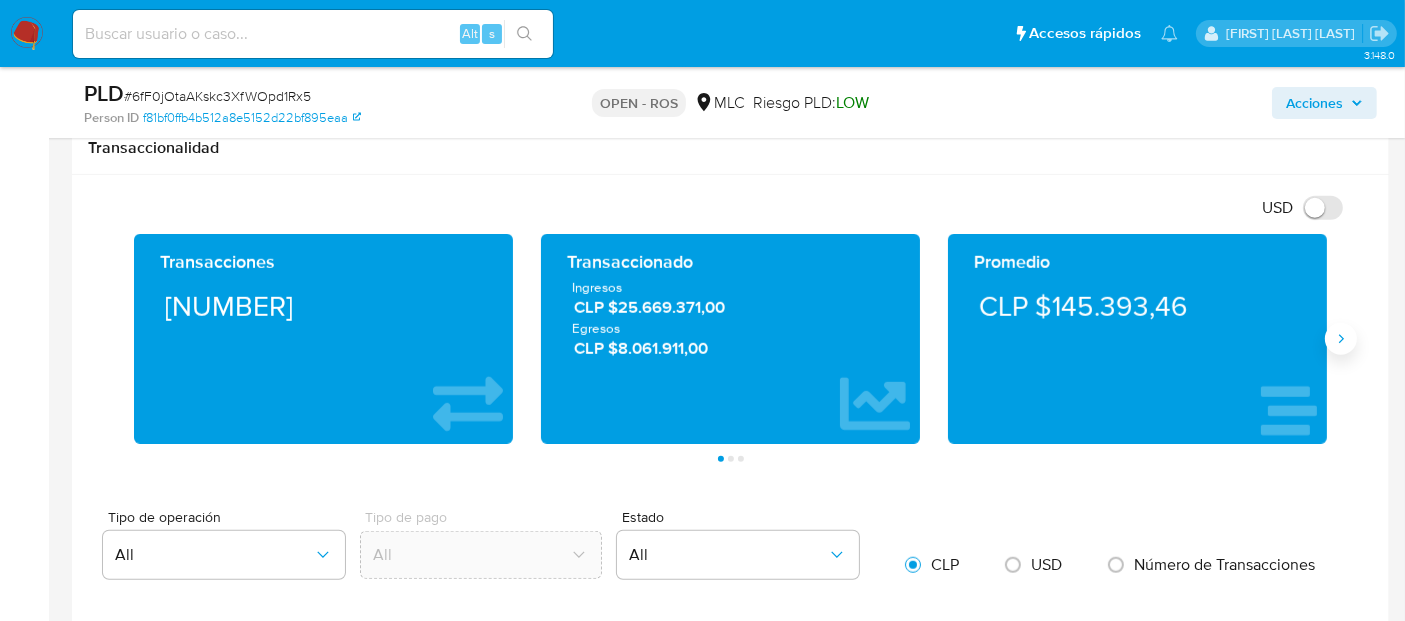 click at bounding box center (1341, 339) 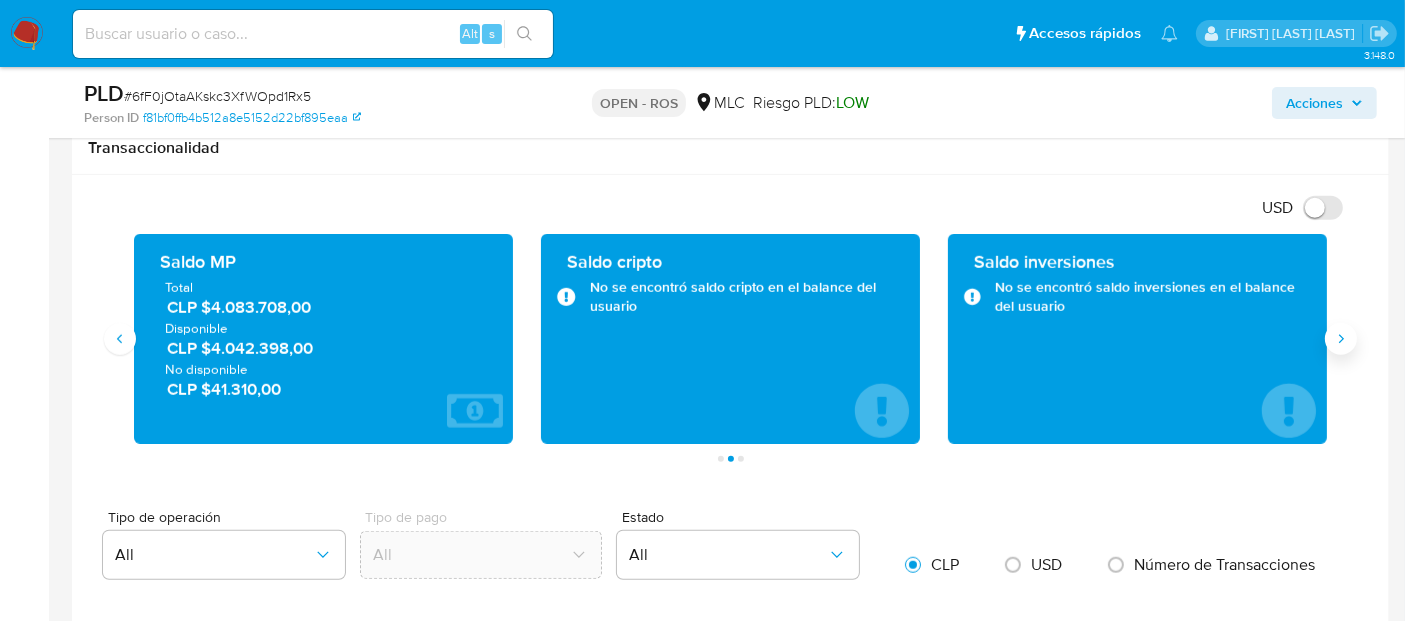 click at bounding box center (1341, 339) 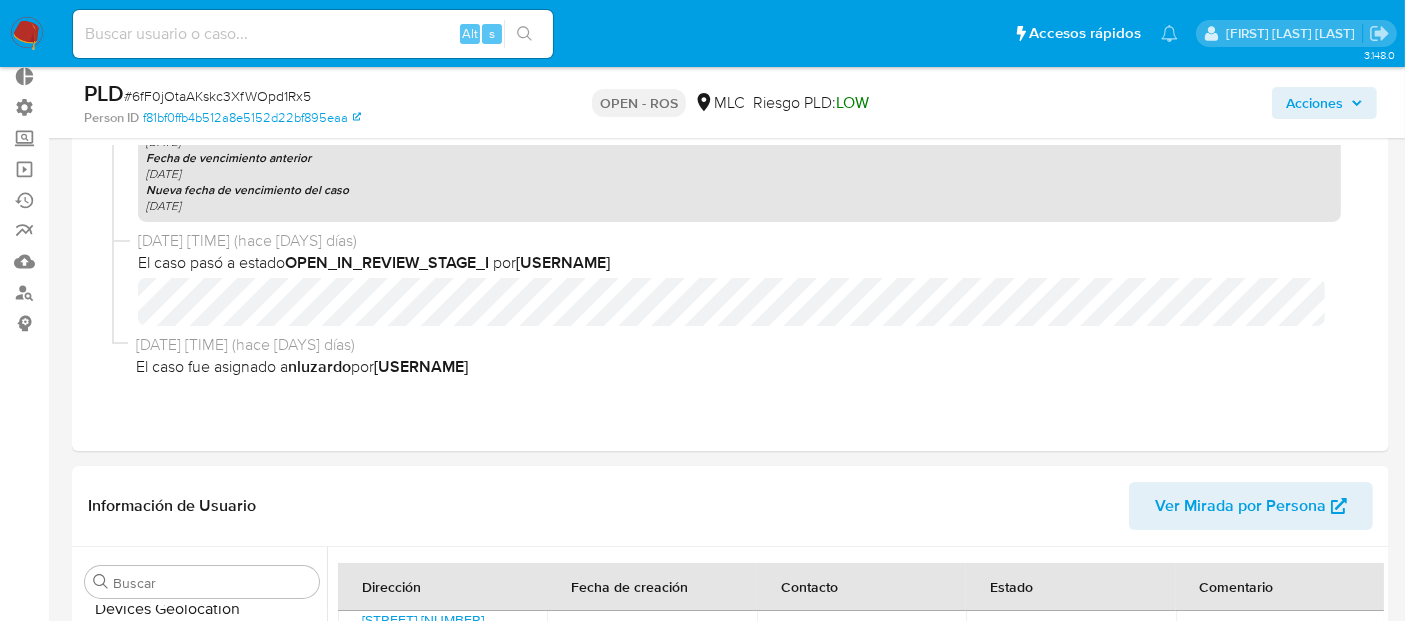 scroll, scrollTop: 0, scrollLeft: 0, axis: both 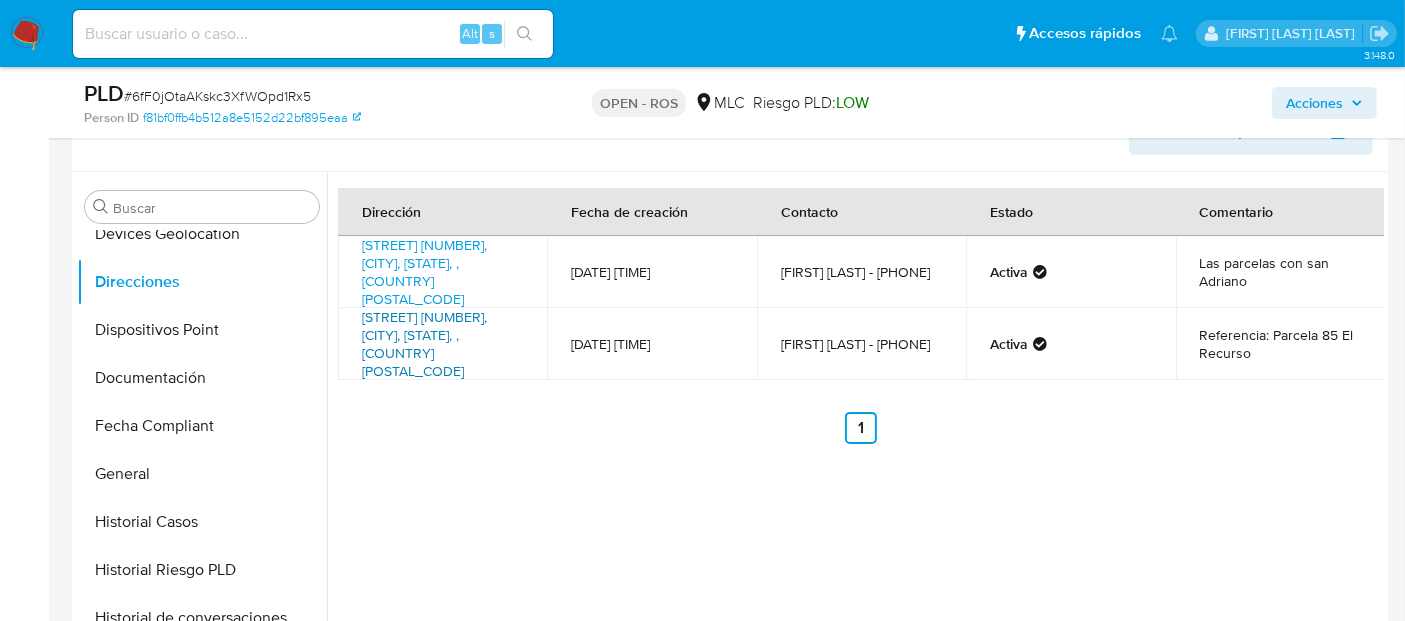 click on "Camino Vecinal 5 85, Buin, Rm (metropolitana), , Chile 85" at bounding box center [424, 344] 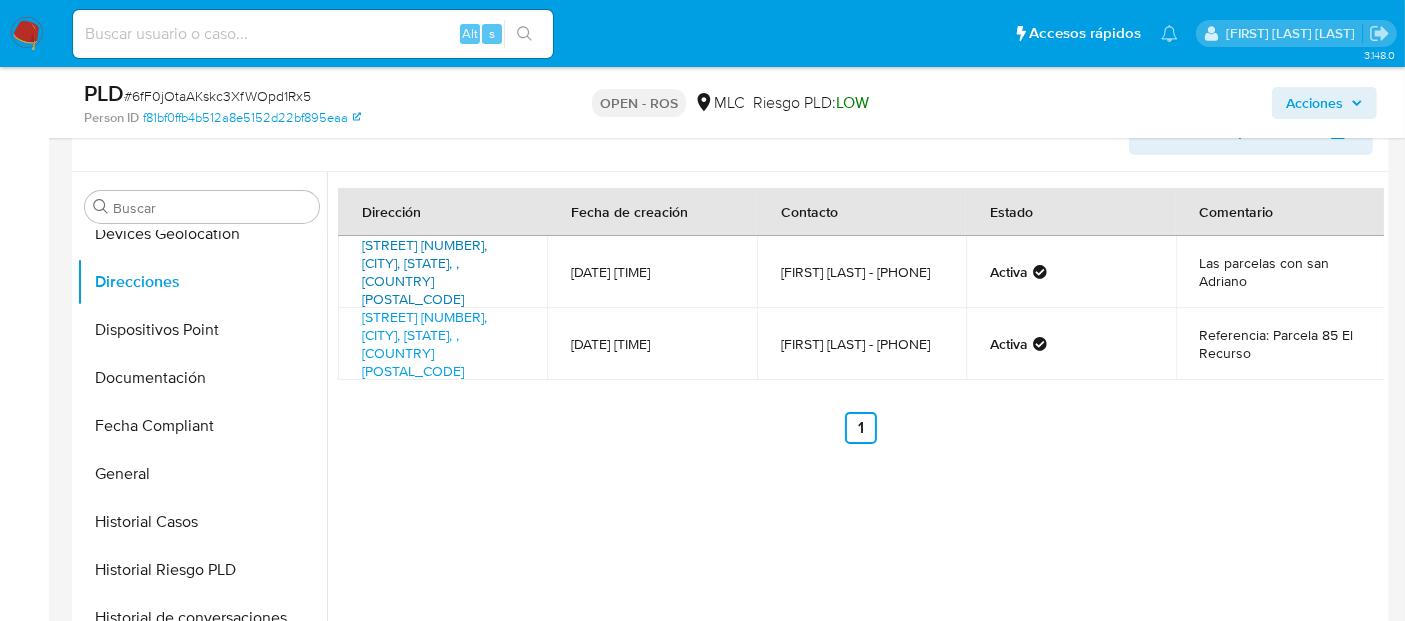 click on "San Adriano Tercero 13263, El Bosque, Rm (metropolitana), , Chile 13263" at bounding box center [424, 272] 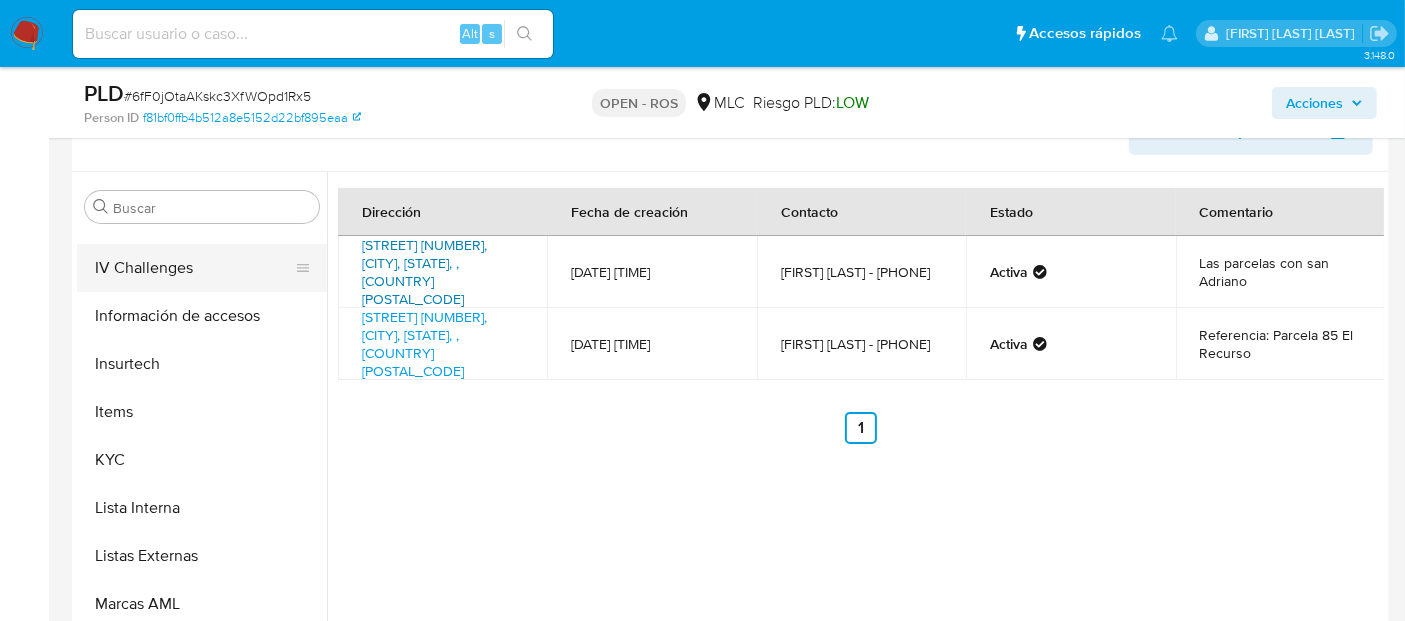 scroll, scrollTop: 797, scrollLeft: 0, axis: vertical 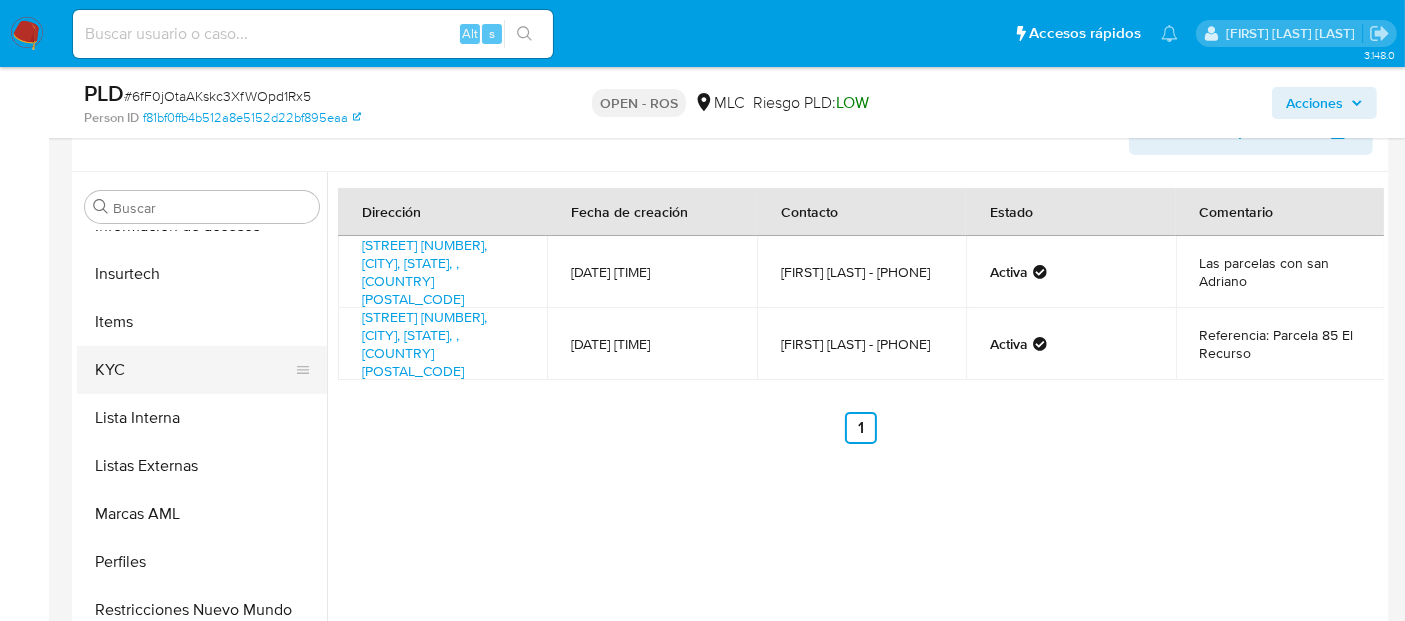 click on "KYC" at bounding box center (194, 370) 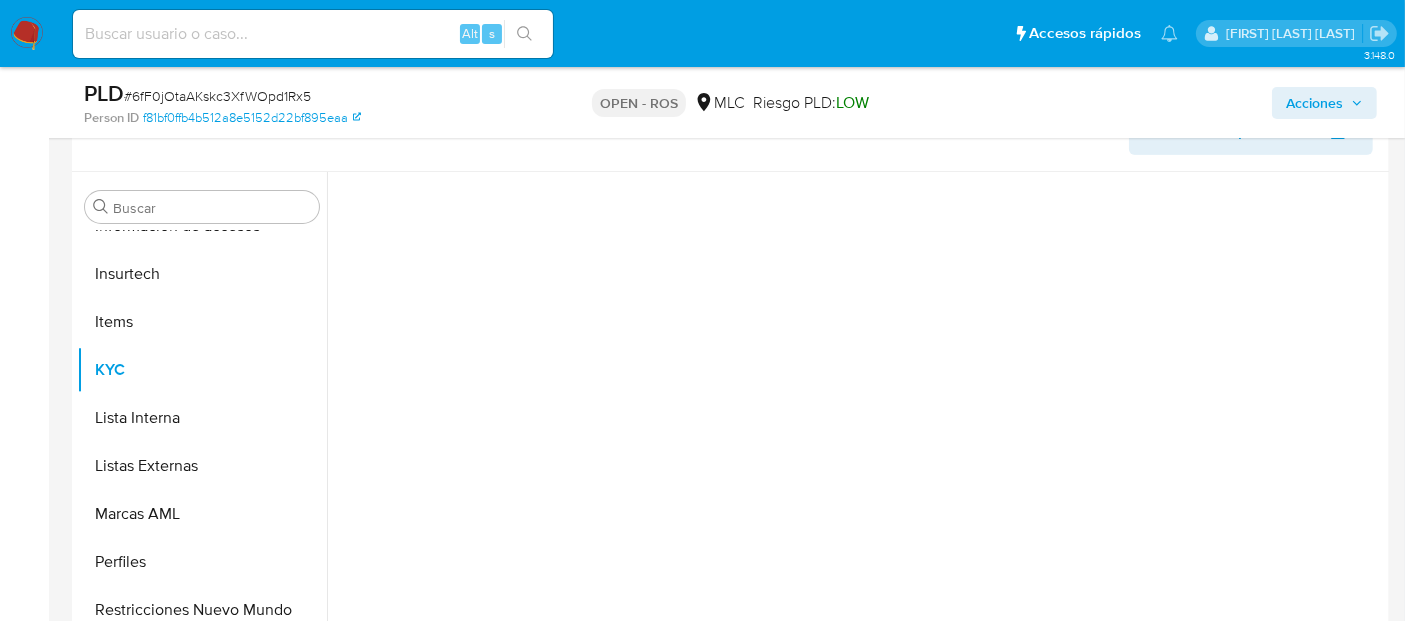 scroll, scrollTop: 796, scrollLeft: 0, axis: vertical 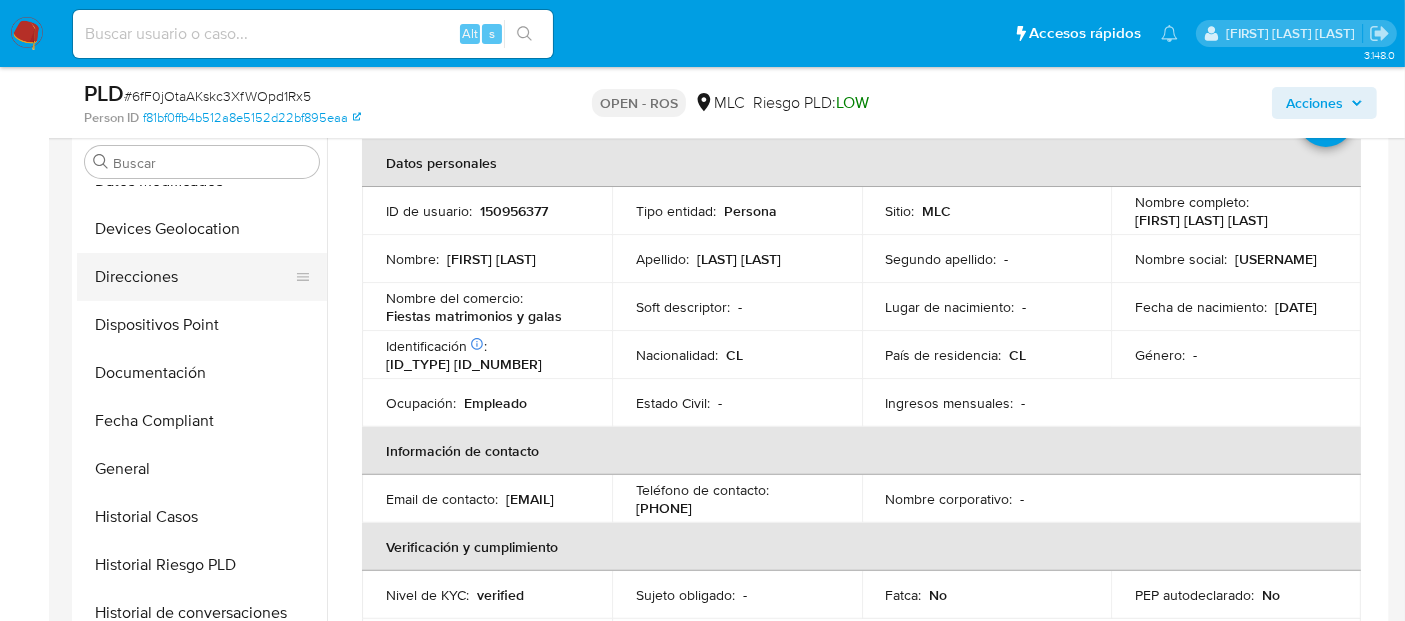 click on "Direcciones" at bounding box center [194, 277] 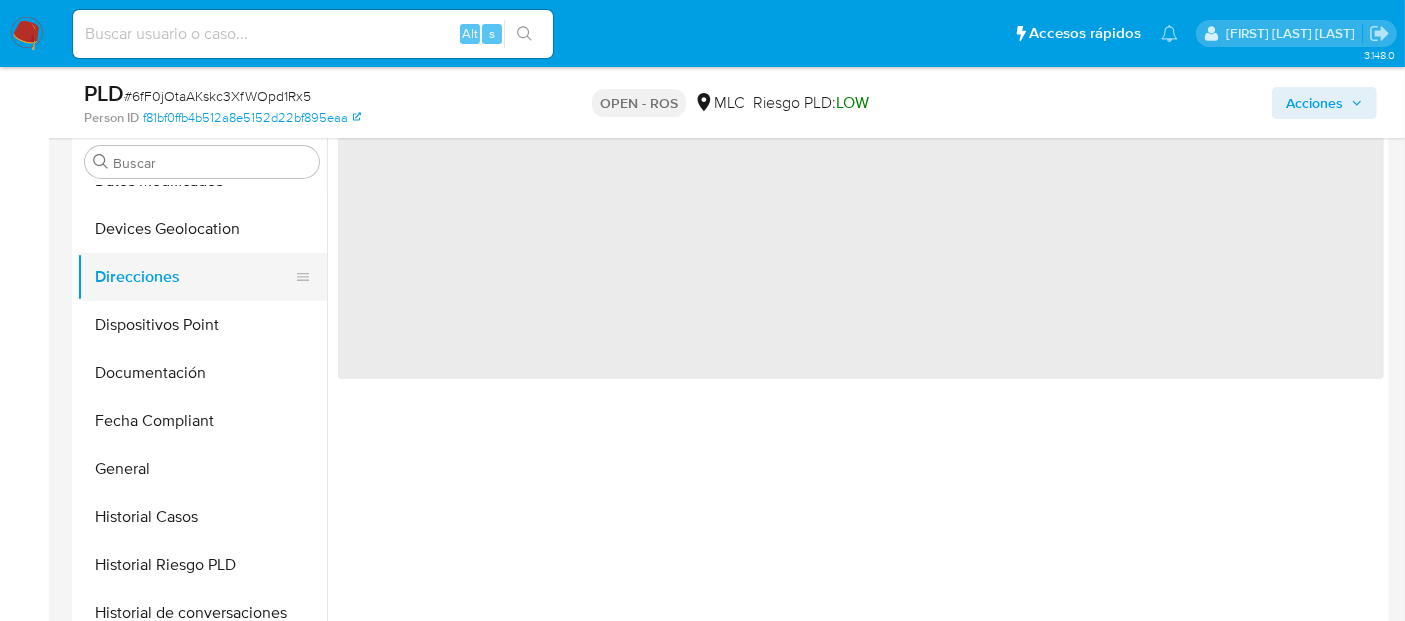 scroll, scrollTop: 0, scrollLeft: 0, axis: both 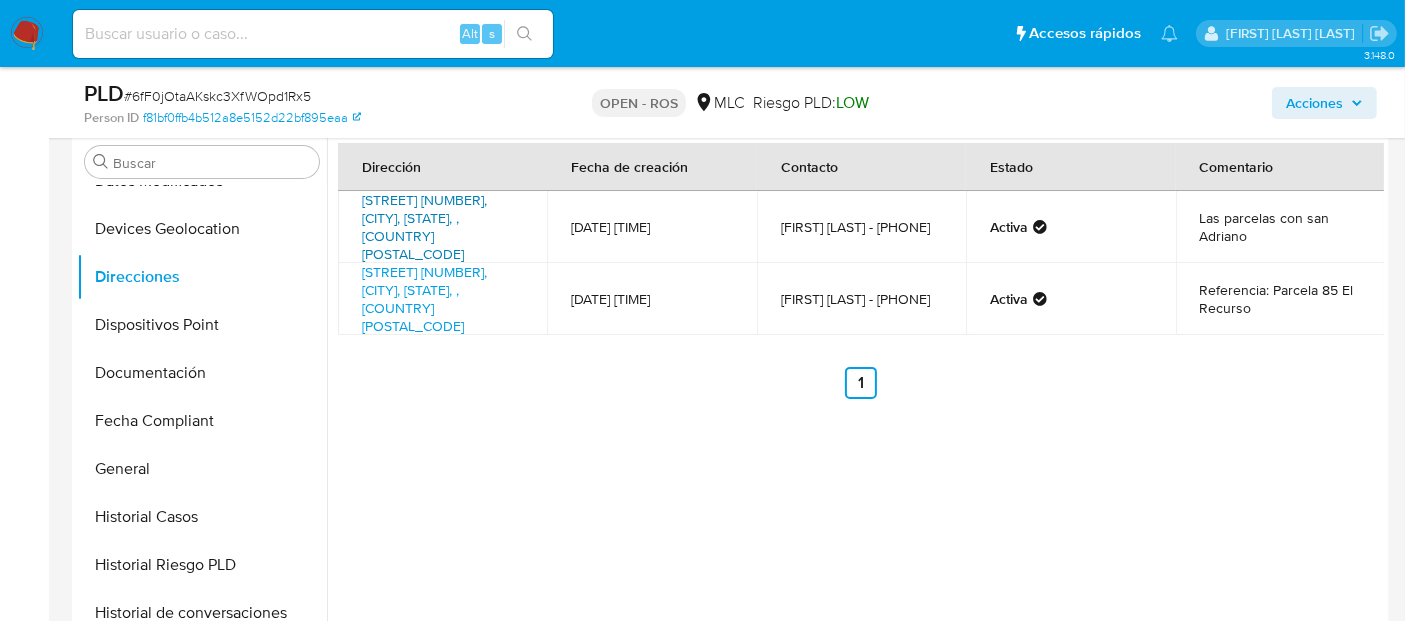 click on "San Adriano Tercero 13263, El Bosque, Rm (metropolitana), , Chile 13263" at bounding box center (424, 227) 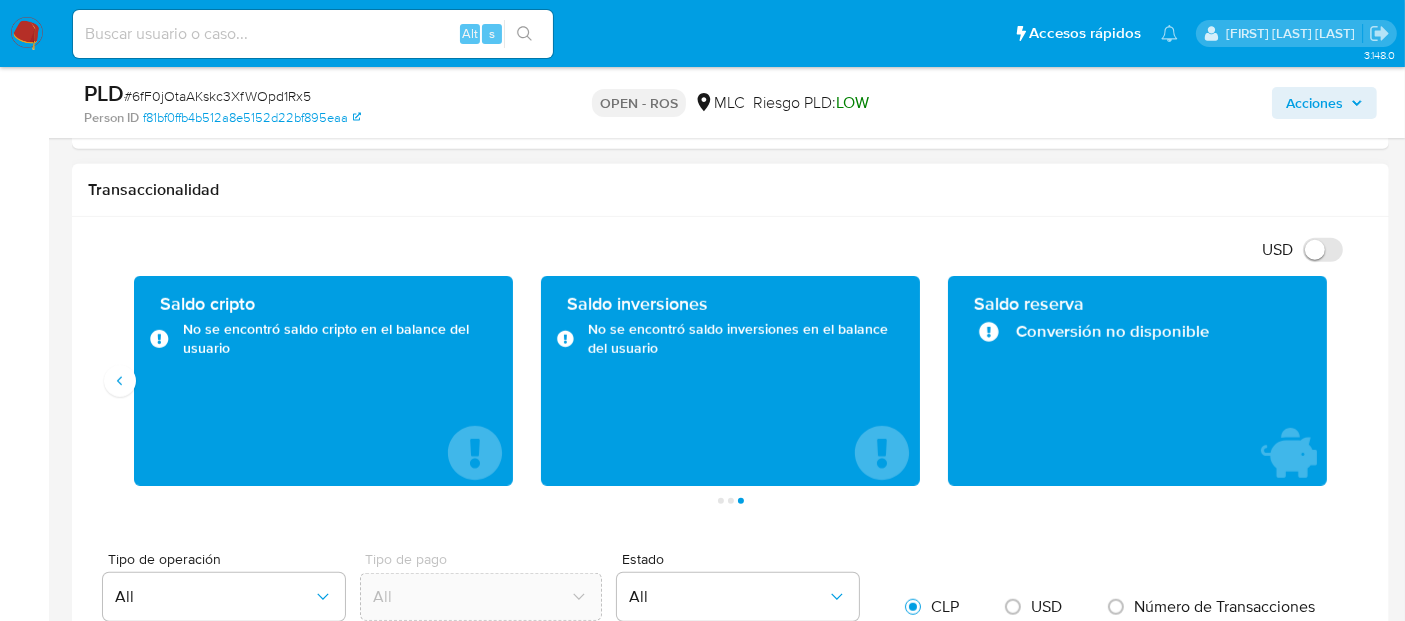 scroll, scrollTop: 1446, scrollLeft: 0, axis: vertical 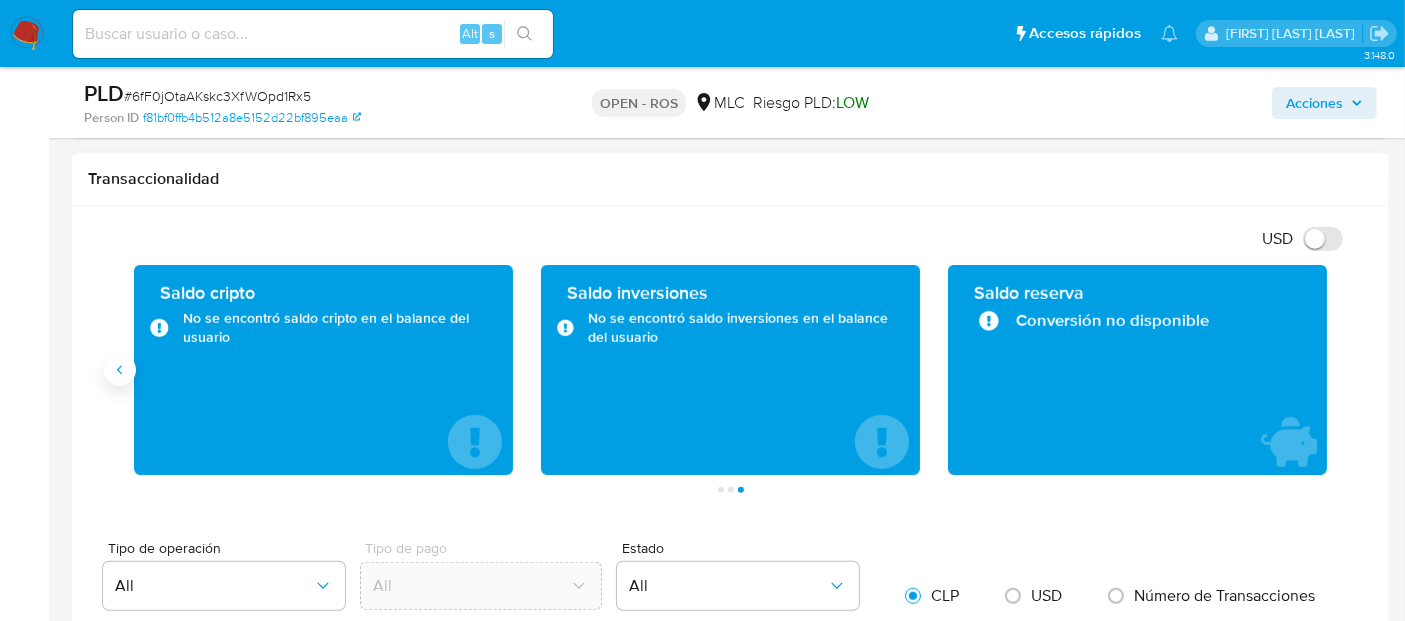 click 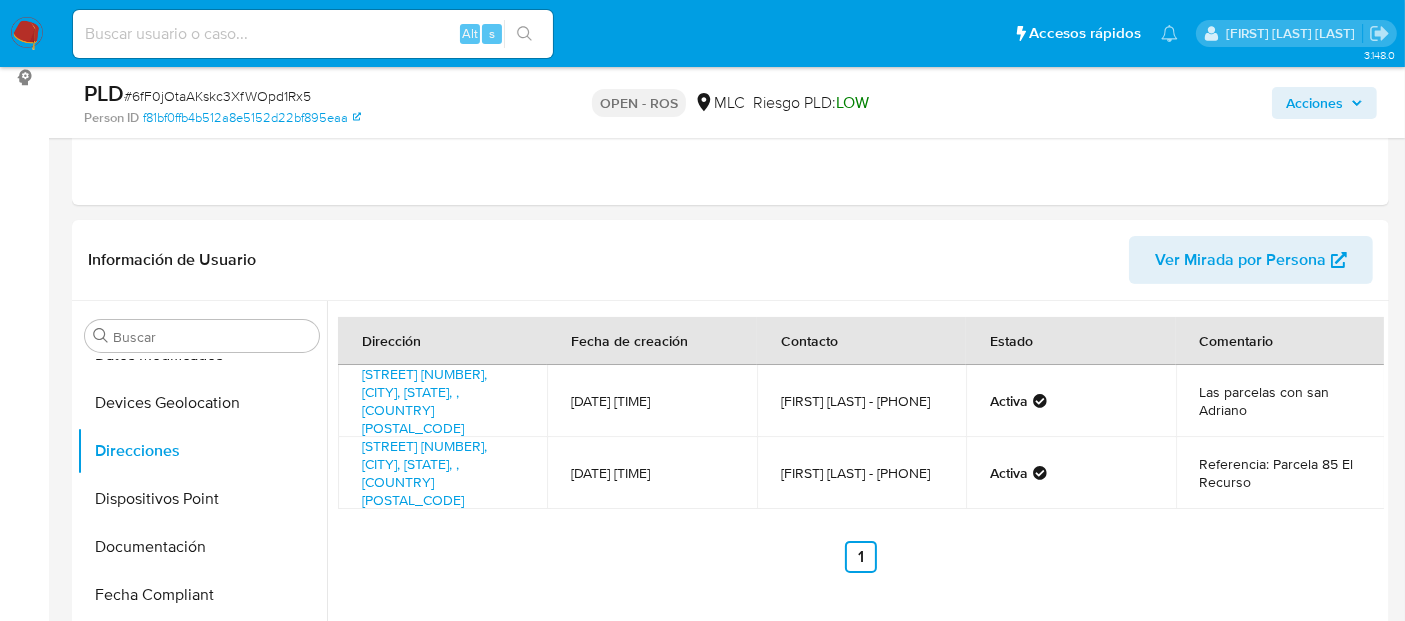 scroll, scrollTop: 364, scrollLeft: 0, axis: vertical 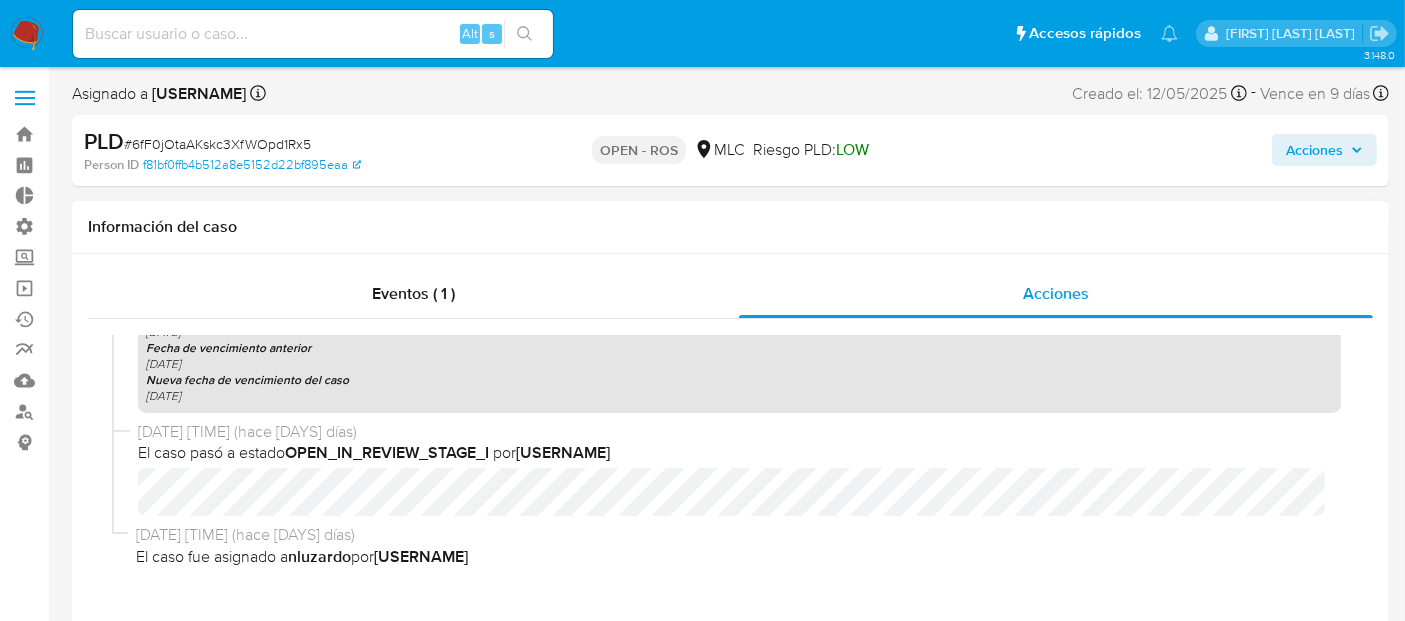 click on "Vencimiento comunicación 17-07-2025 Fecha de vencimiento anterior 10-08-2025 Nueva fecha de vencimiento del caso 10-08-2025" at bounding box center [739, 356] 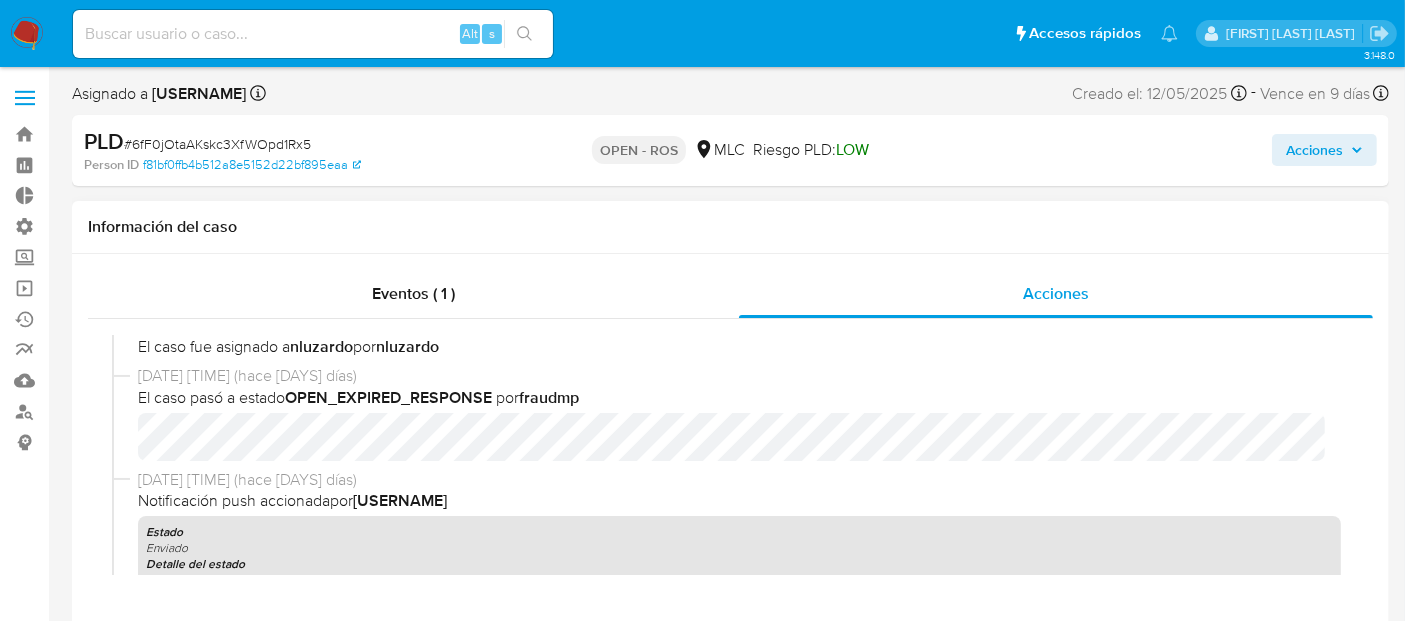 scroll, scrollTop: 1382, scrollLeft: 0, axis: vertical 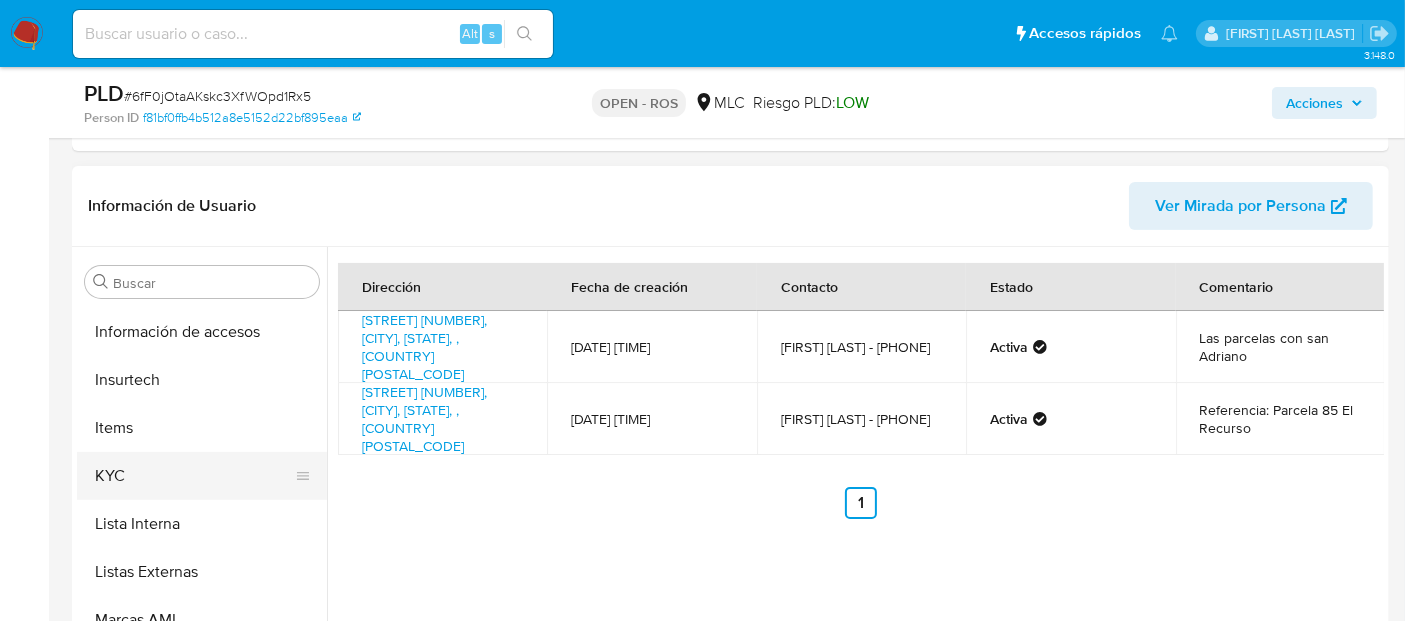 click on "KYC" at bounding box center [194, 476] 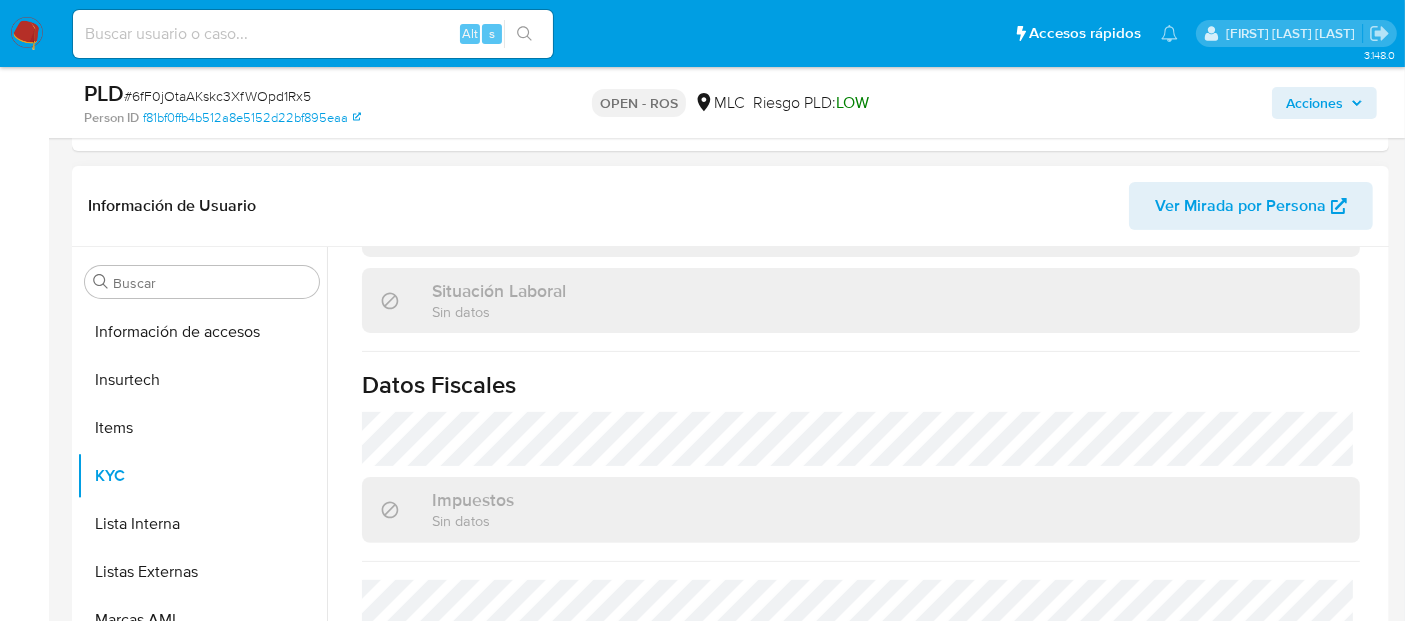 scroll, scrollTop: 1125, scrollLeft: 0, axis: vertical 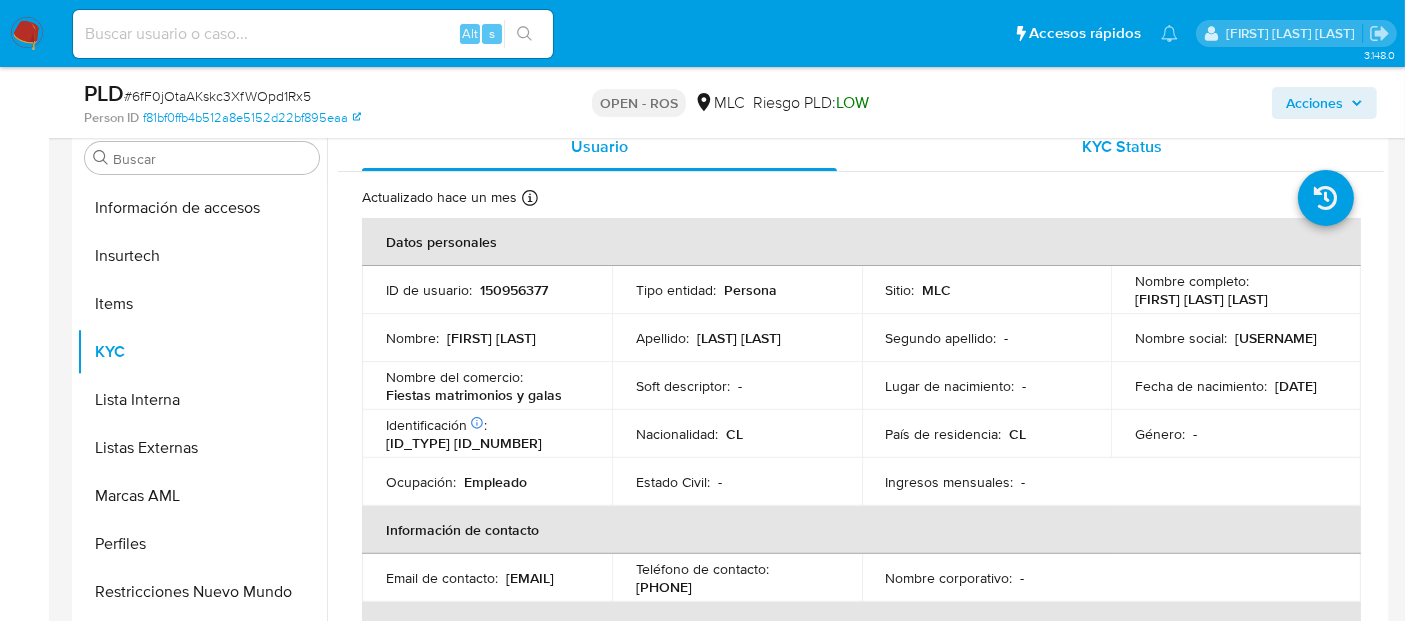 click on "KYC Status" at bounding box center [1122, 147] 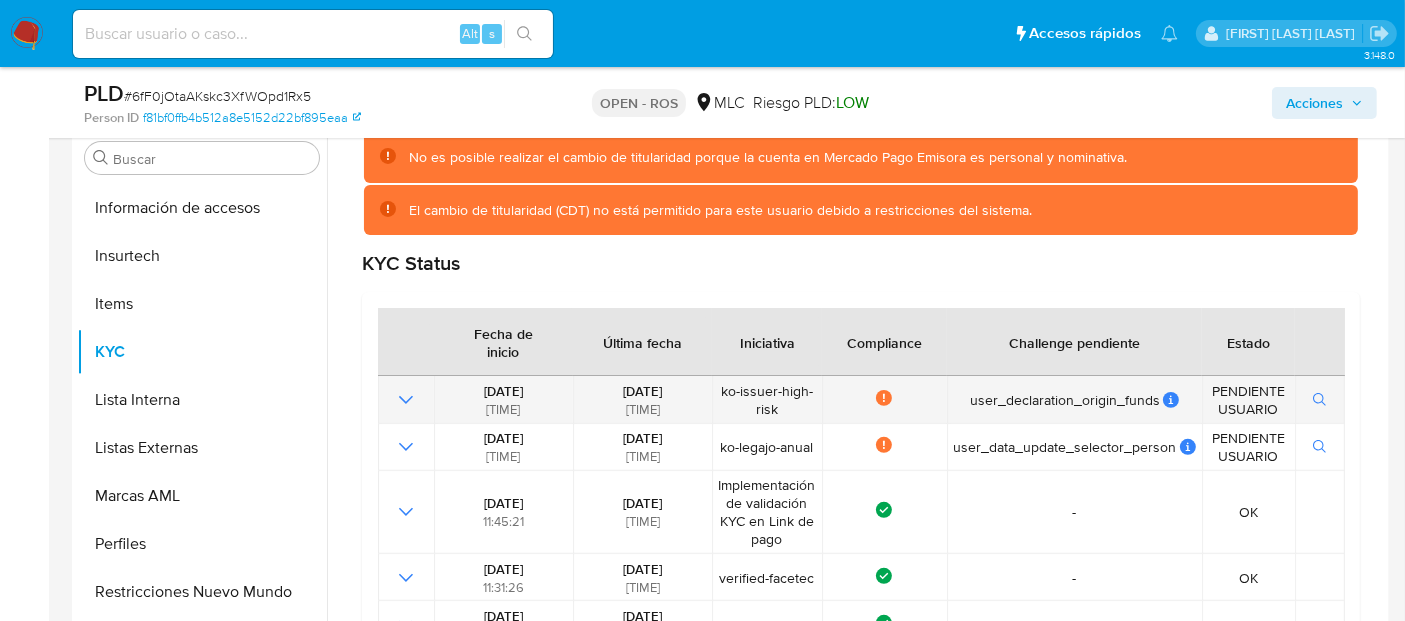 scroll, scrollTop: 105, scrollLeft: 0, axis: vertical 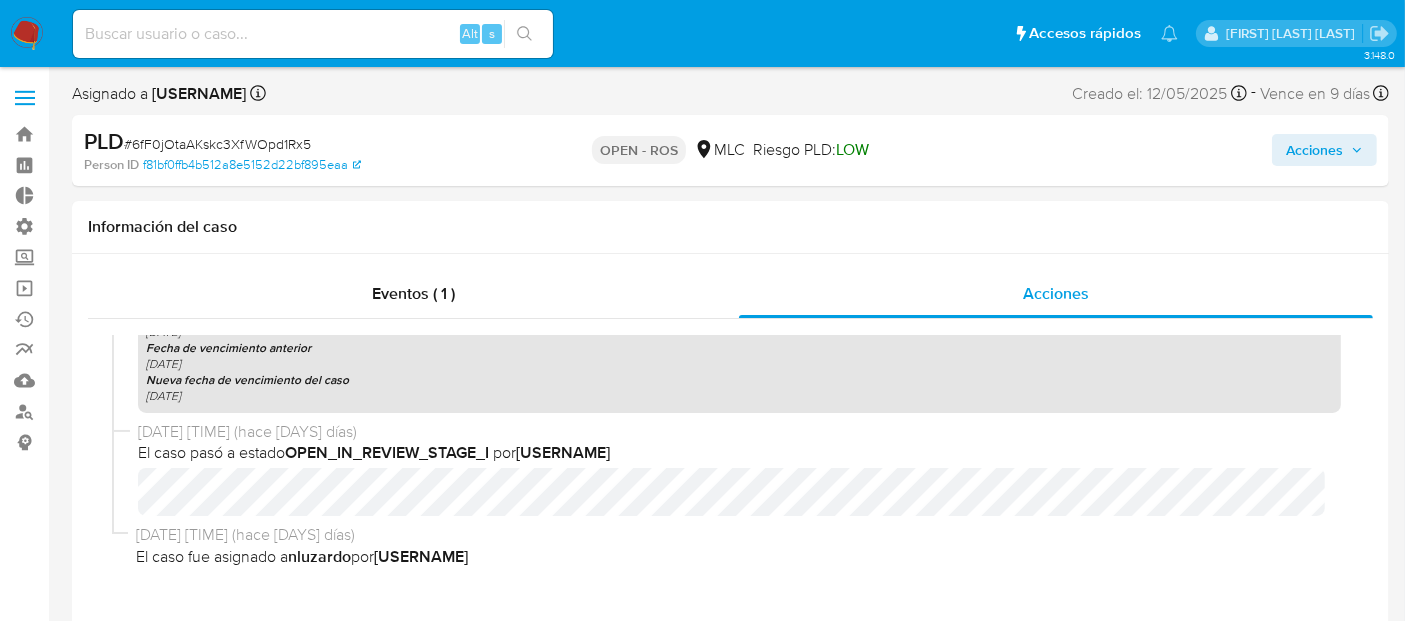 click on "Acciones" at bounding box center (1314, 150) 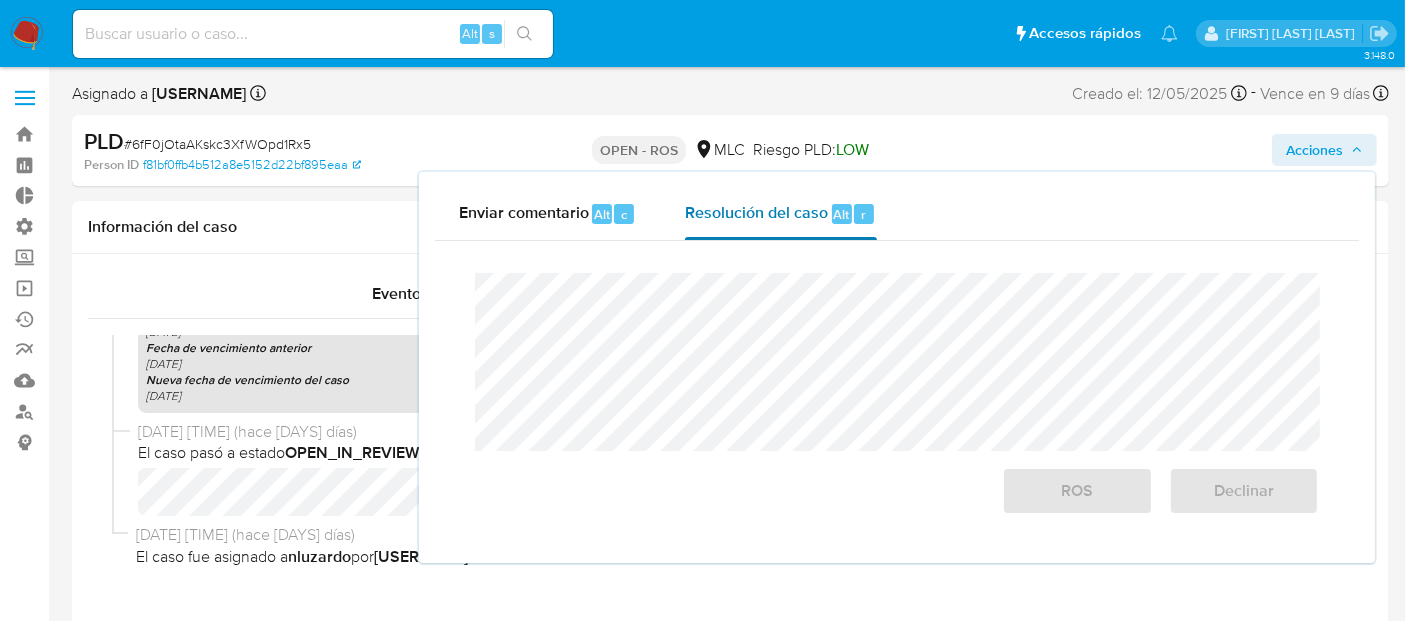 click on "Resolución del caso" at bounding box center [756, 213] 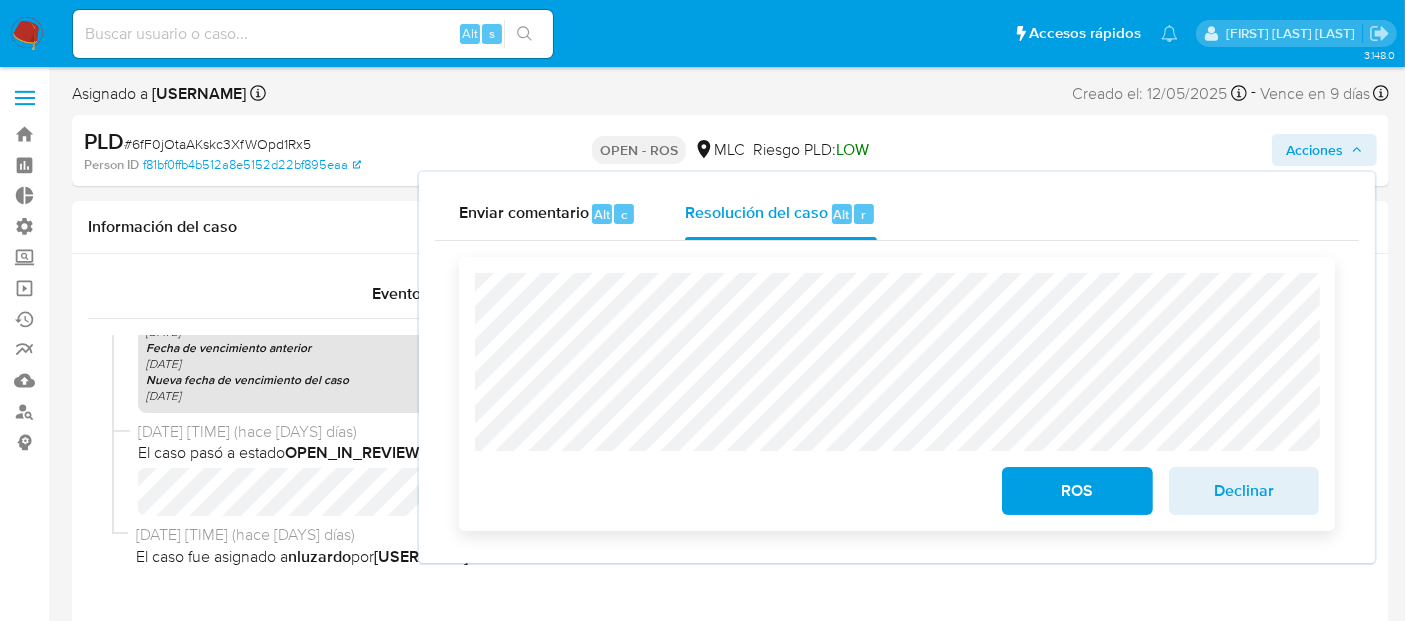 click on "Declinar" at bounding box center (1244, 491) 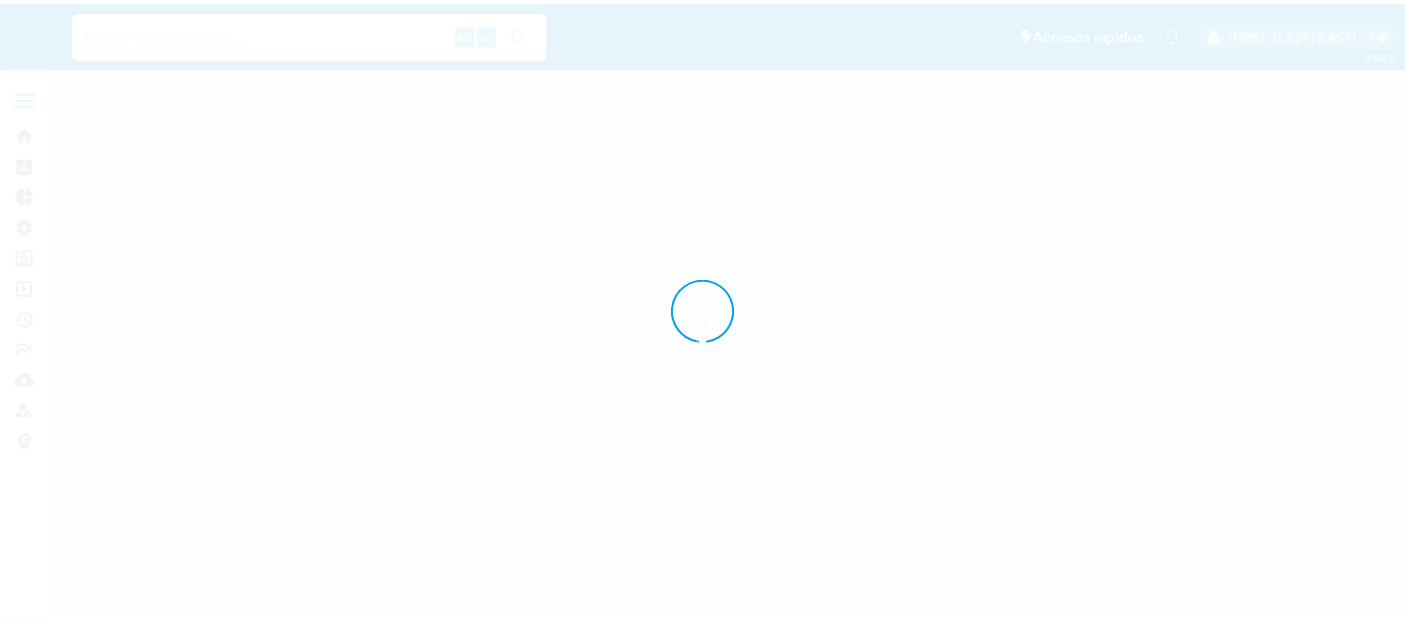 scroll, scrollTop: 0, scrollLeft: 0, axis: both 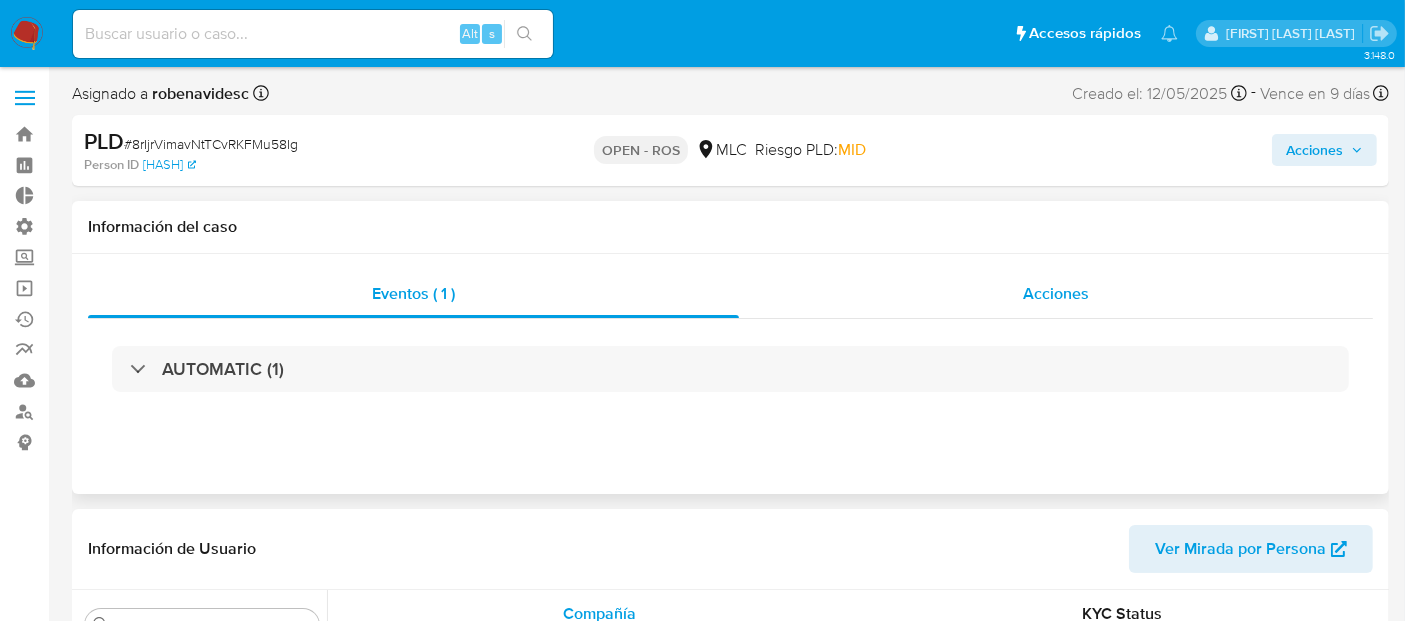 click on "Acciones" at bounding box center (1056, 294) 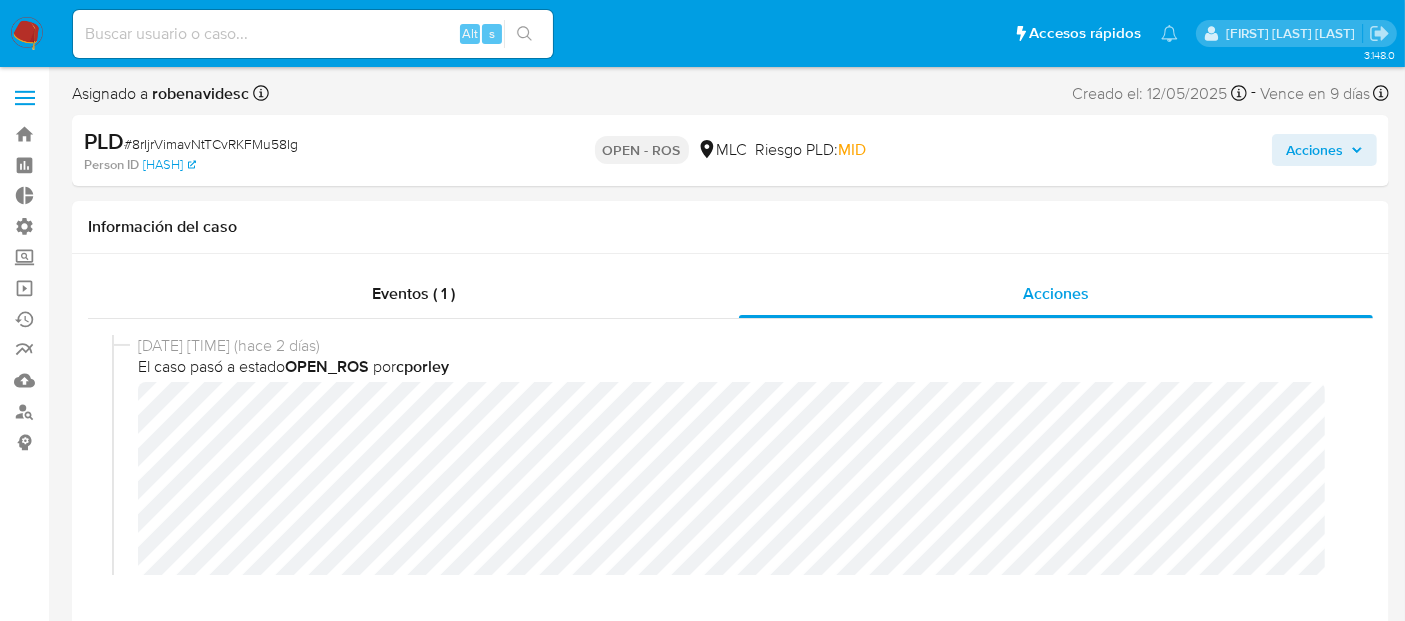 select on "10" 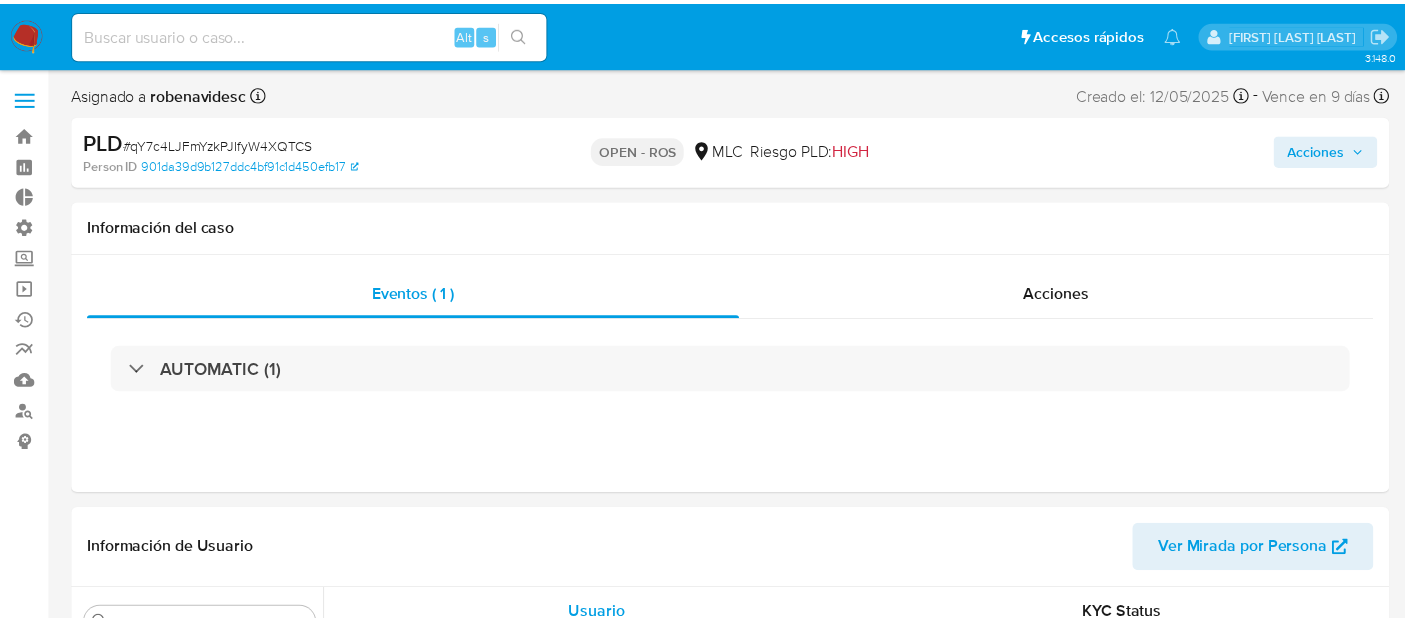 scroll, scrollTop: 0, scrollLeft: 0, axis: both 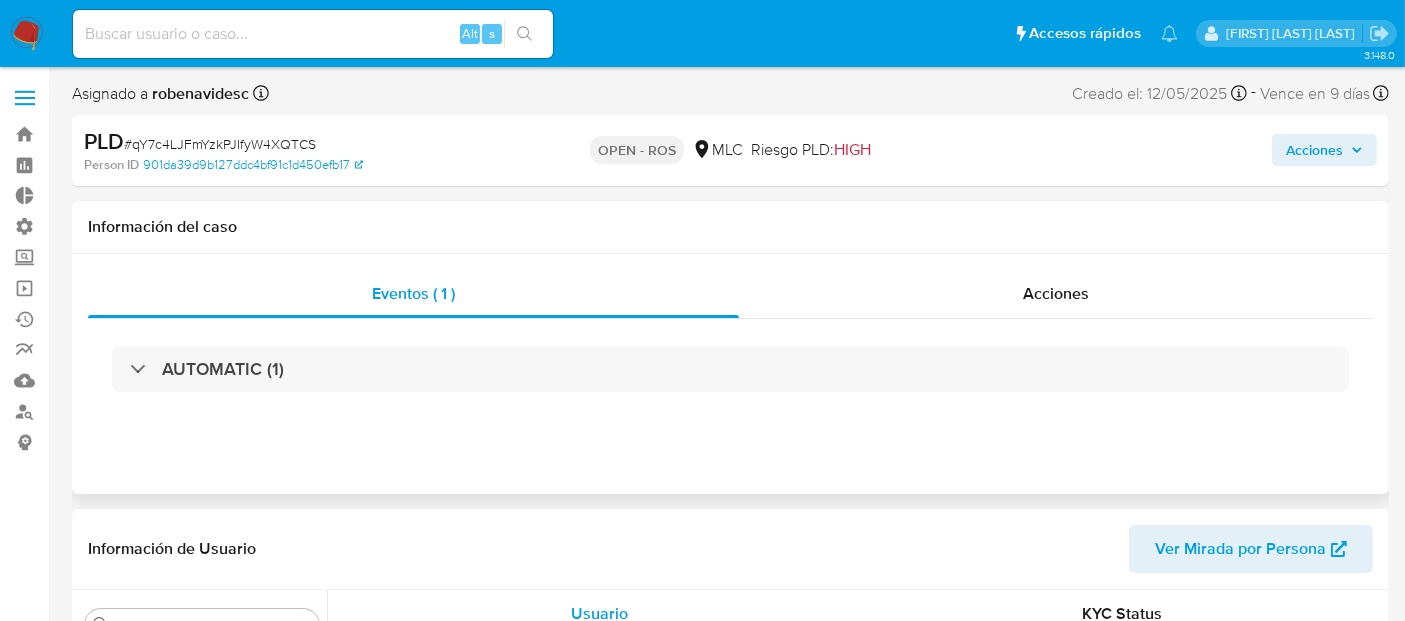 select on "10" 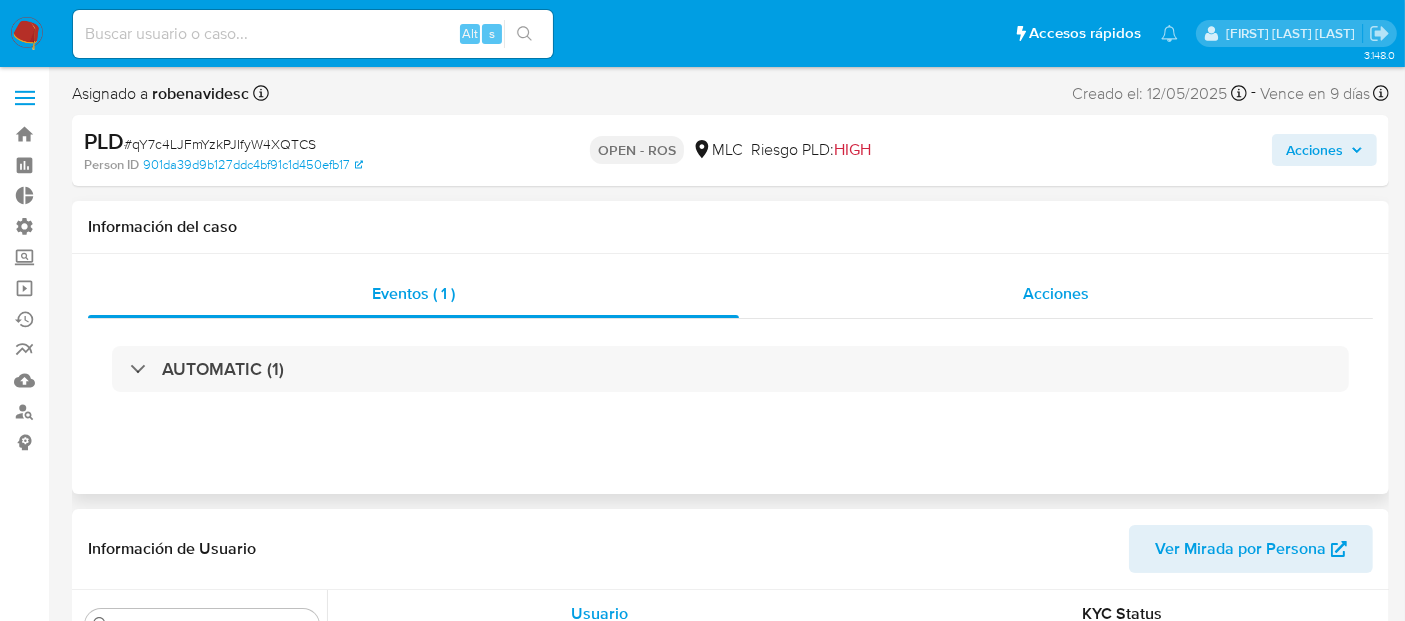 click on "Acciones" at bounding box center [1056, 294] 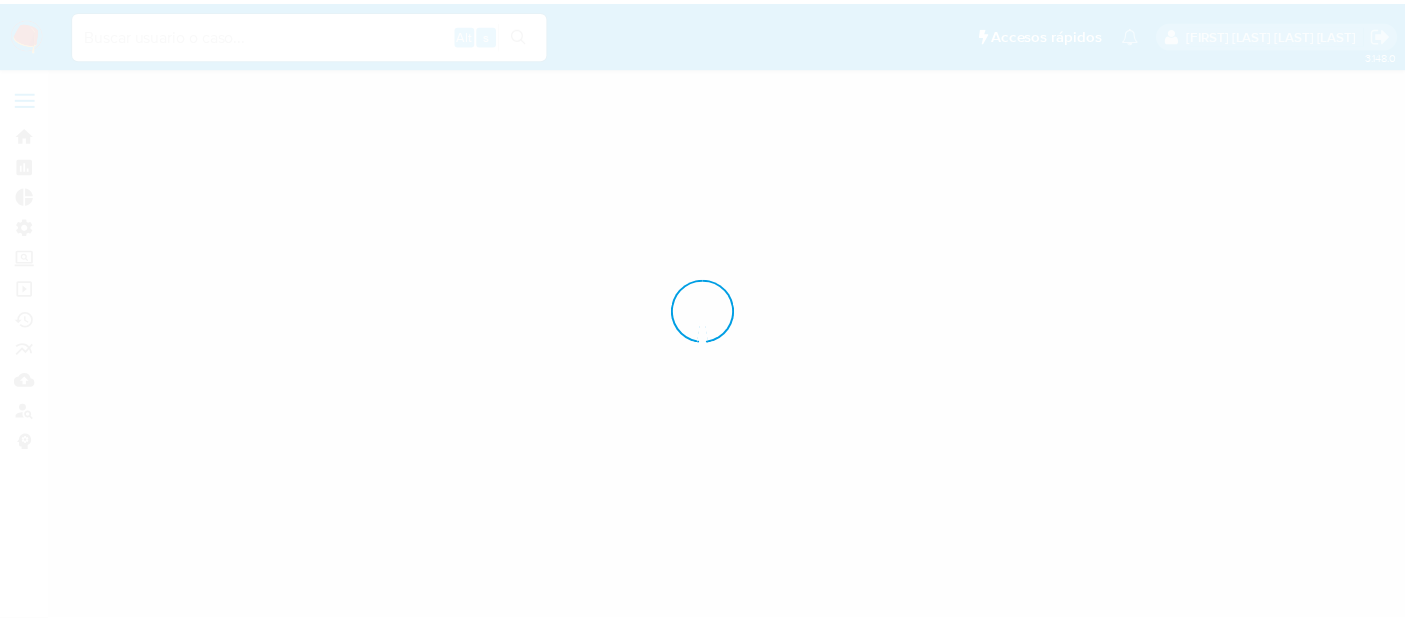 scroll, scrollTop: 0, scrollLeft: 0, axis: both 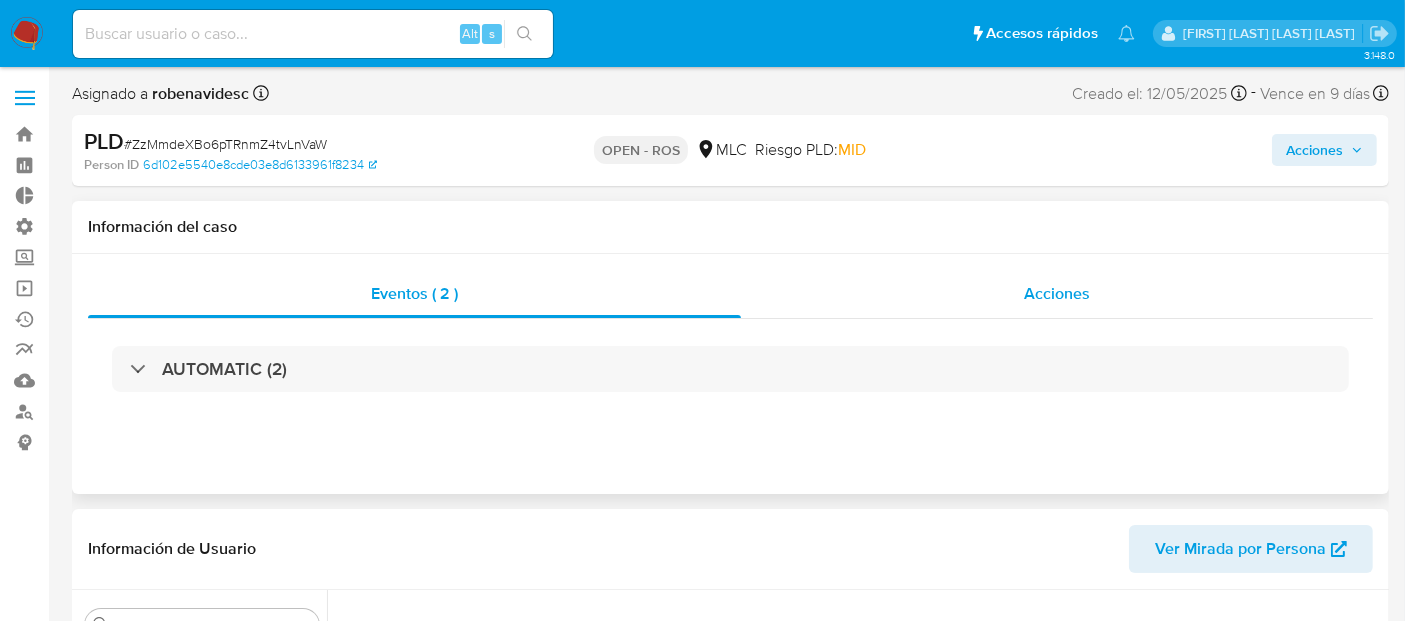 click on "Acciones" at bounding box center (1057, 293) 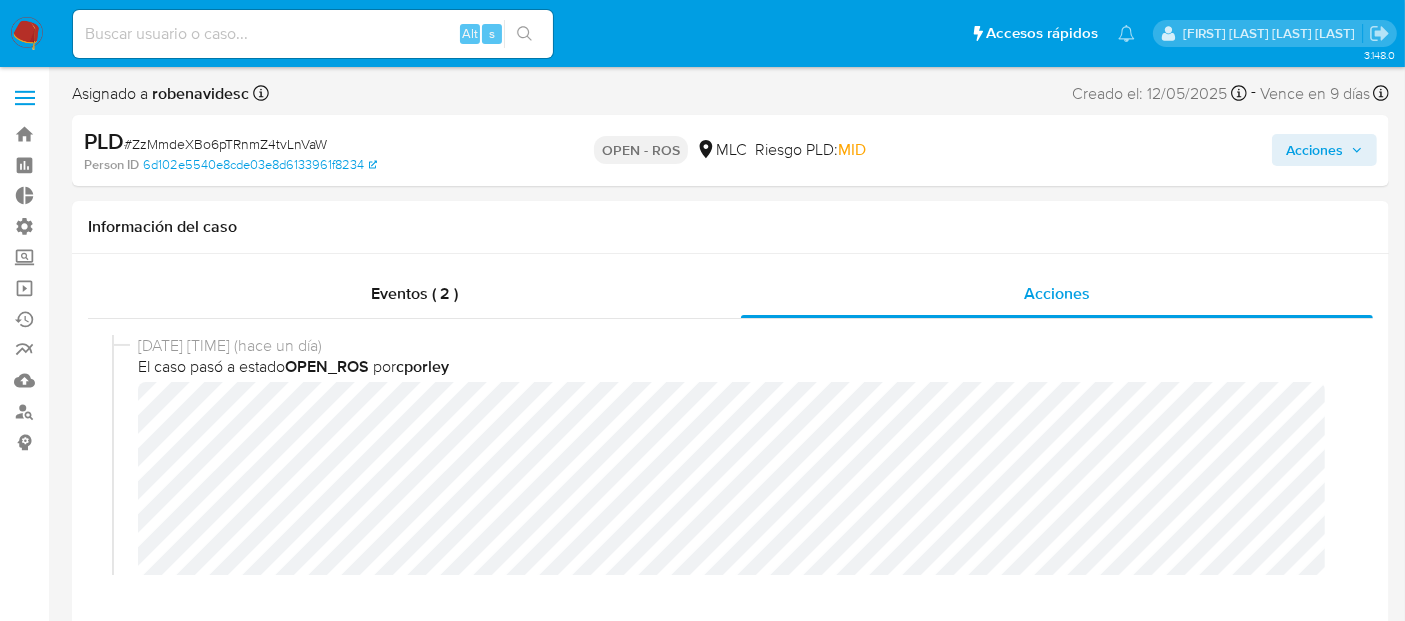 select on "10" 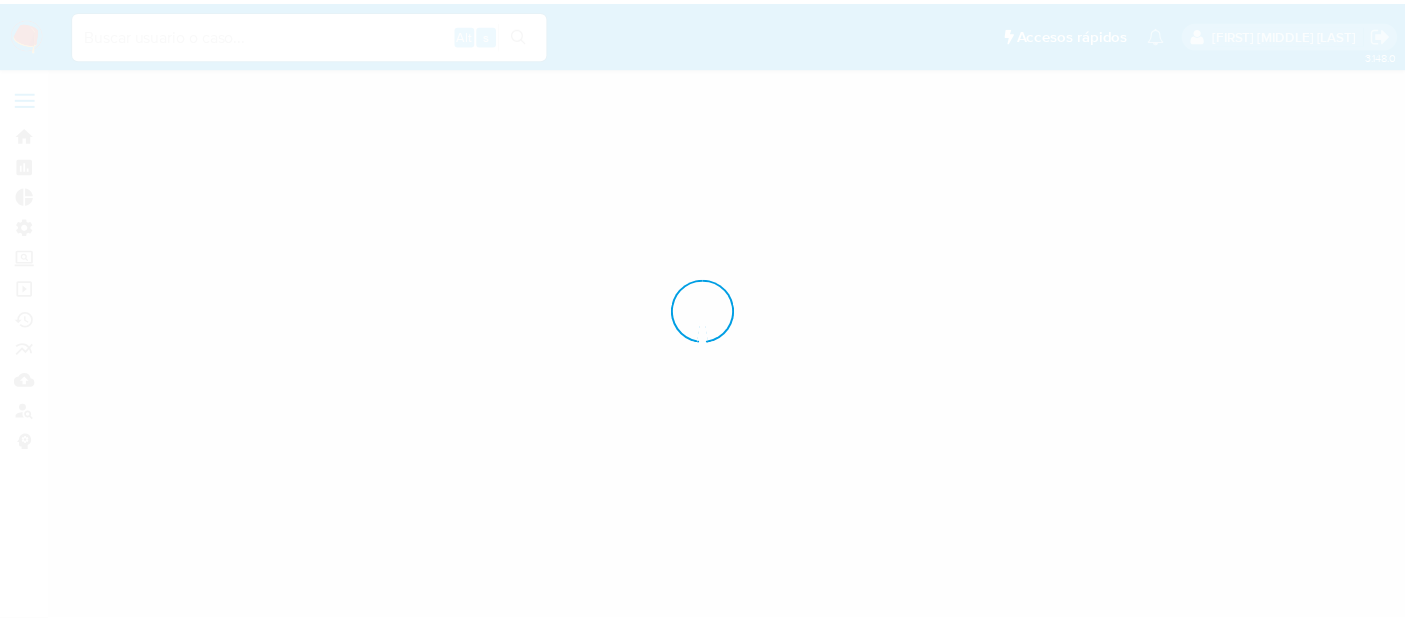 scroll, scrollTop: 0, scrollLeft: 0, axis: both 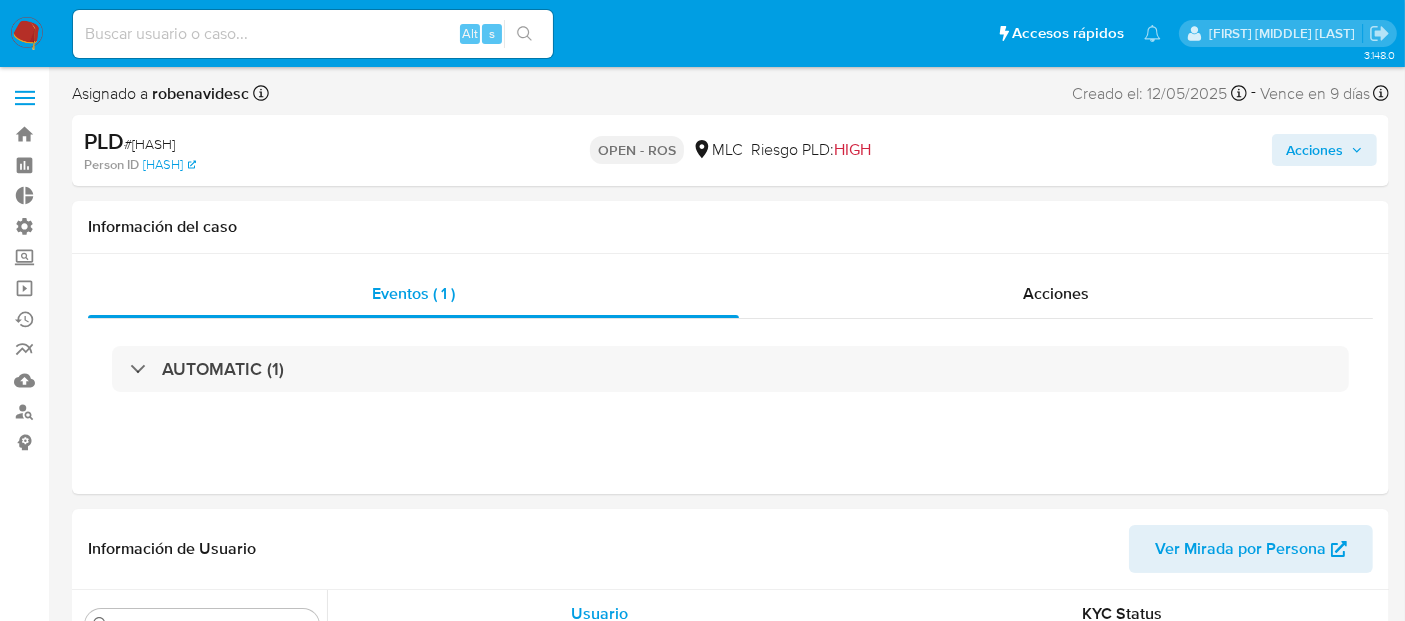 select on "10" 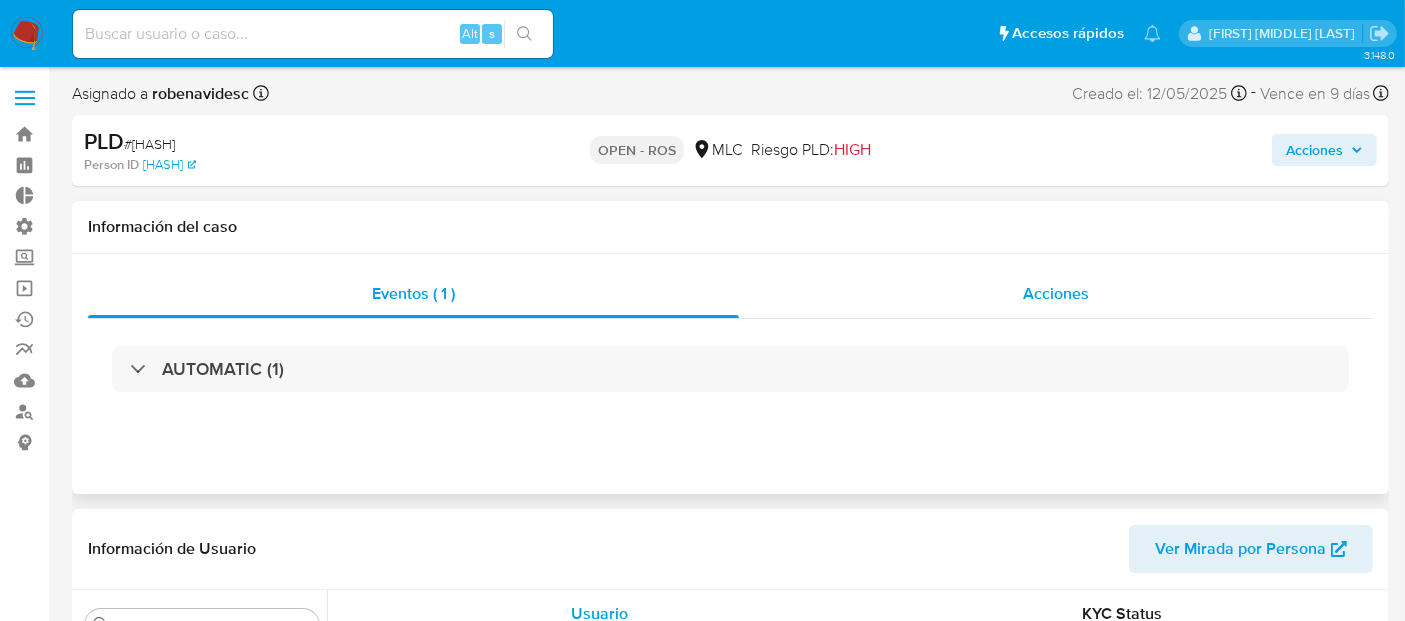 click on "Acciones" at bounding box center (1056, 294) 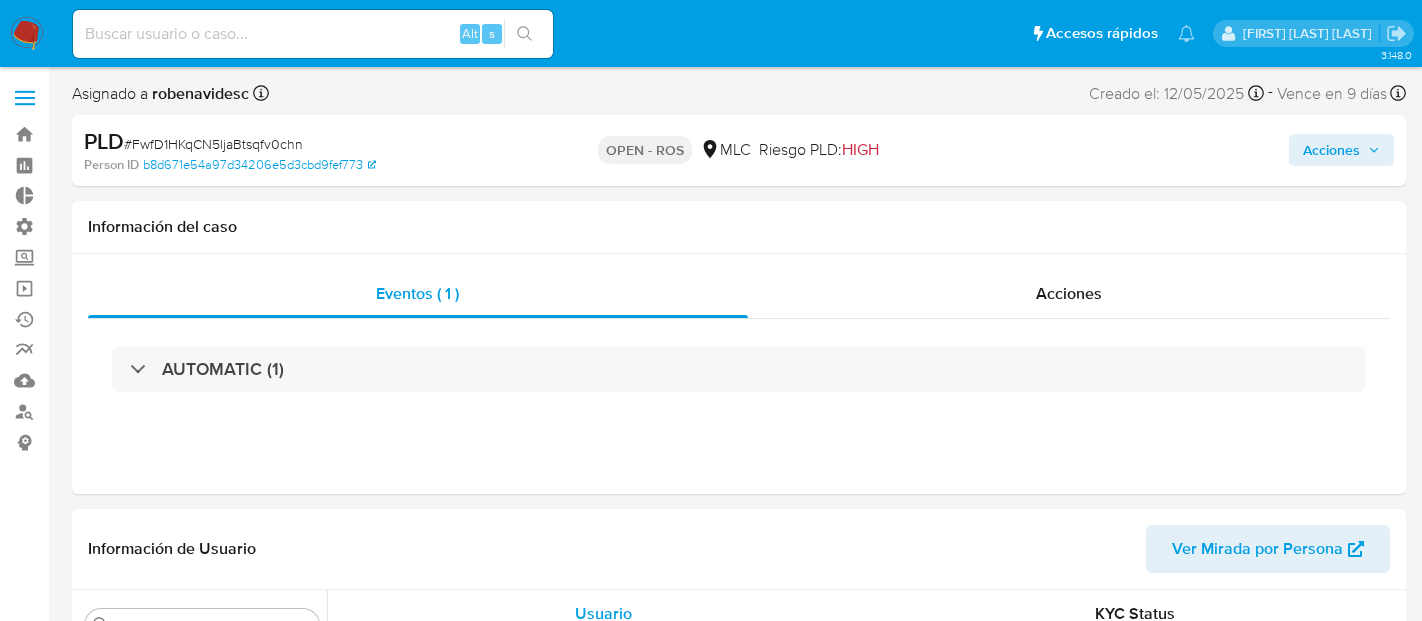 select on "10" 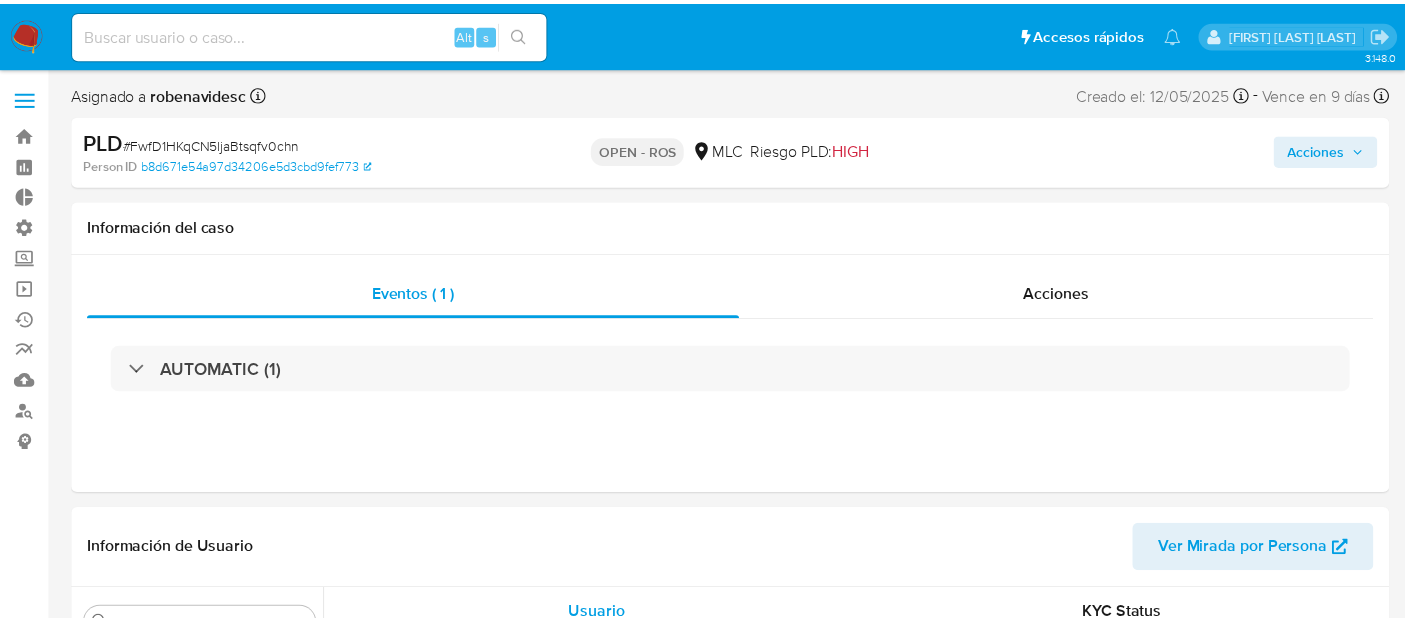 scroll, scrollTop: 0, scrollLeft: 0, axis: both 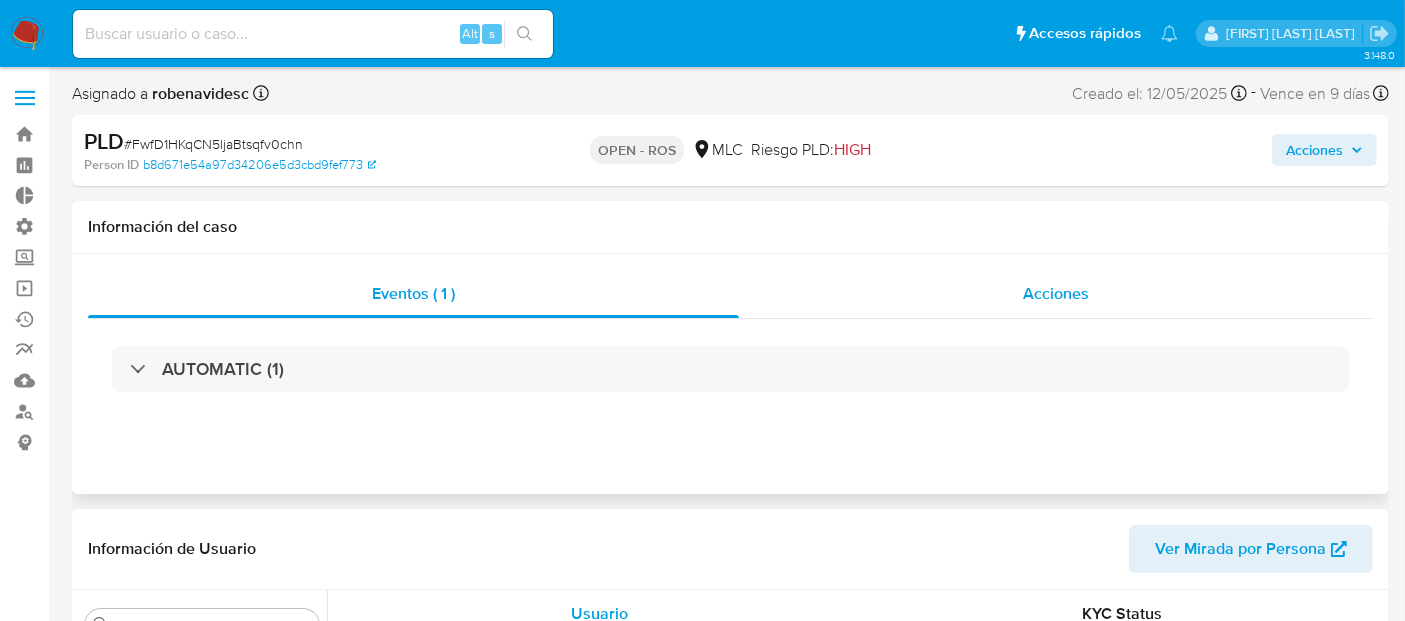 click on "Acciones" at bounding box center [1056, 293] 